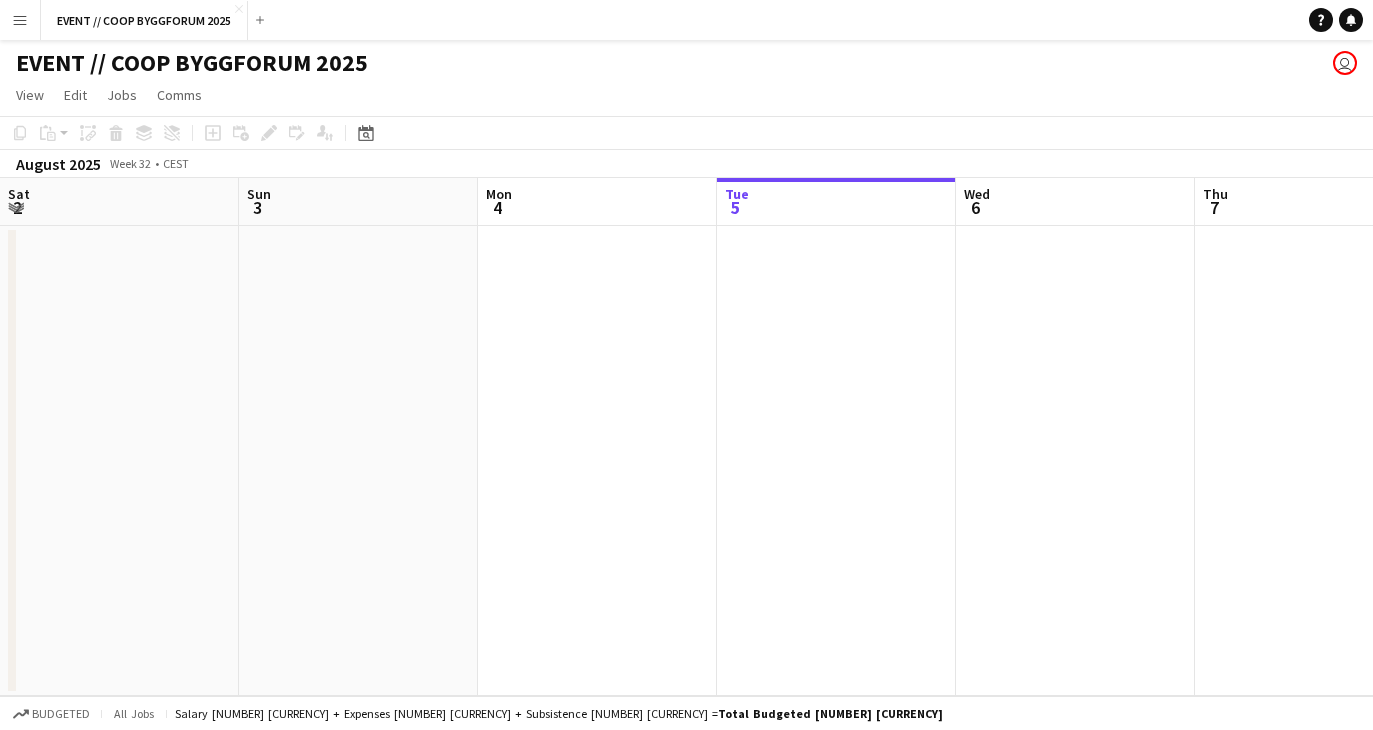 scroll, scrollTop: 0, scrollLeft: 0, axis: both 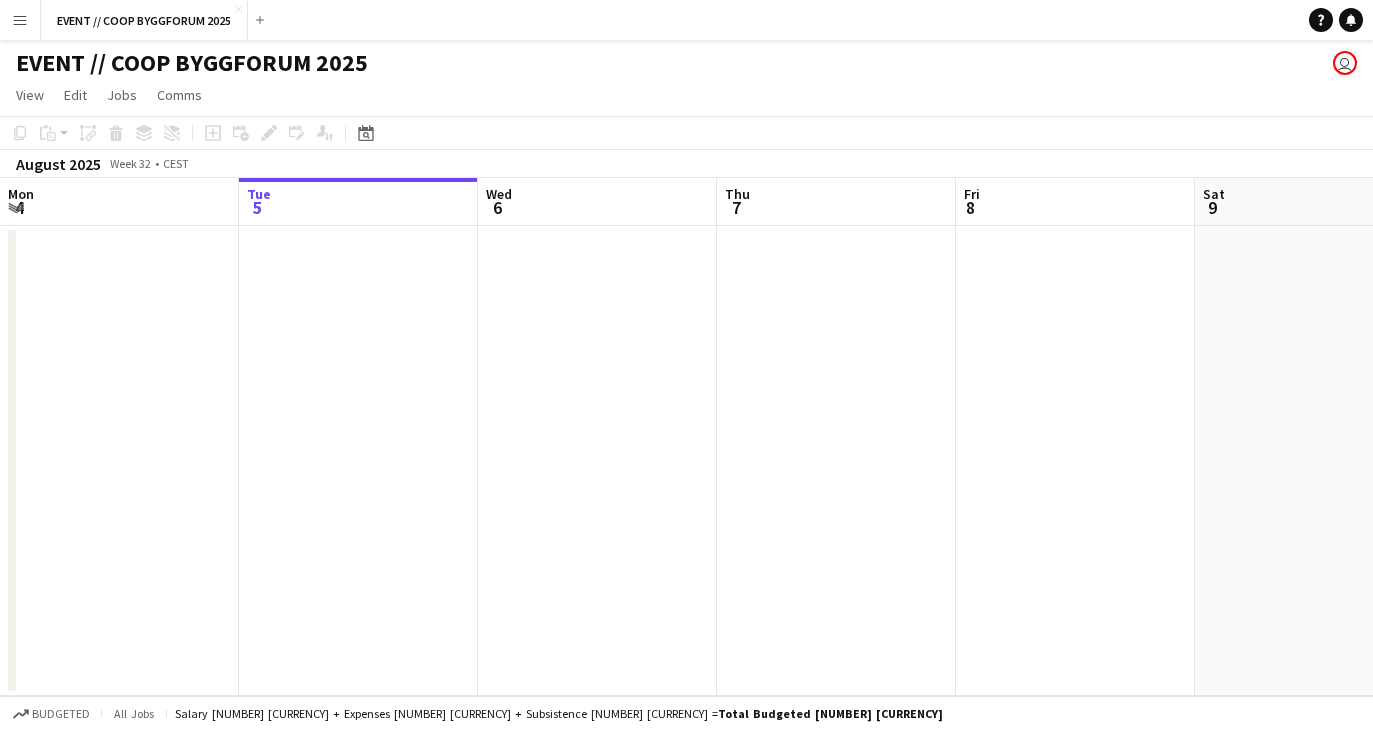 click on "Menu" at bounding box center [20, 20] 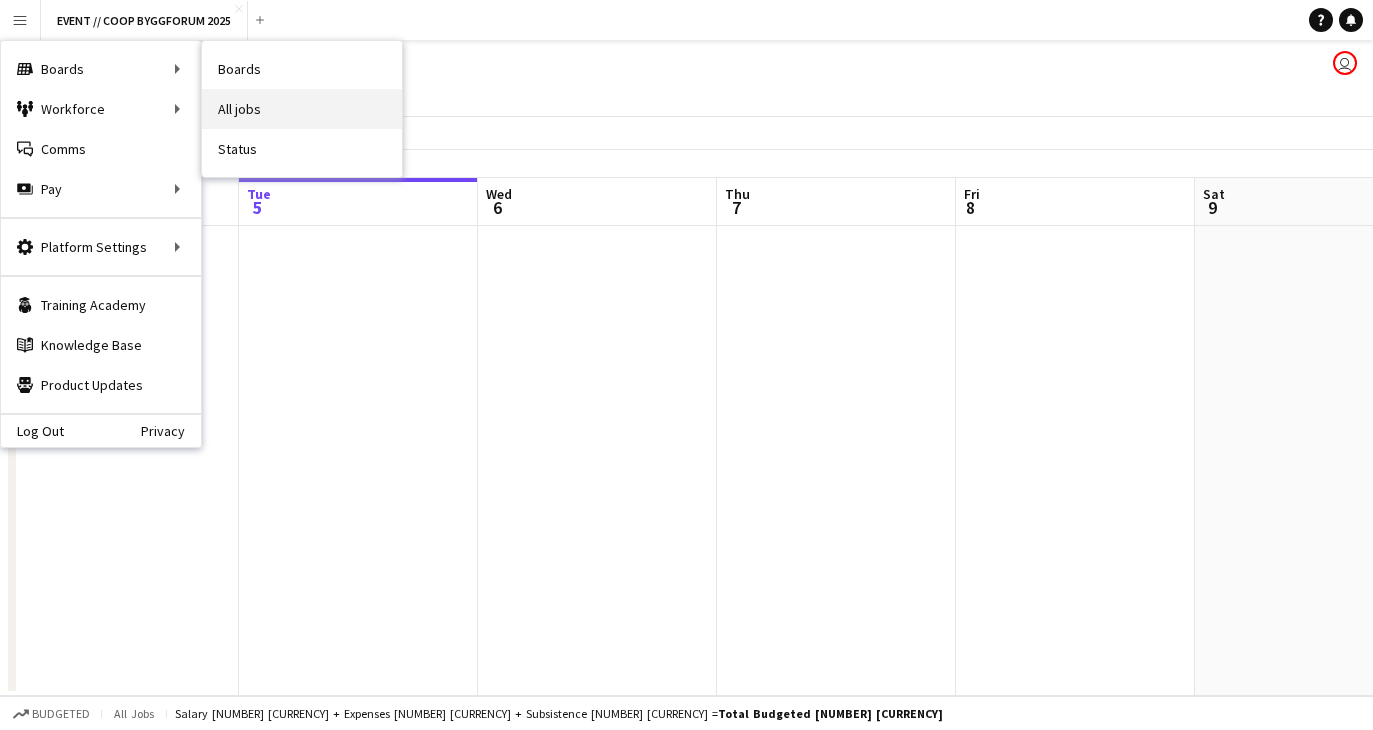 click on "All jobs" at bounding box center (302, 109) 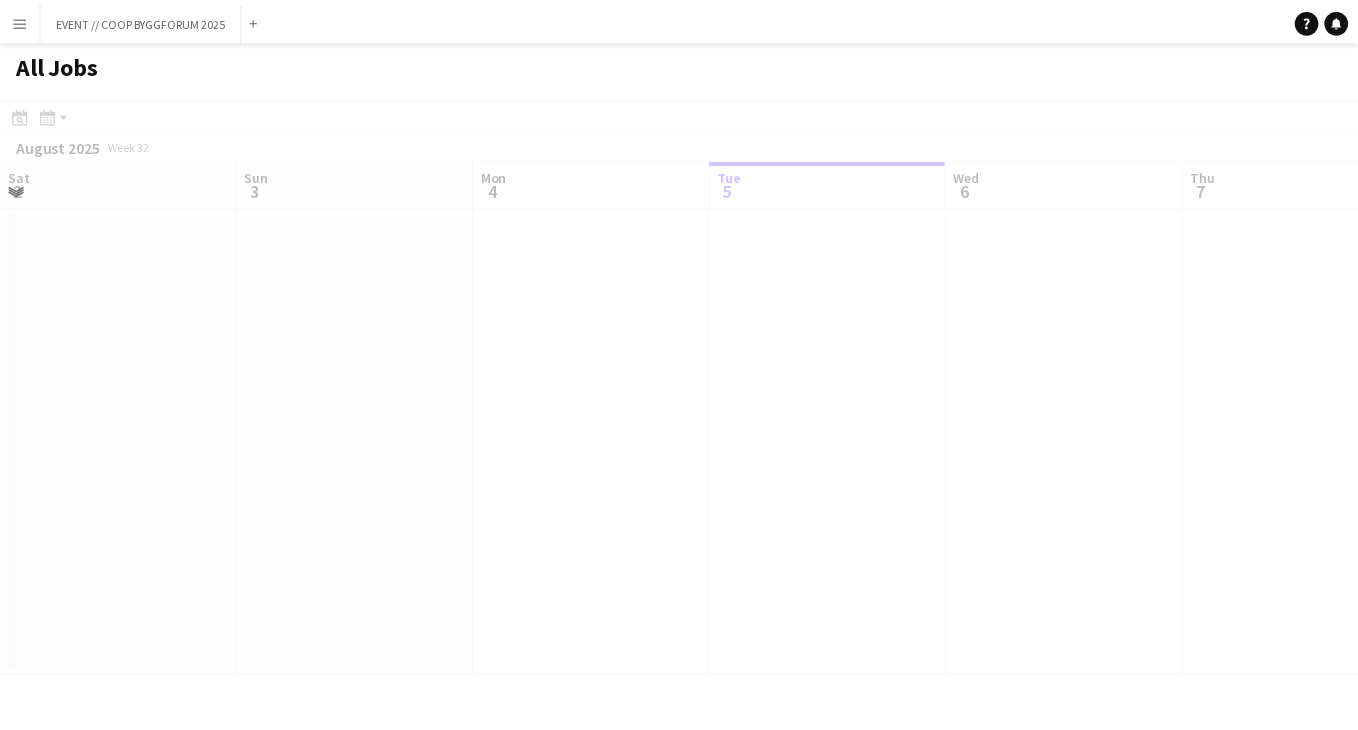 scroll, scrollTop: 0, scrollLeft: 478, axis: horizontal 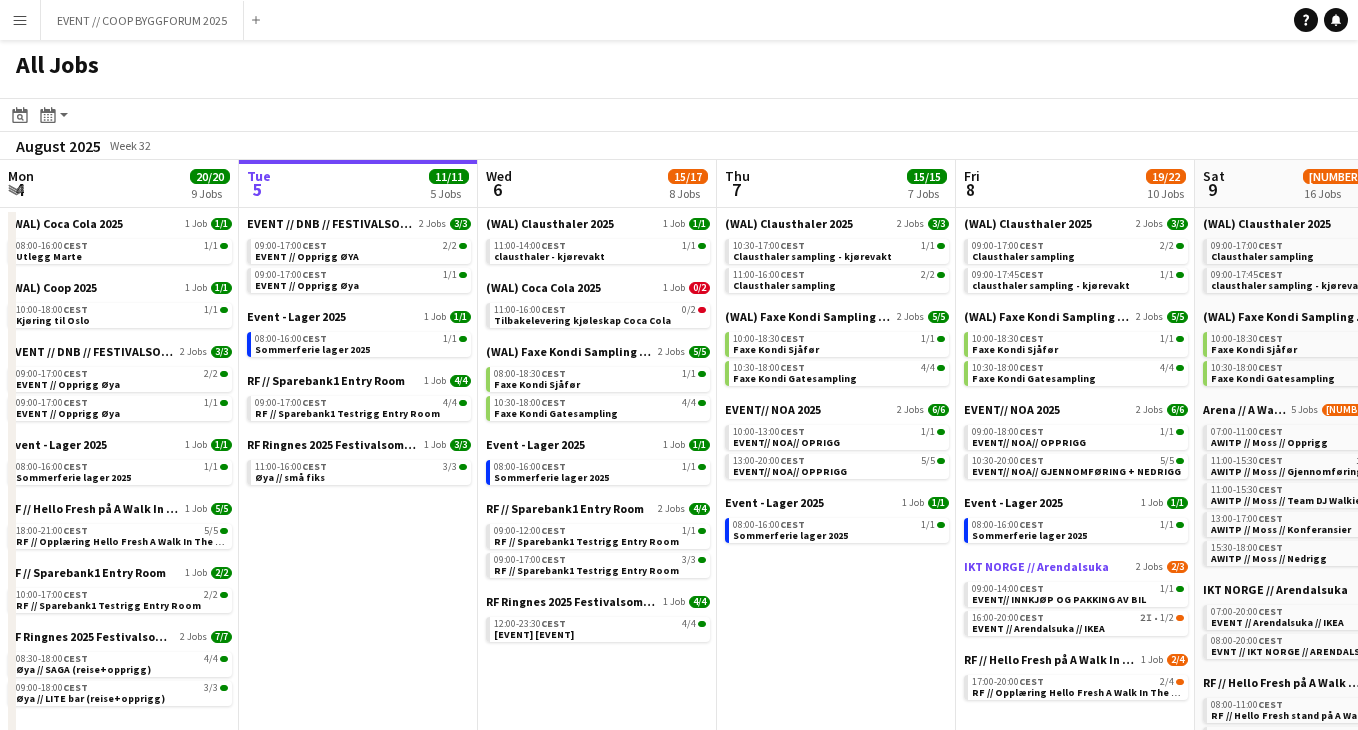 click on "IKT NORGE // Arendalsuka" at bounding box center (1036, 566) 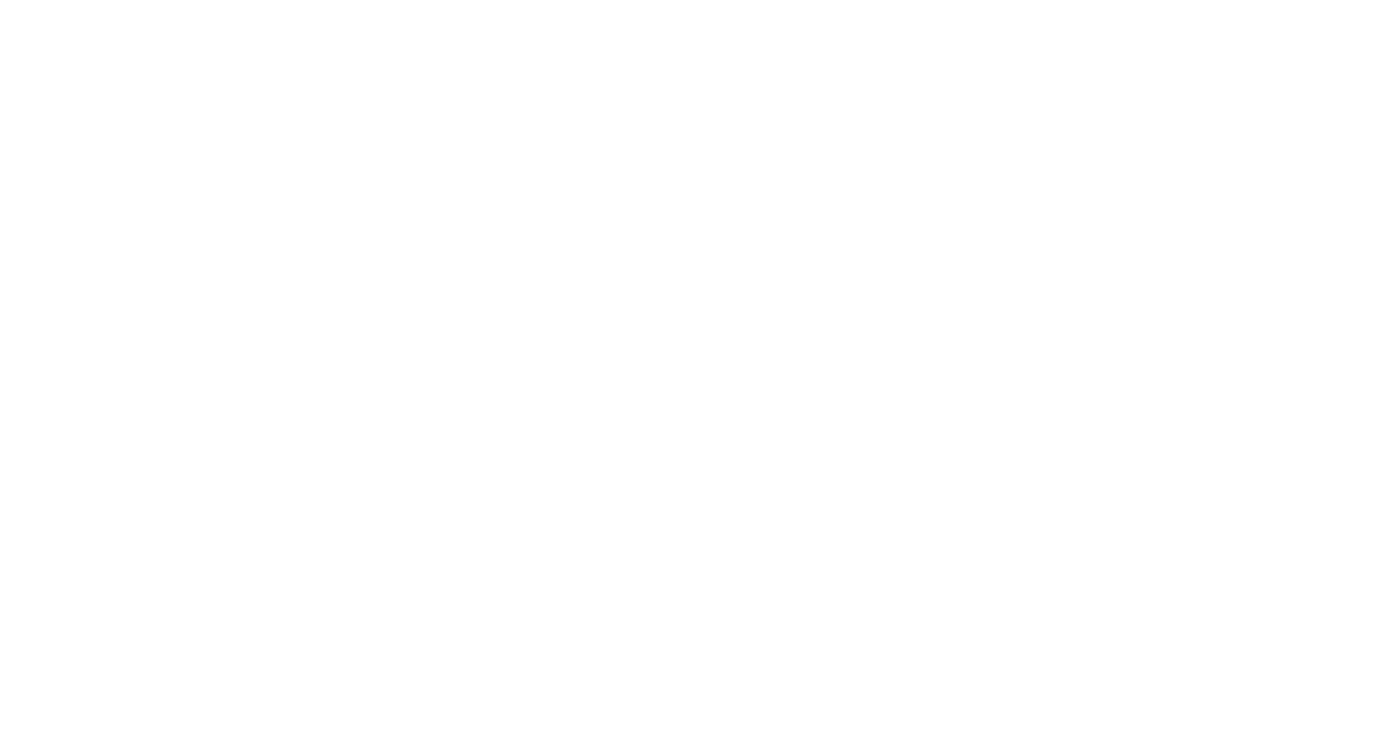 scroll, scrollTop: 0, scrollLeft: 0, axis: both 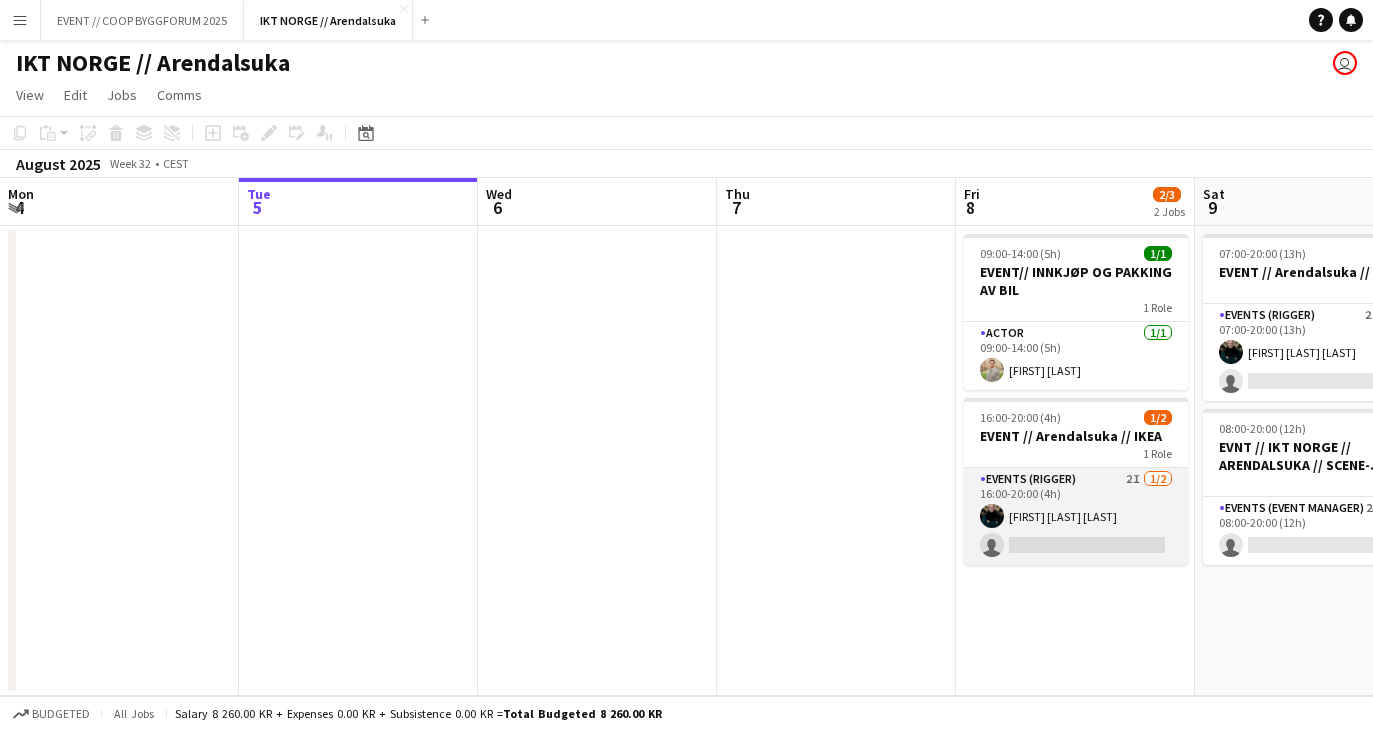 click on "Events (Rigger)   2I   1/2   16:00-20:00 (4h)
[FIRST] [LAST]
single-neutral-actions" at bounding box center [1076, 516] 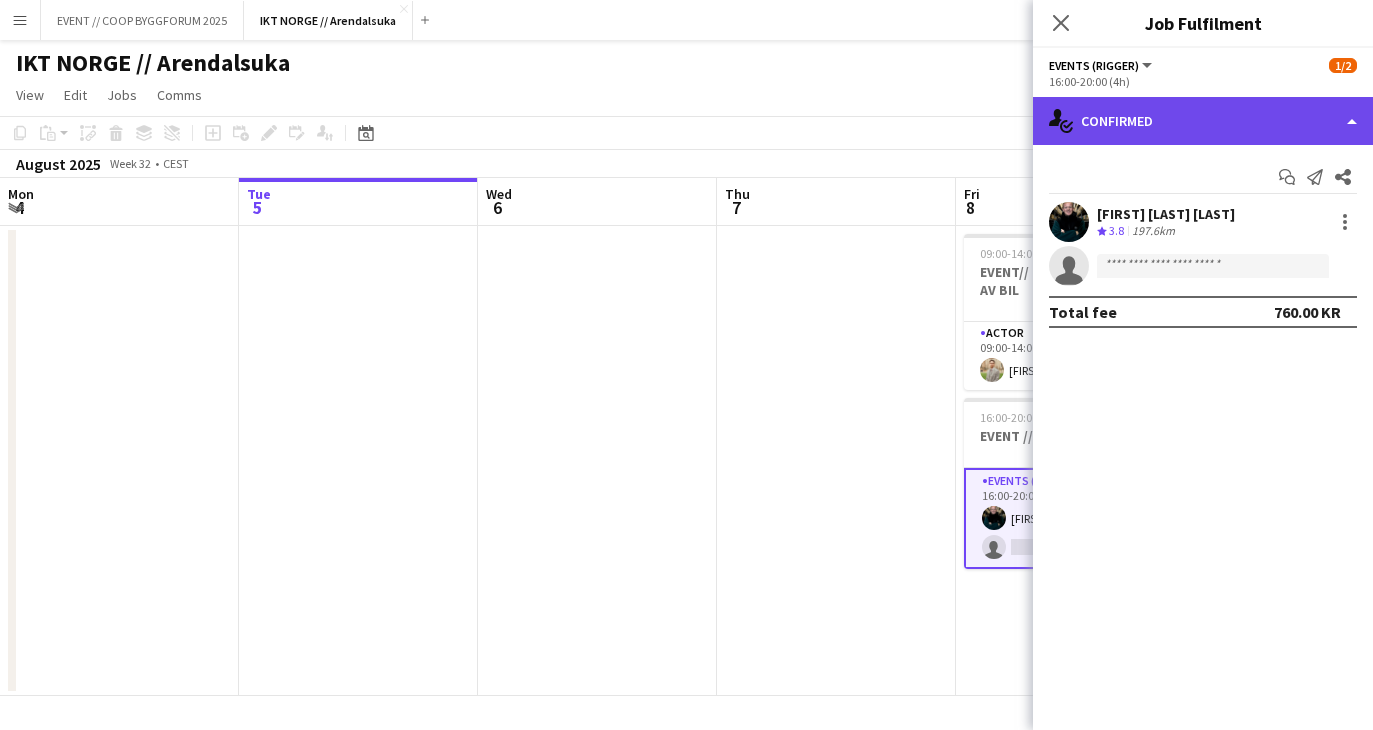 click on "single-neutral-actions-check-2
Confirmed" 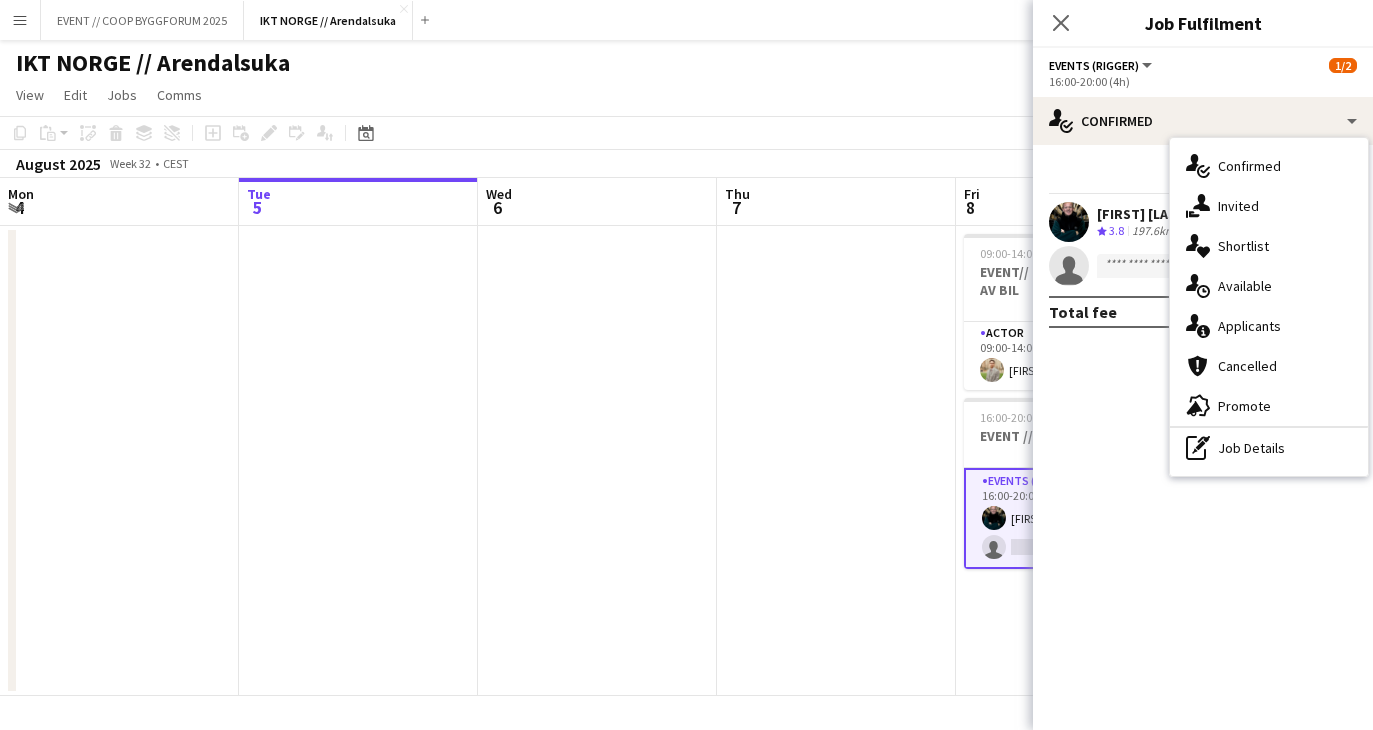click at bounding box center [836, 461] 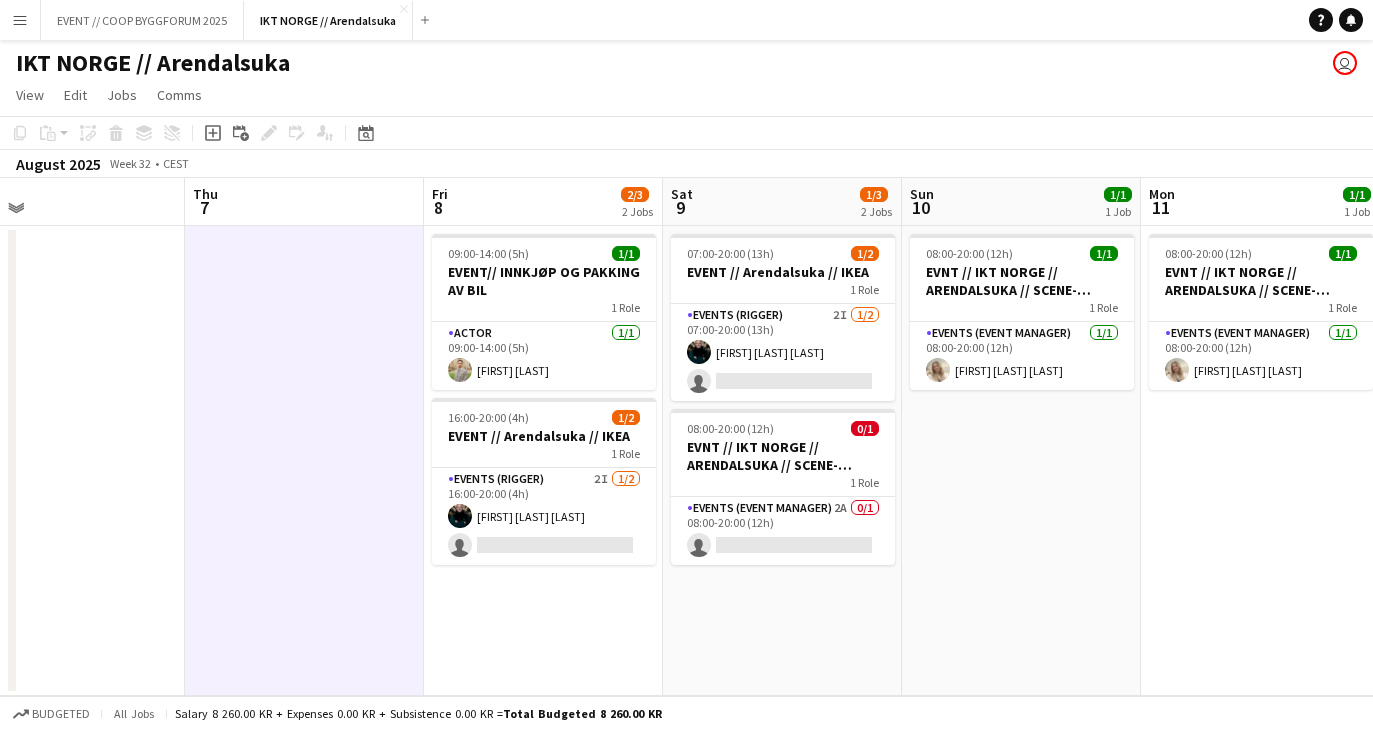 scroll, scrollTop: 0, scrollLeft: 762, axis: horizontal 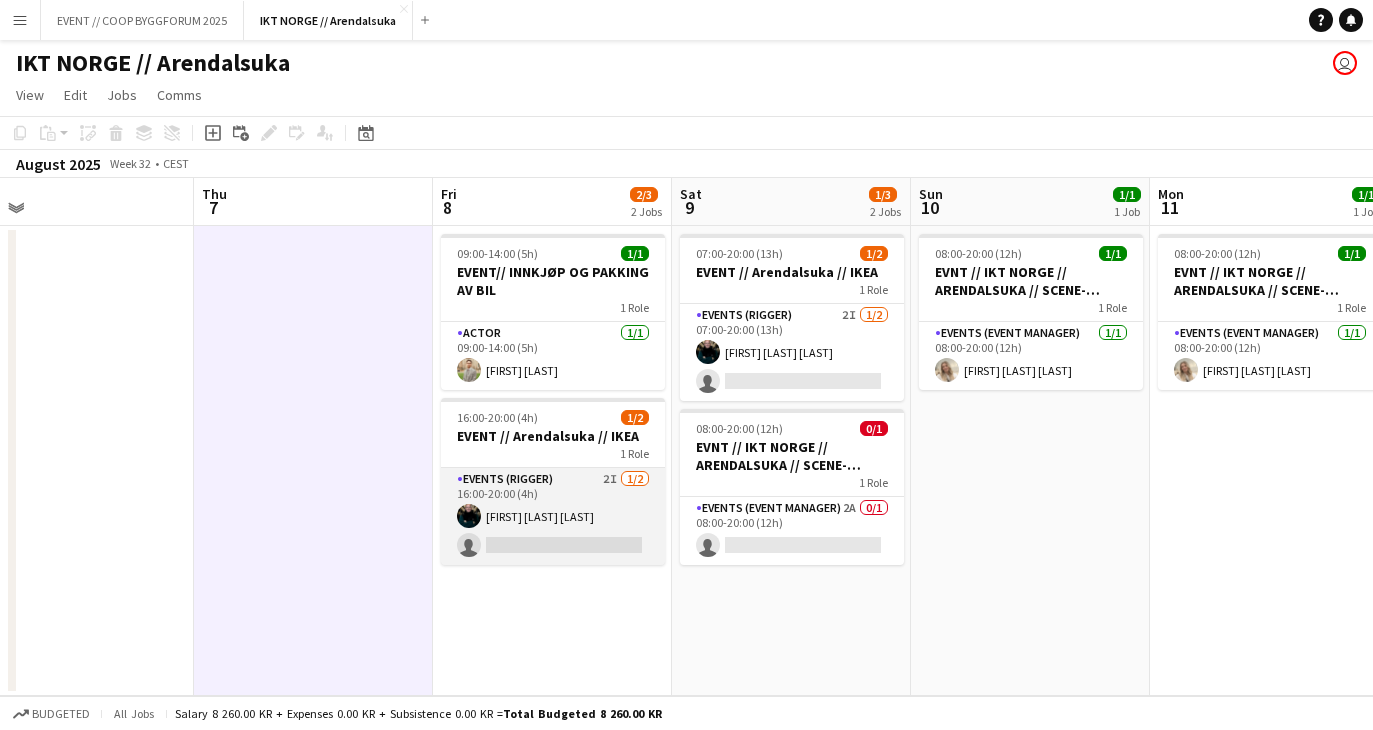 click on "Events (Rigger)   2I   1/2   16:00-20:00 (4h)
[FIRST] [LAST]
single-neutral-actions" at bounding box center (553, 516) 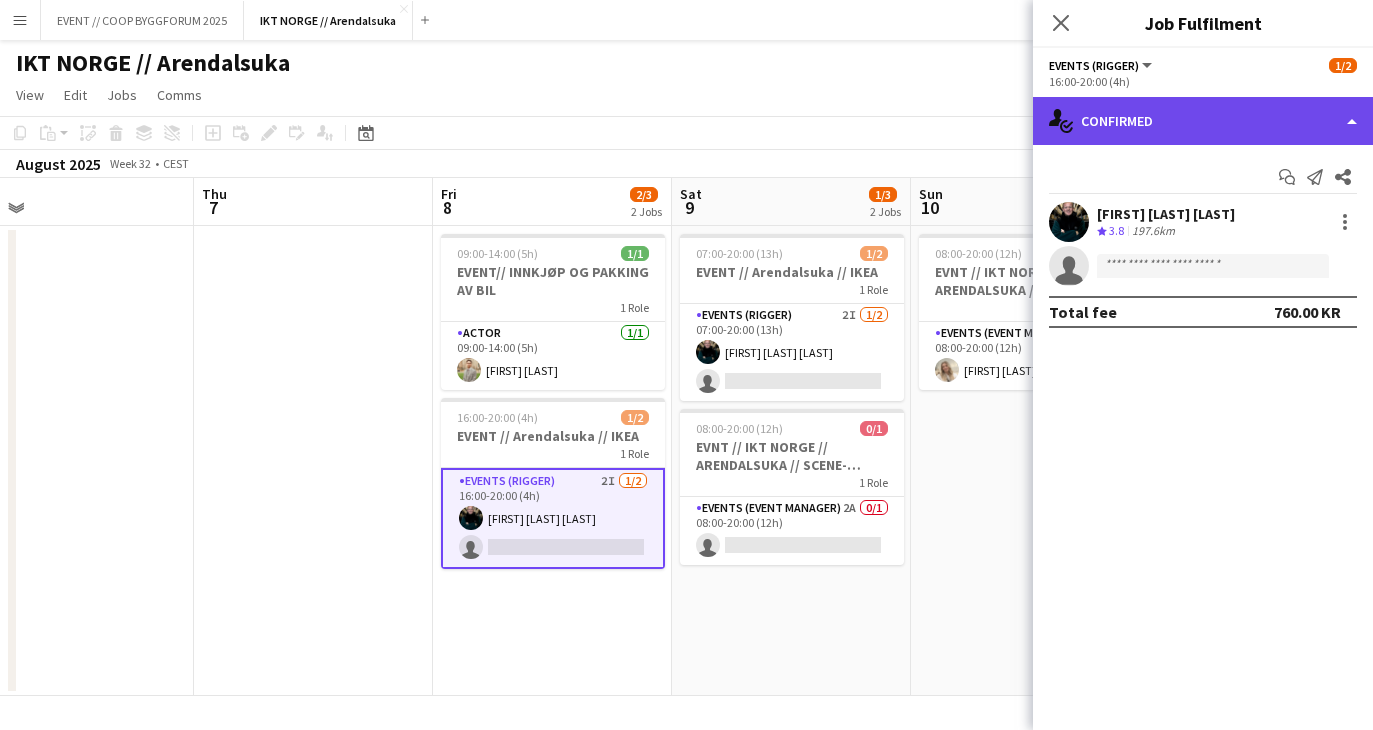 click on "single-neutral-actions-check-2
Confirmed" 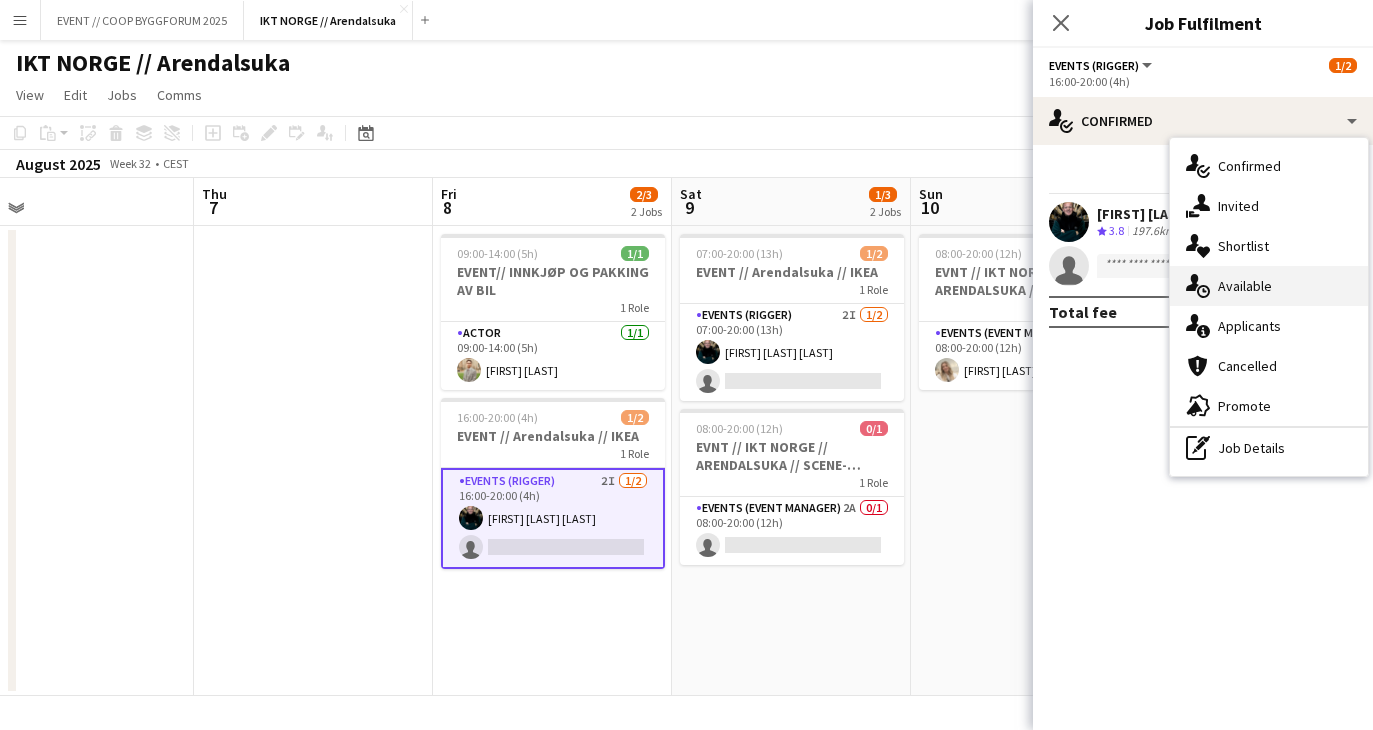 click on "single-neutral-actions-upload
Available" at bounding box center (1269, 286) 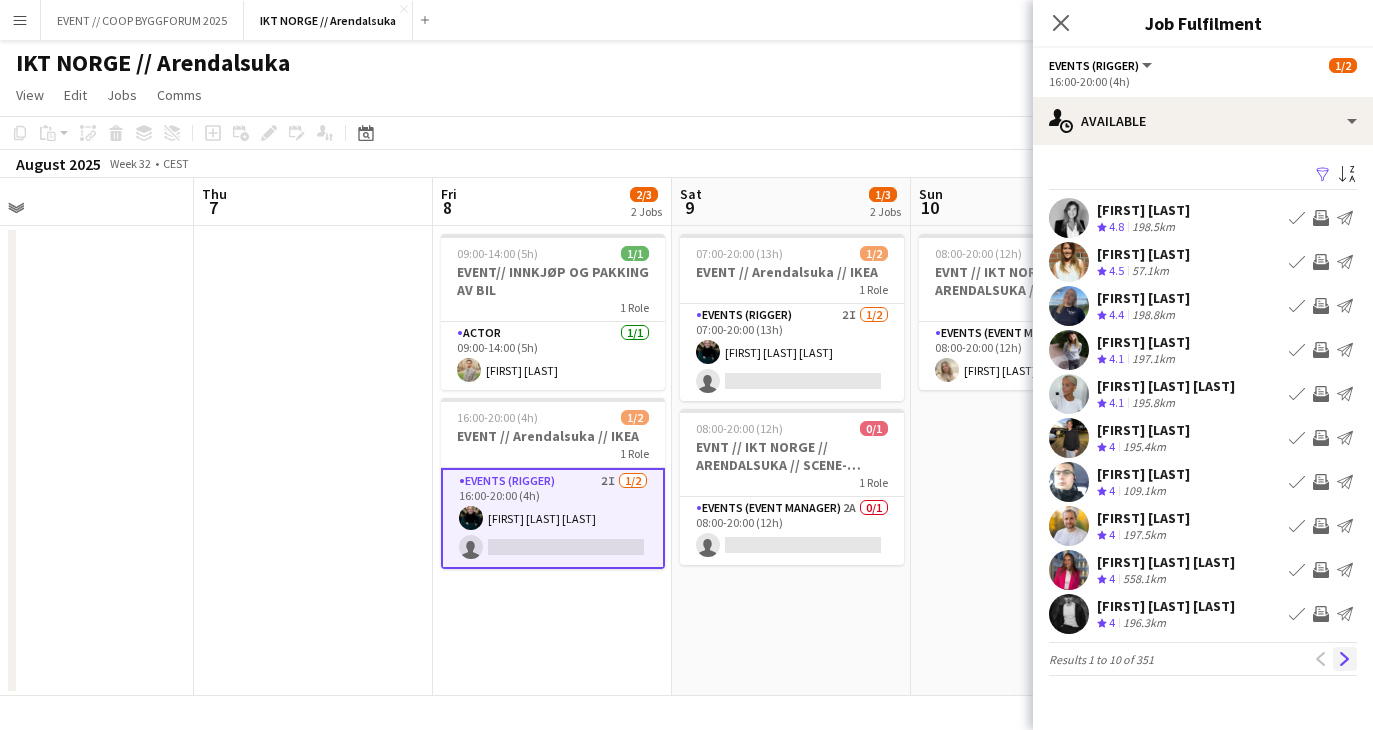 click on "Next" 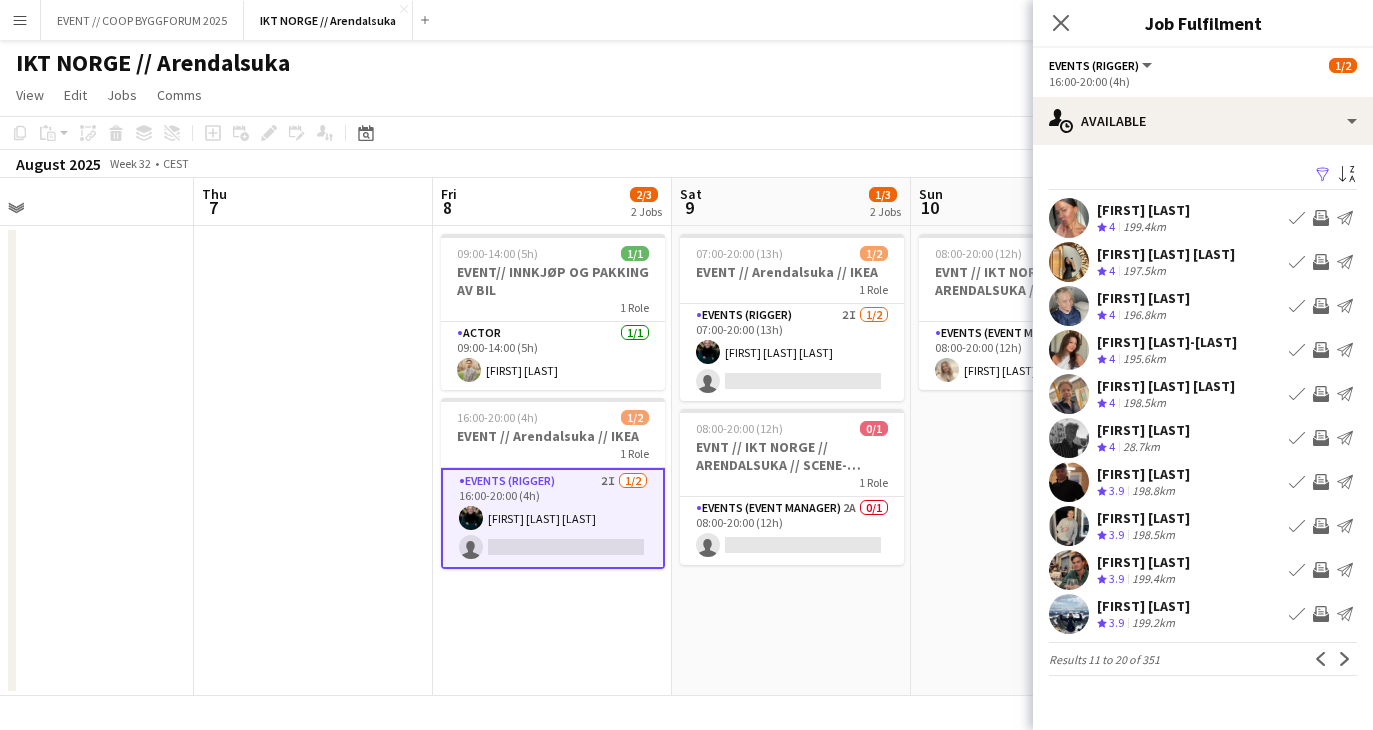 click on "Next" 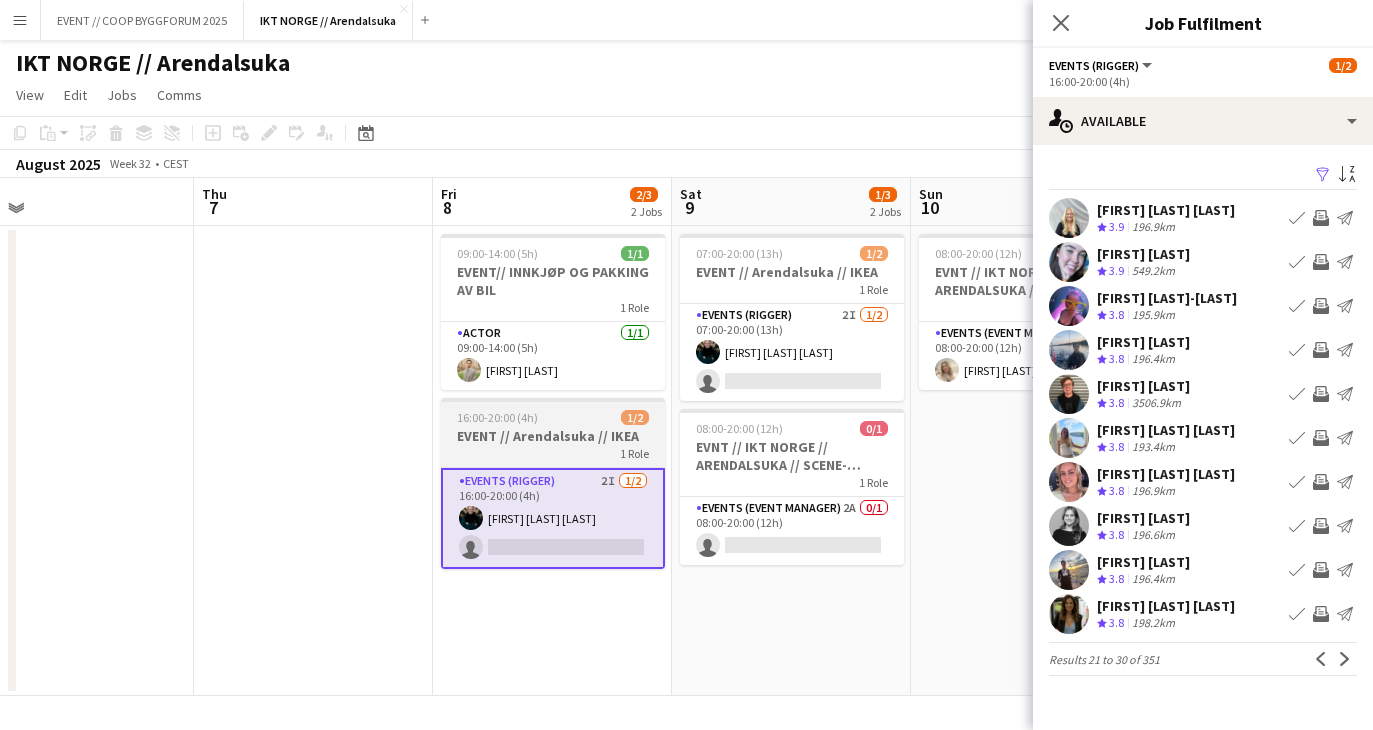 click on "EVENT // Arendalsuka // IKEA" at bounding box center [553, 436] 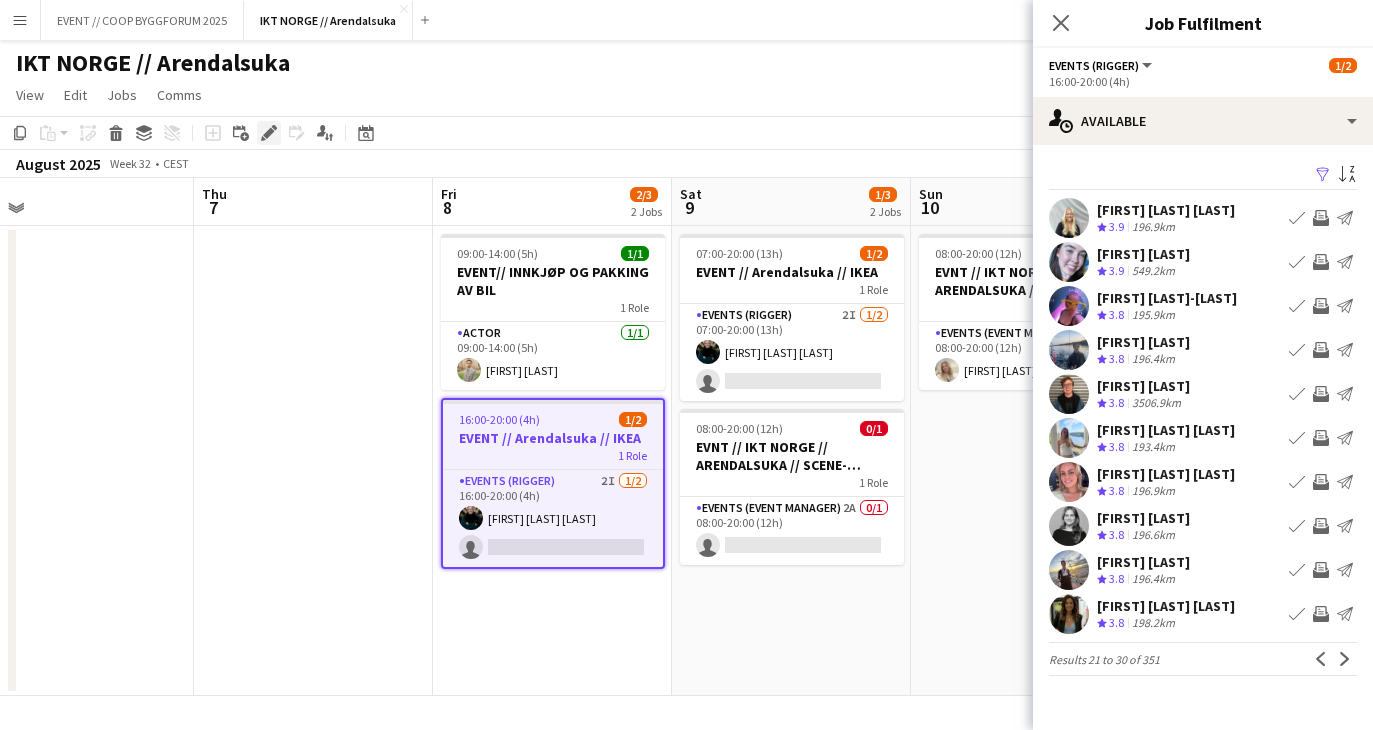 click on "Edit" 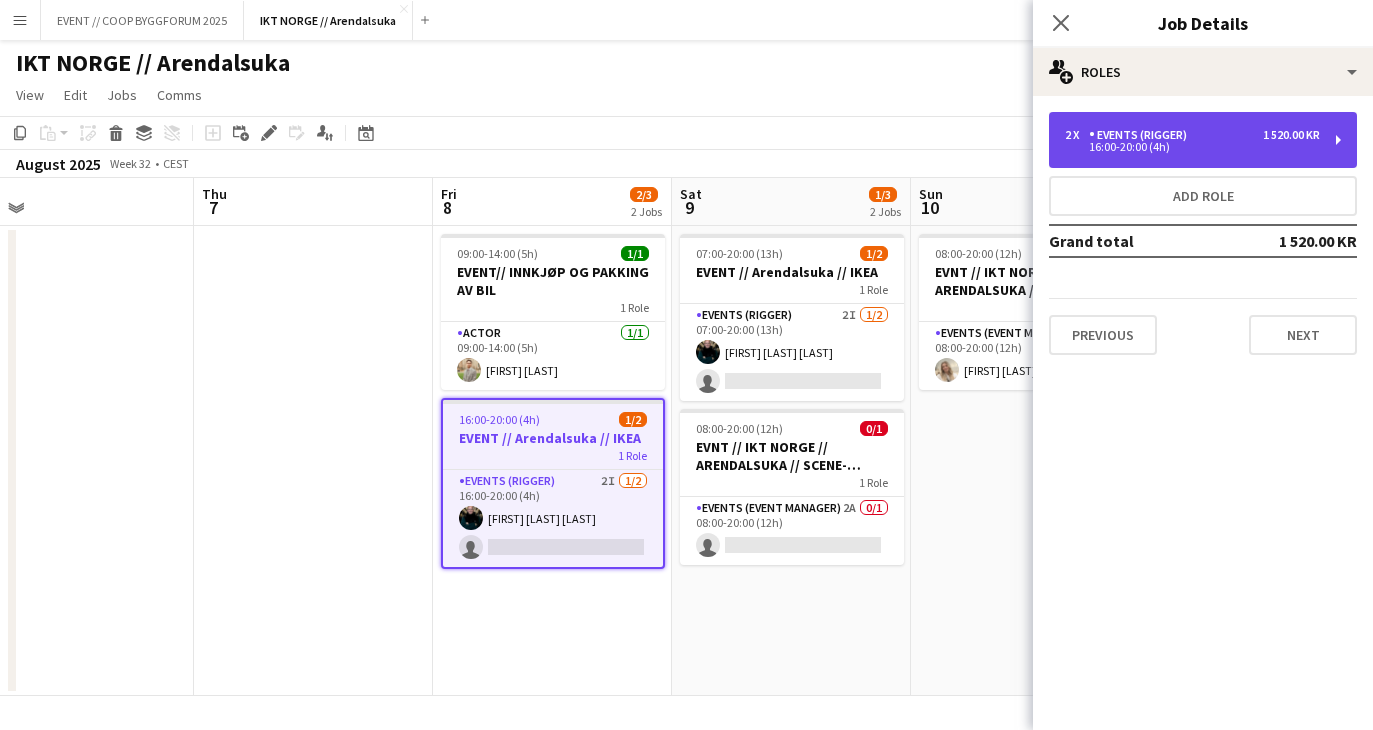 click on "2 x   Events (Rigger)   1 520.00 KR" at bounding box center [1192, 135] 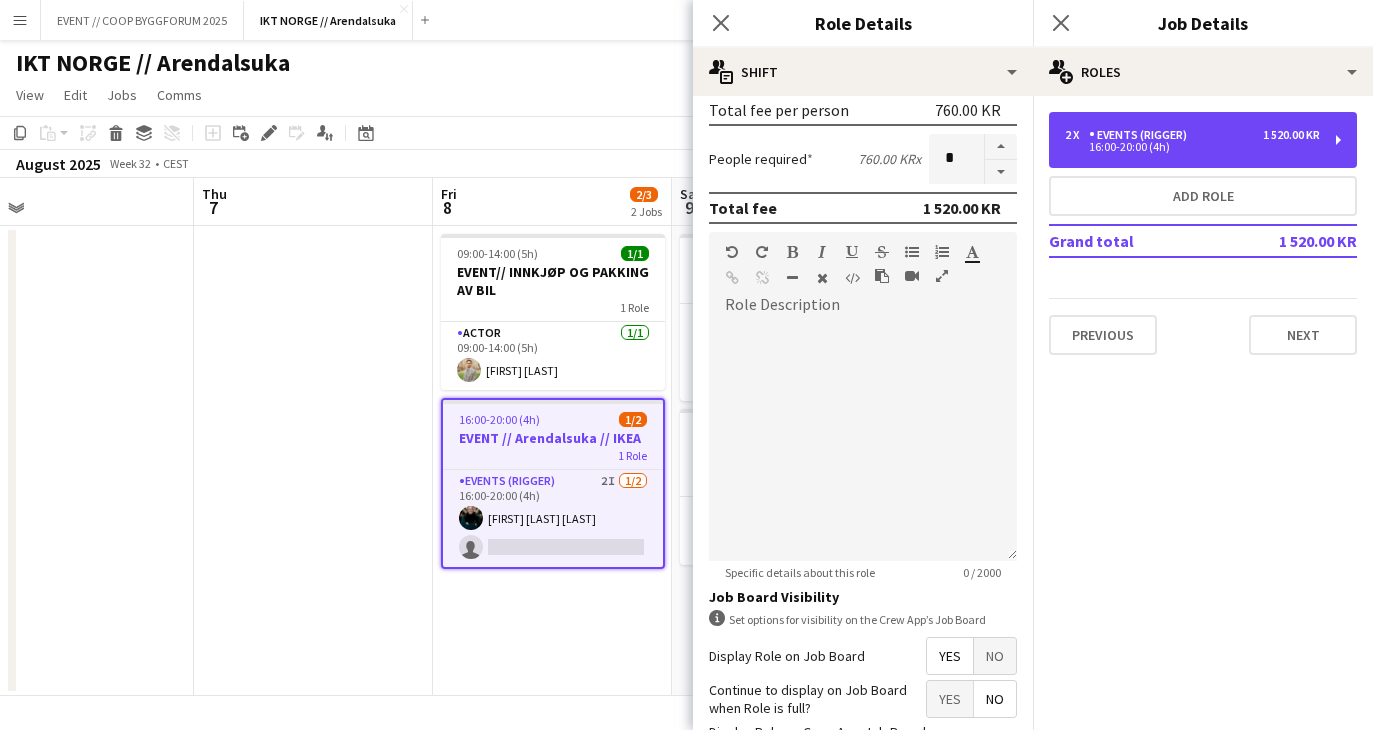 scroll, scrollTop: 625, scrollLeft: 0, axis: vertical 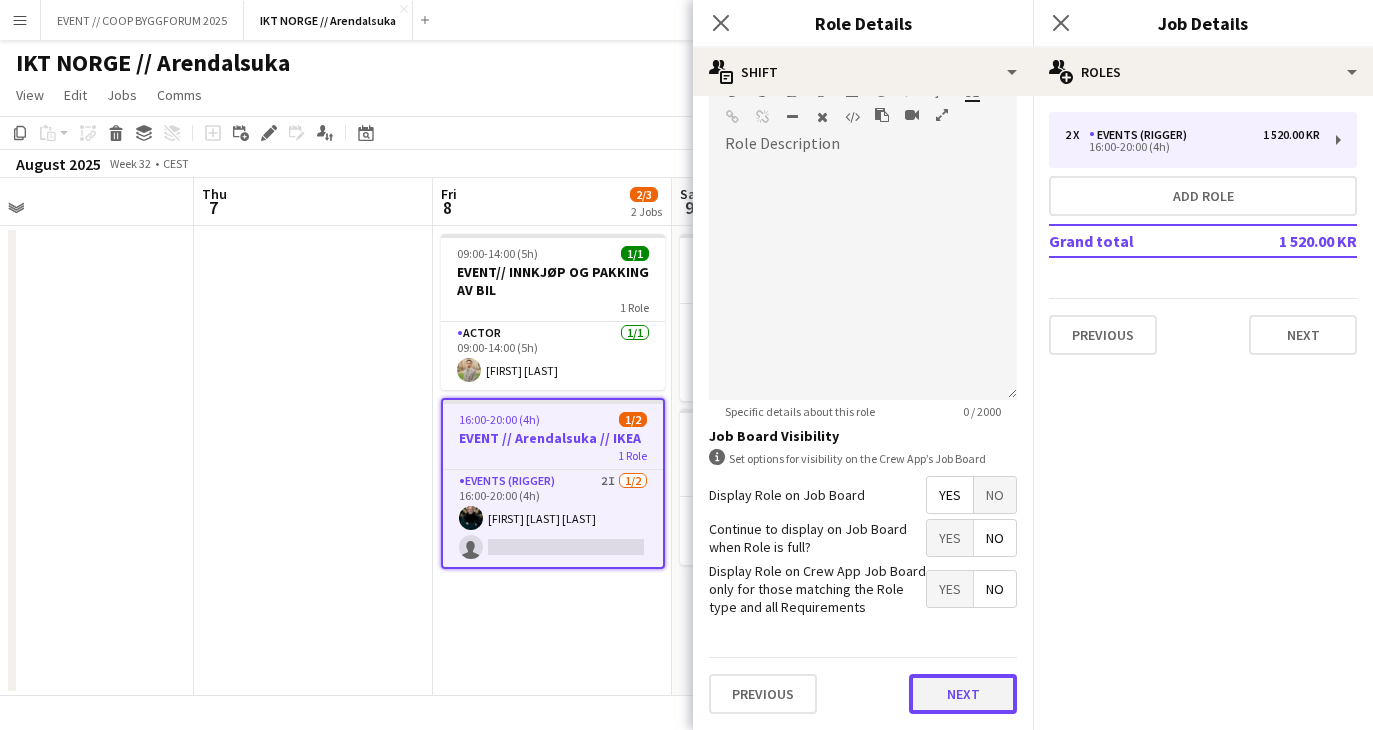 click on "Next" at bounding box center [963, 694] 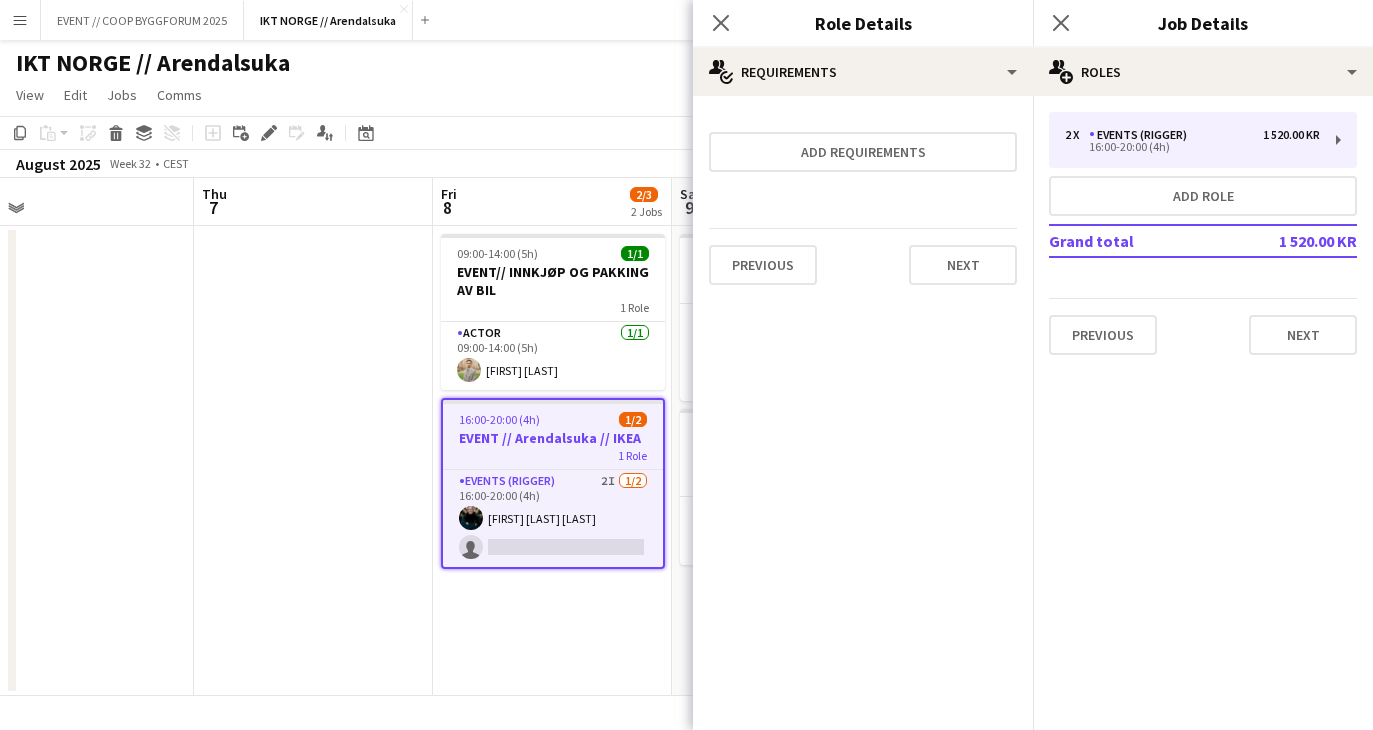 scroll, scrollTop: 0, scrollLeft: 0, axis: both 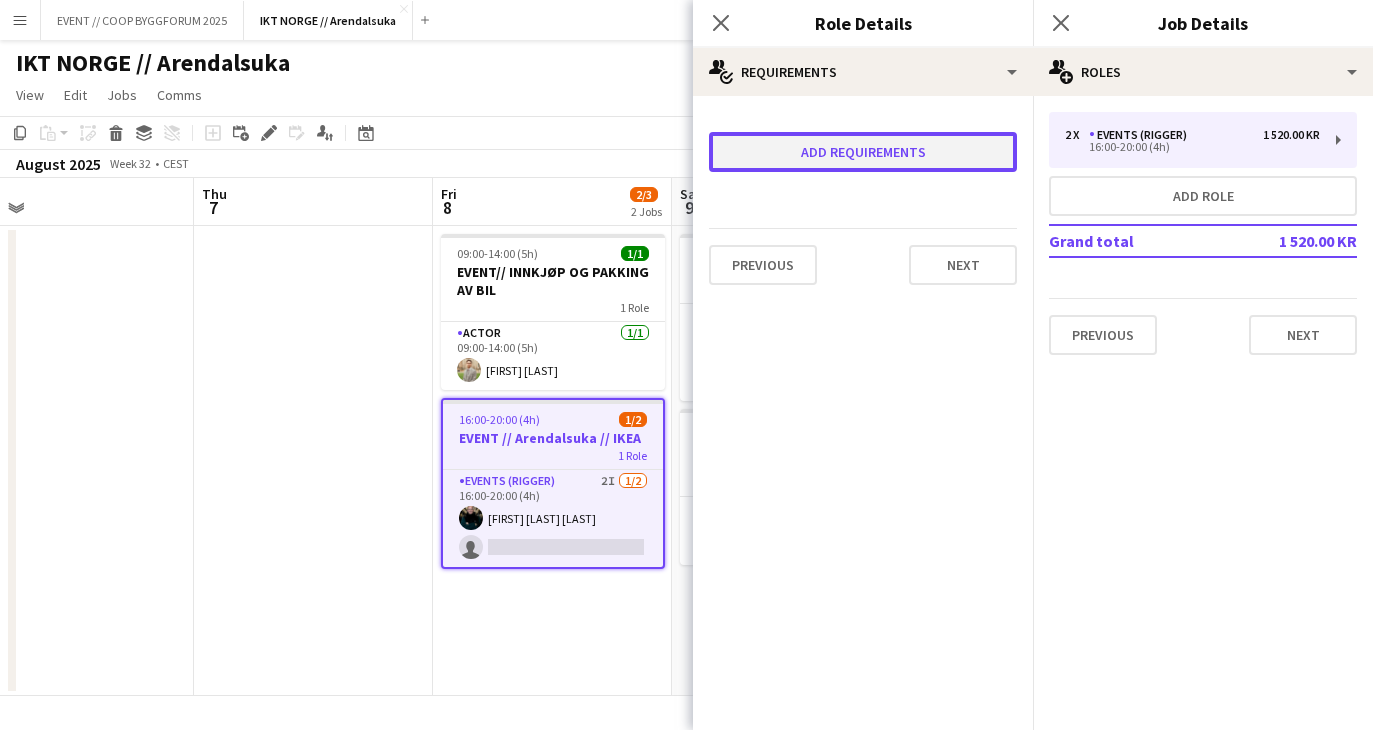 click on "Add requirements" at bounding box center [863, 152] 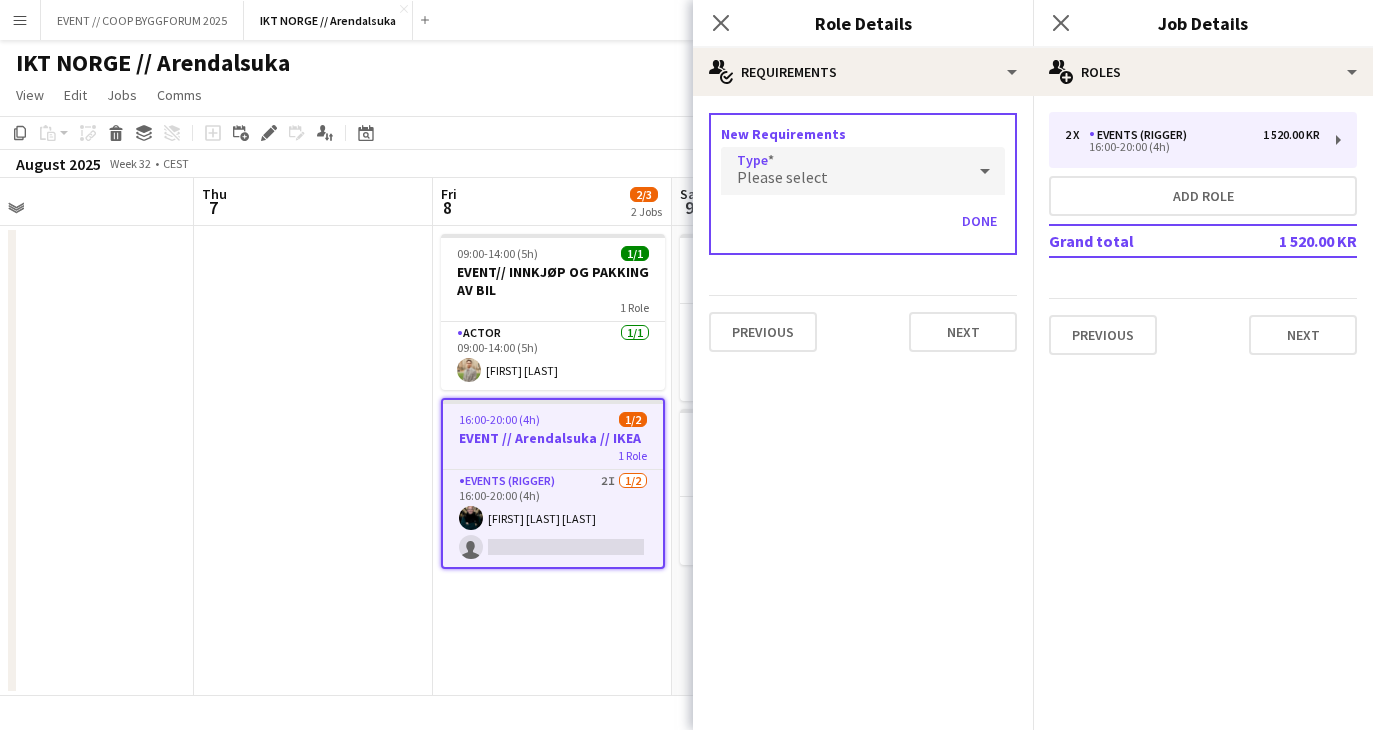 click on "Please select" at bounding box center [843, 171] 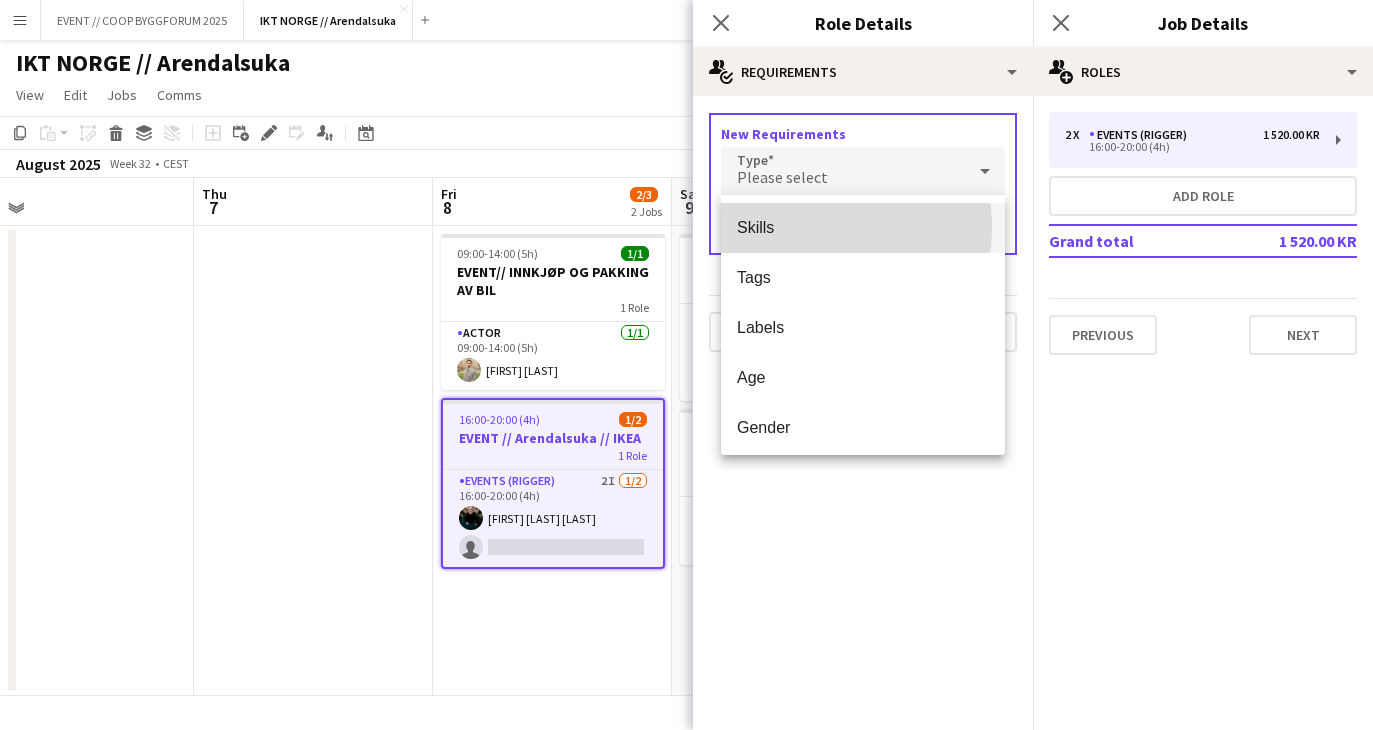click on "Skills" at bounding box center [863, 227] 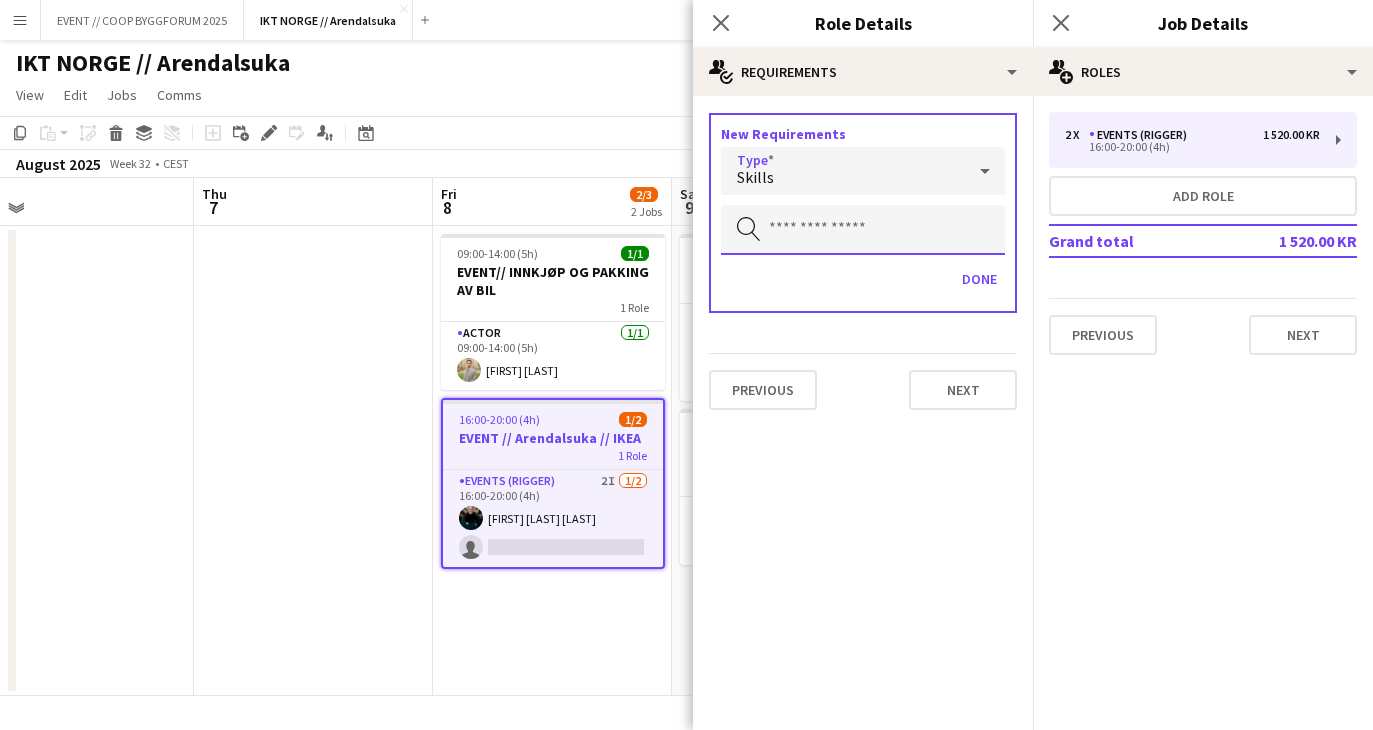 click at bounding box center (863, 230) 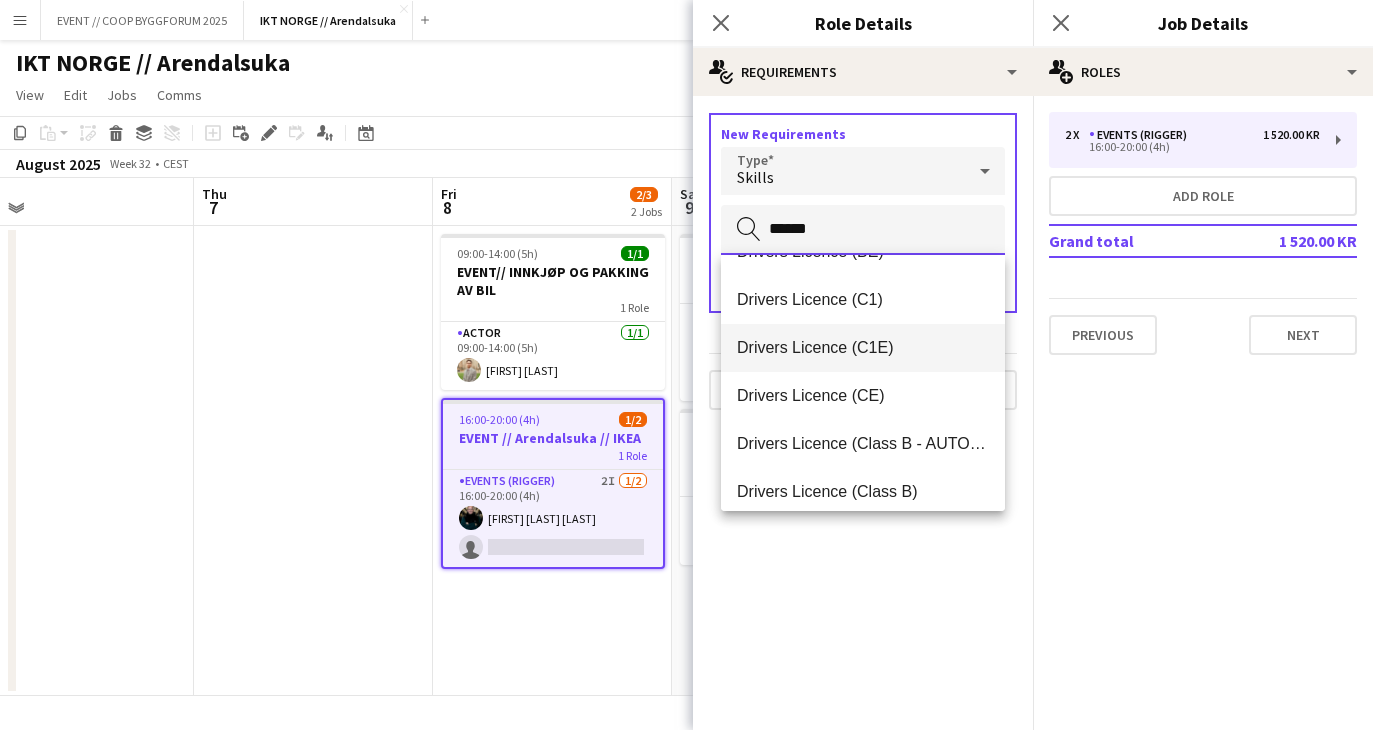 scroll, scrollTop: 333, scrollLeft: 0, axis: vertical 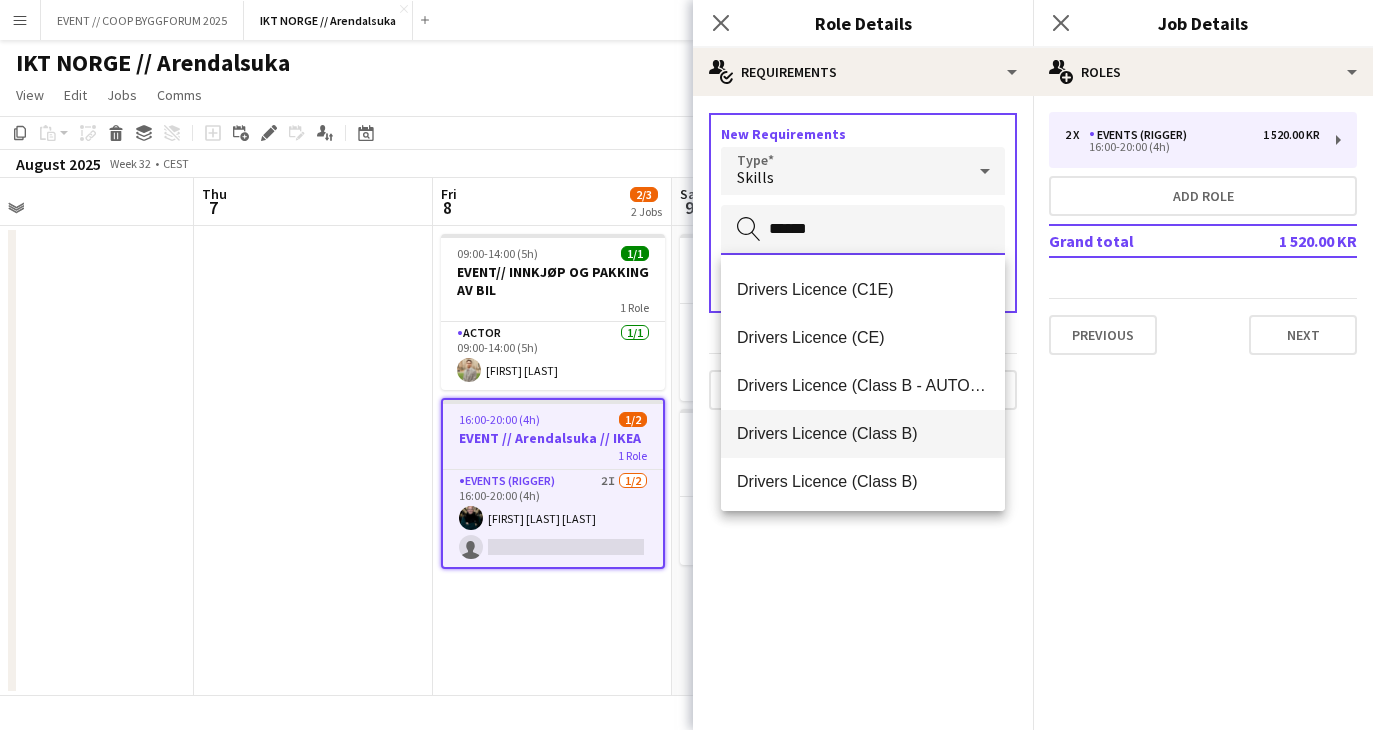 type on "******" 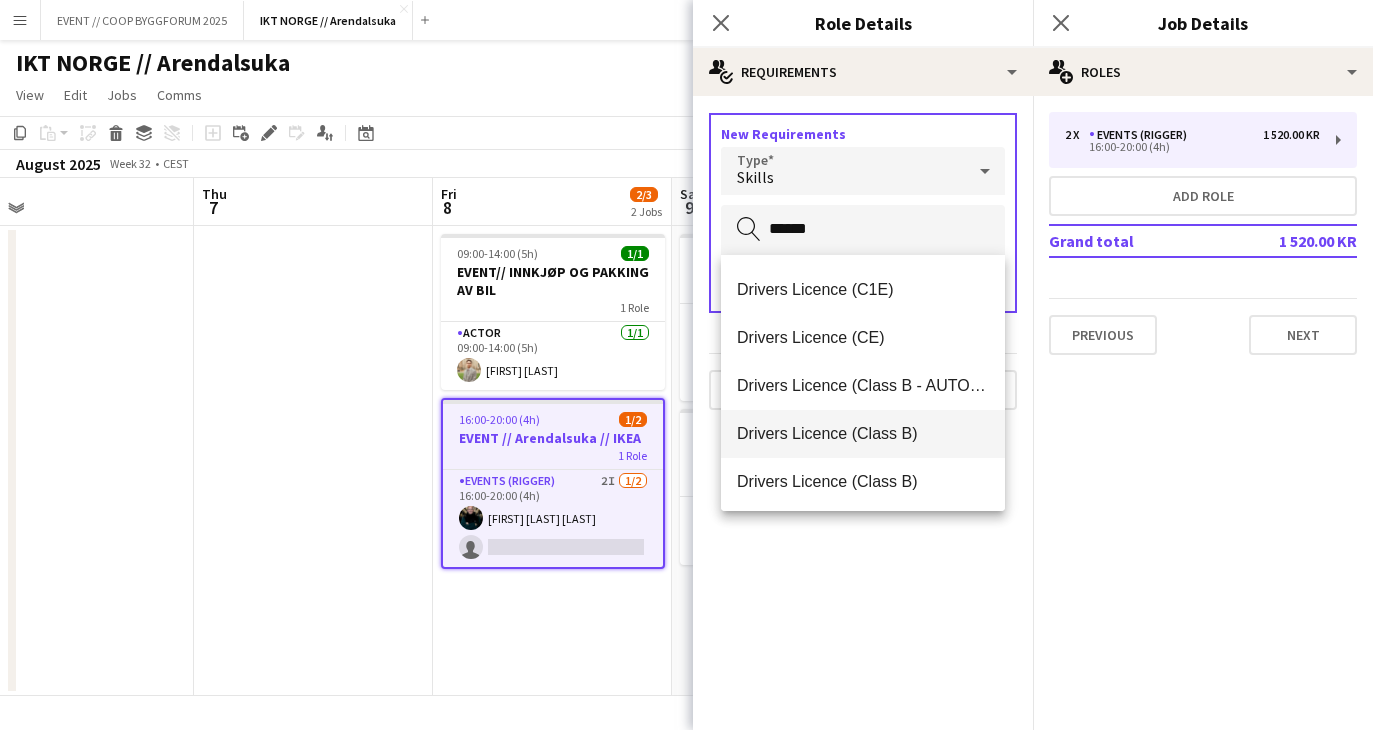 click on "Drivers Licence (Class B)" at bounding box center (863, 433) 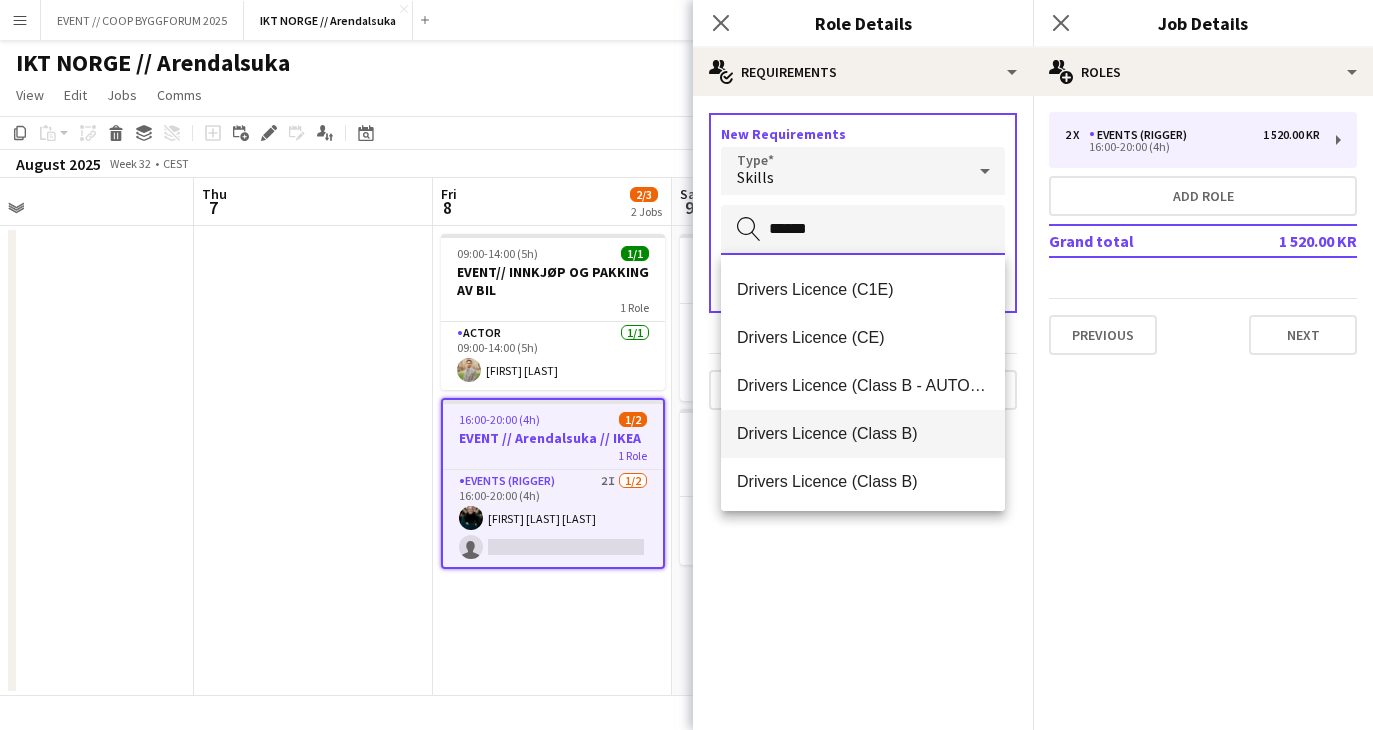 type 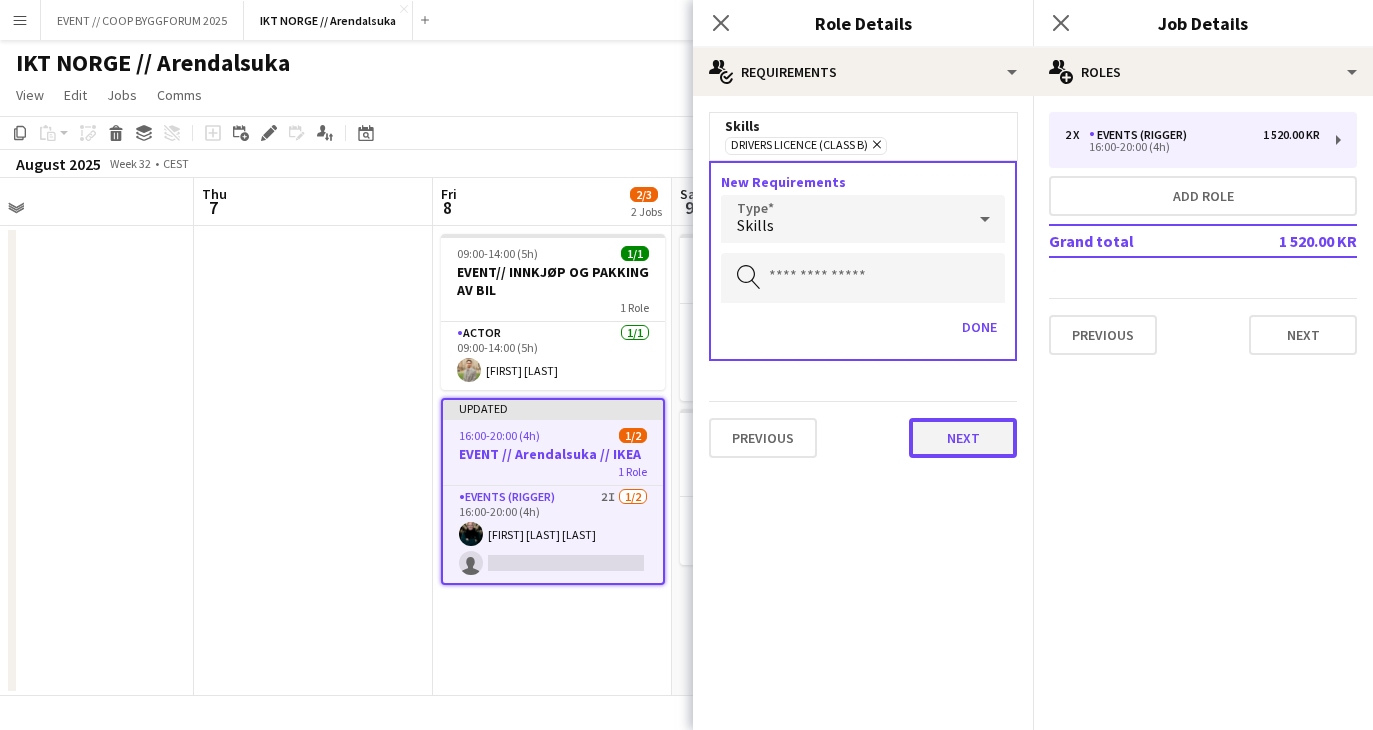 click on "Next" at bounding box center [963, 438] 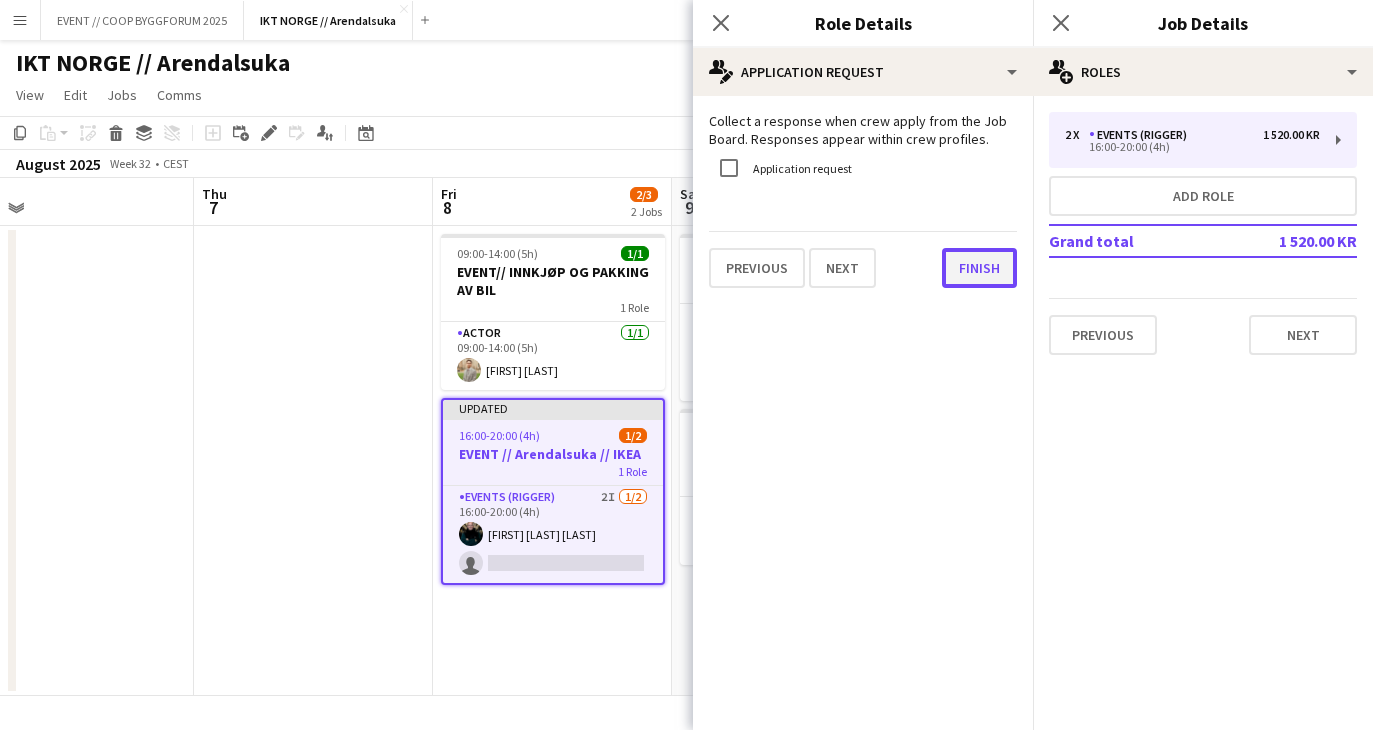 click on "Finish" at bounding box center (979, 268) 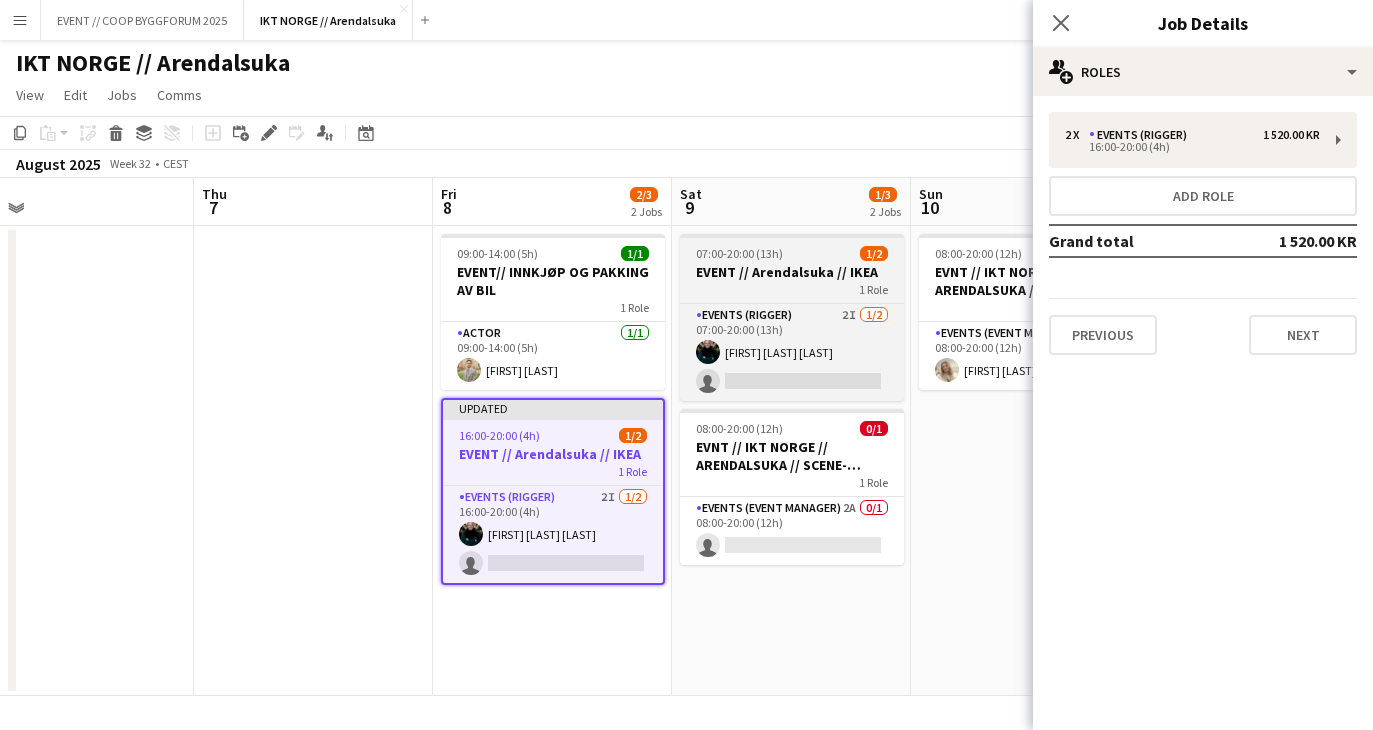 click on "07:00-20:00 (13h)" at bounding box center (739, 253) 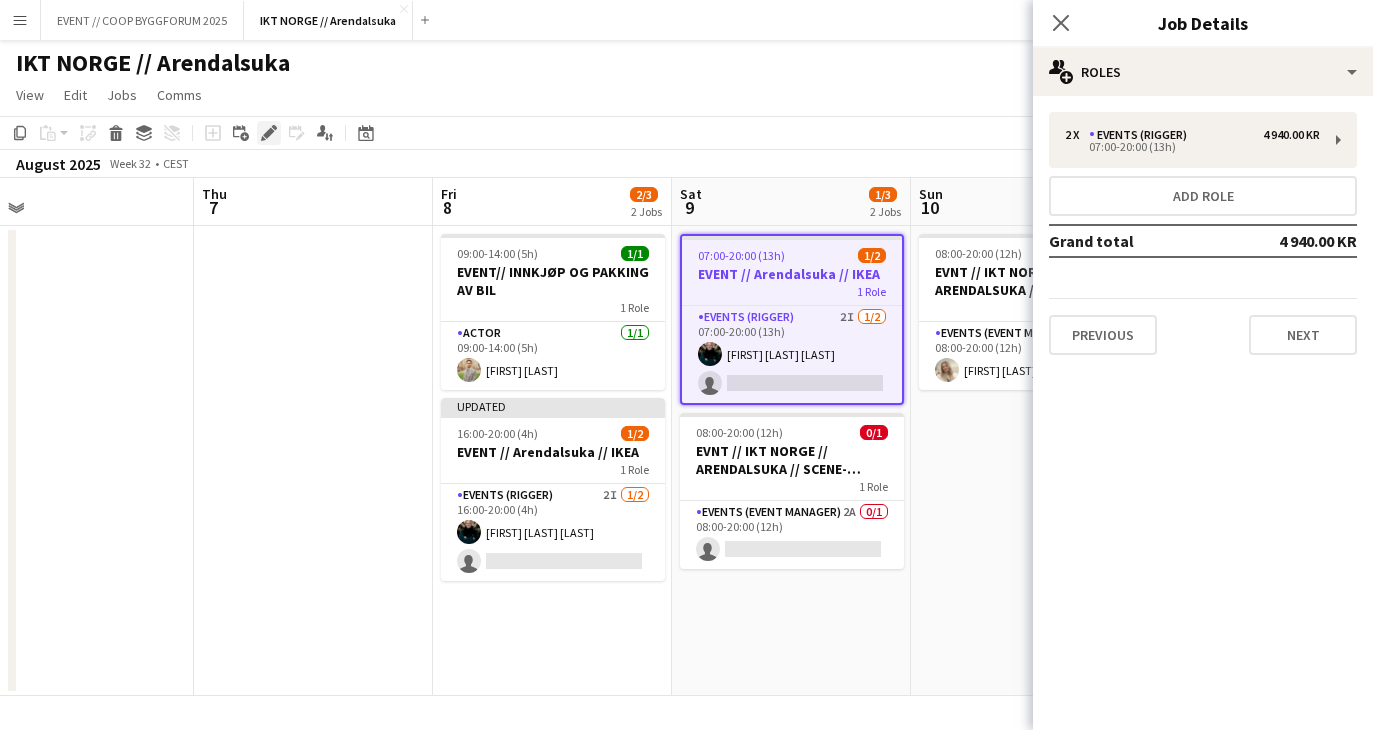 click 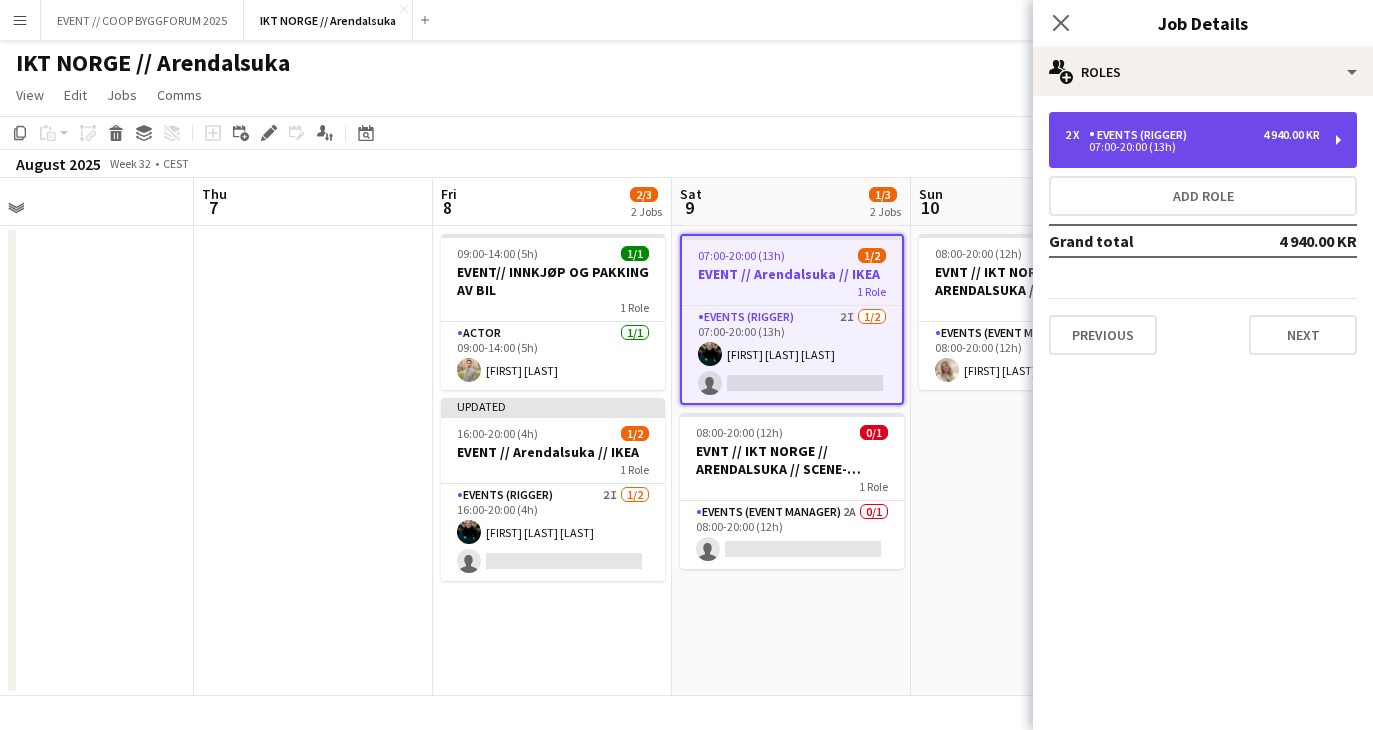 click on "2 x   Events (Rigger)   4 940.00 KR   07:00-20:00 (13h)" at bounding box center (1203, 140) 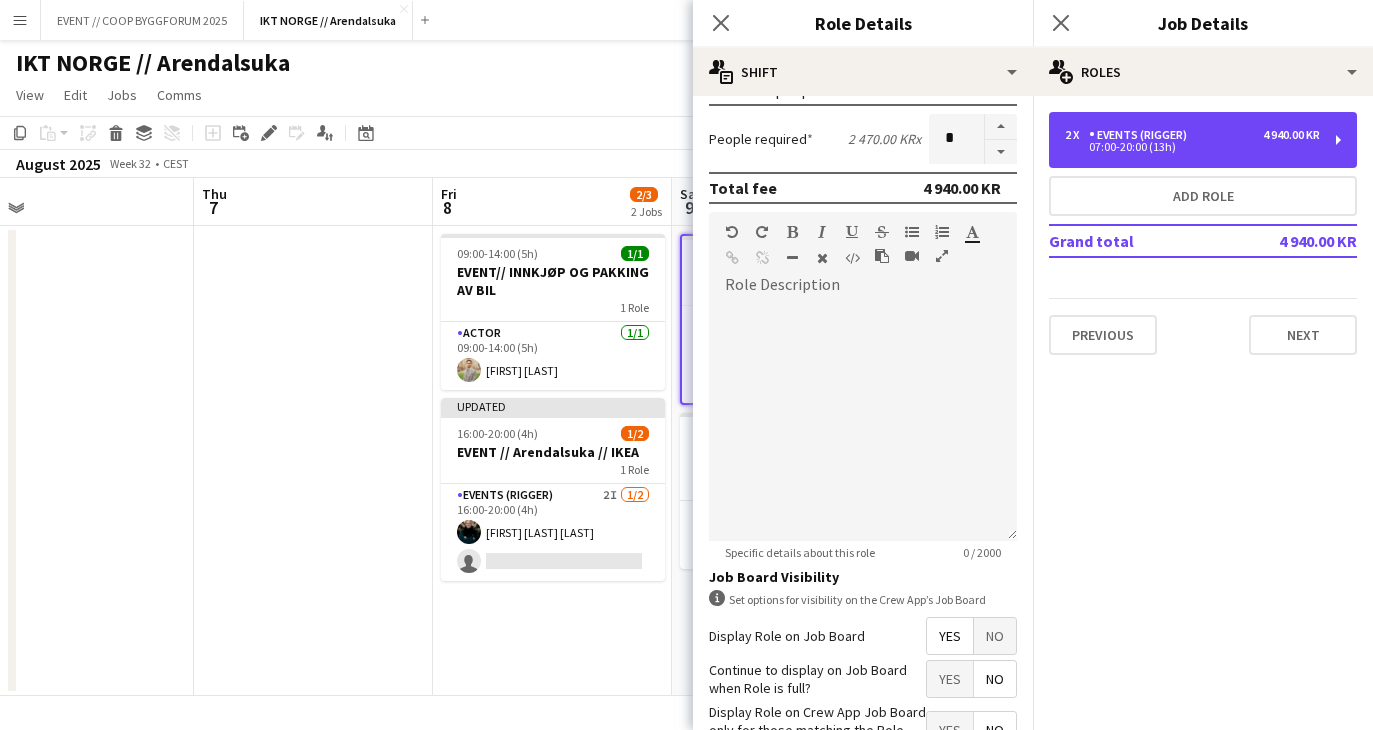 scroll, scrollTop: 625, scrollLeft: 0, axis: vertical 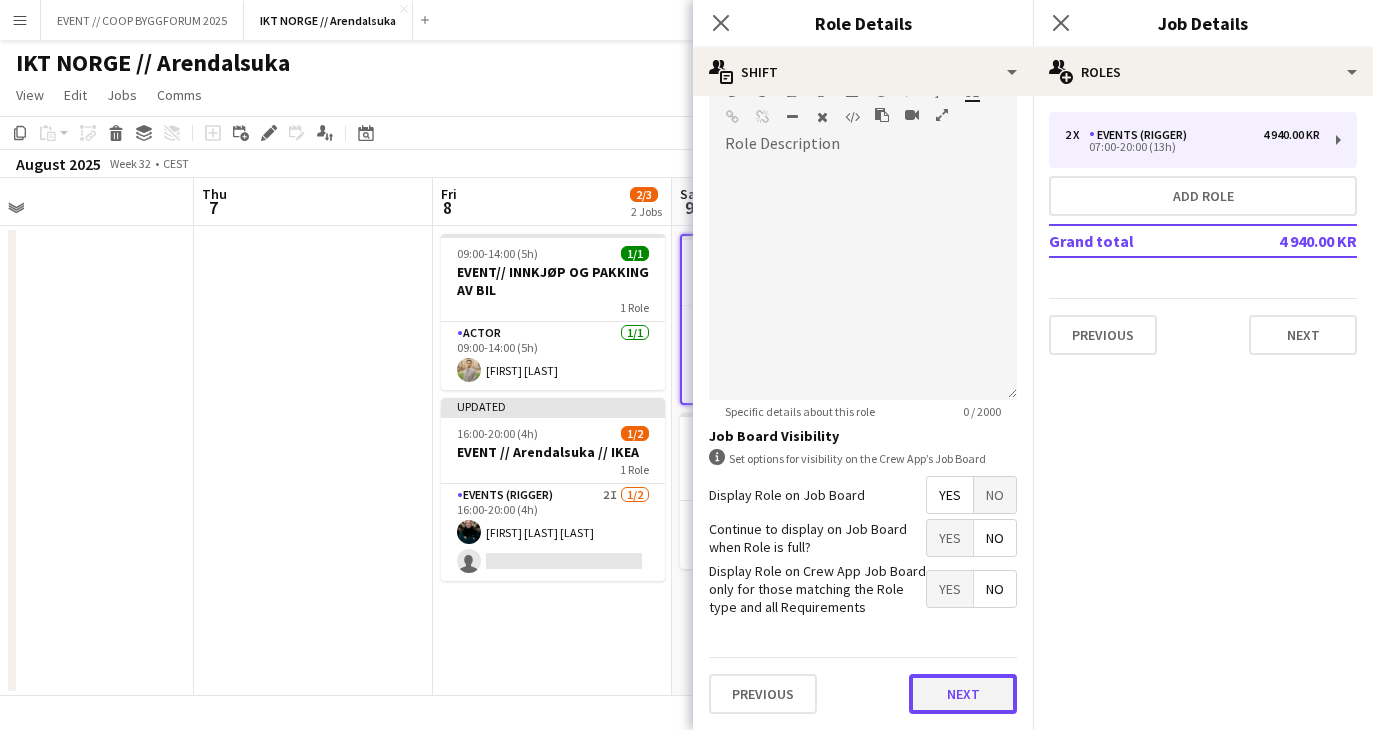 click on "Next" at bounding box center (963, 694) 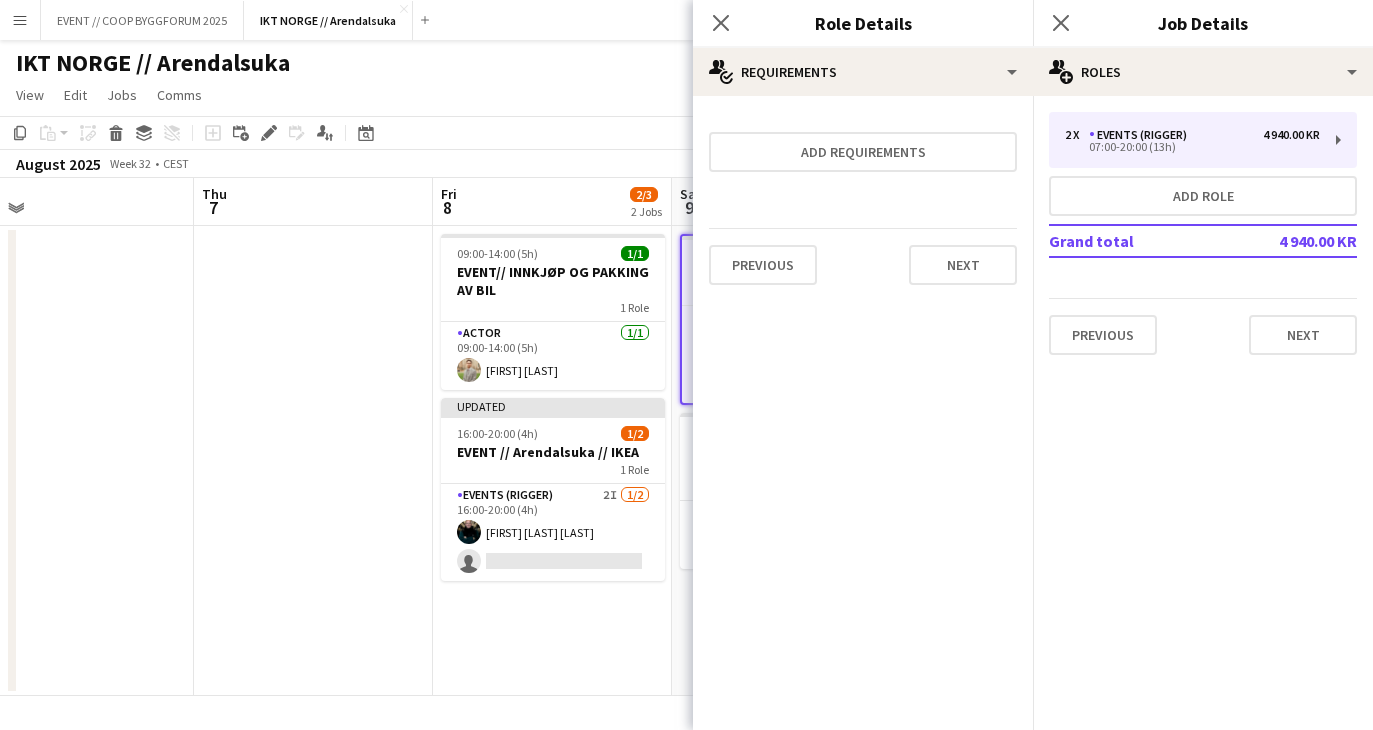 scroll, scrollTop: 0, scrollLeft: 0, axis: both 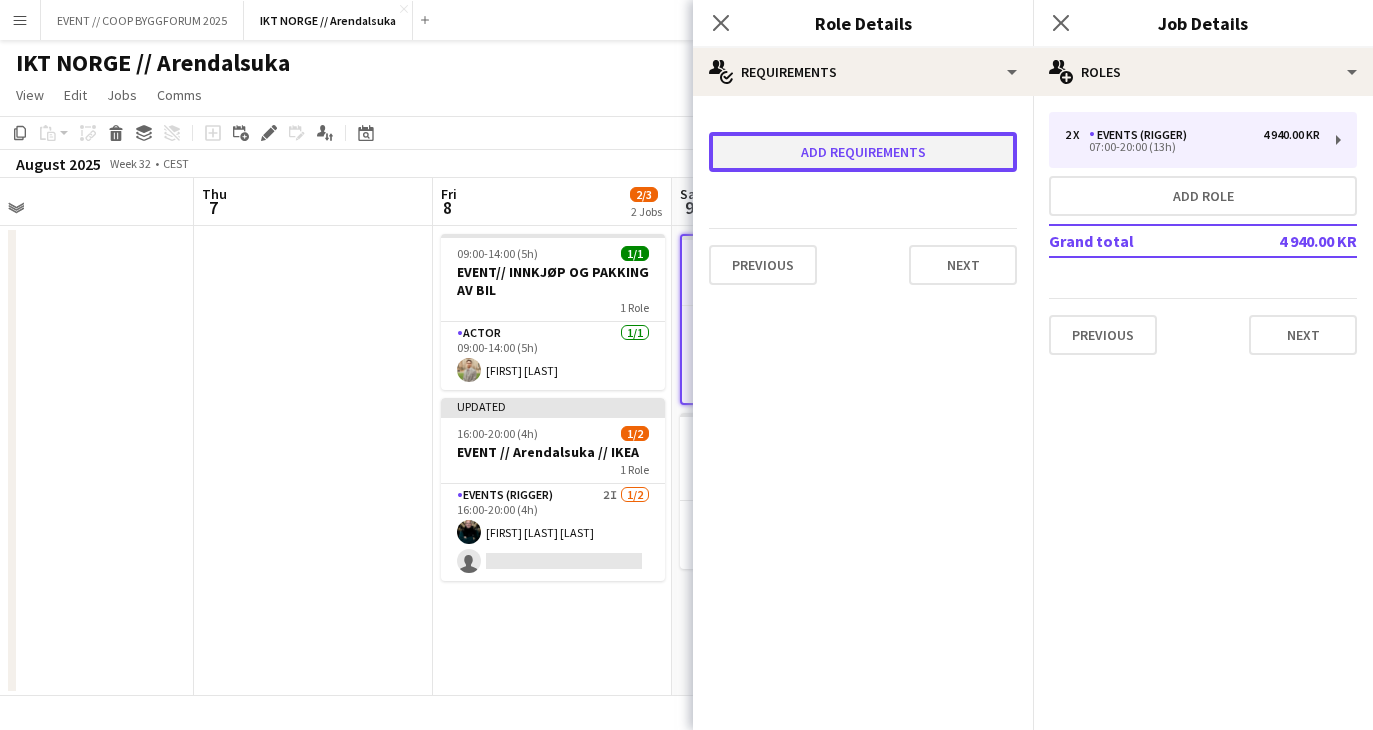 click on "Add requirements" at bounding box center (863, 152) 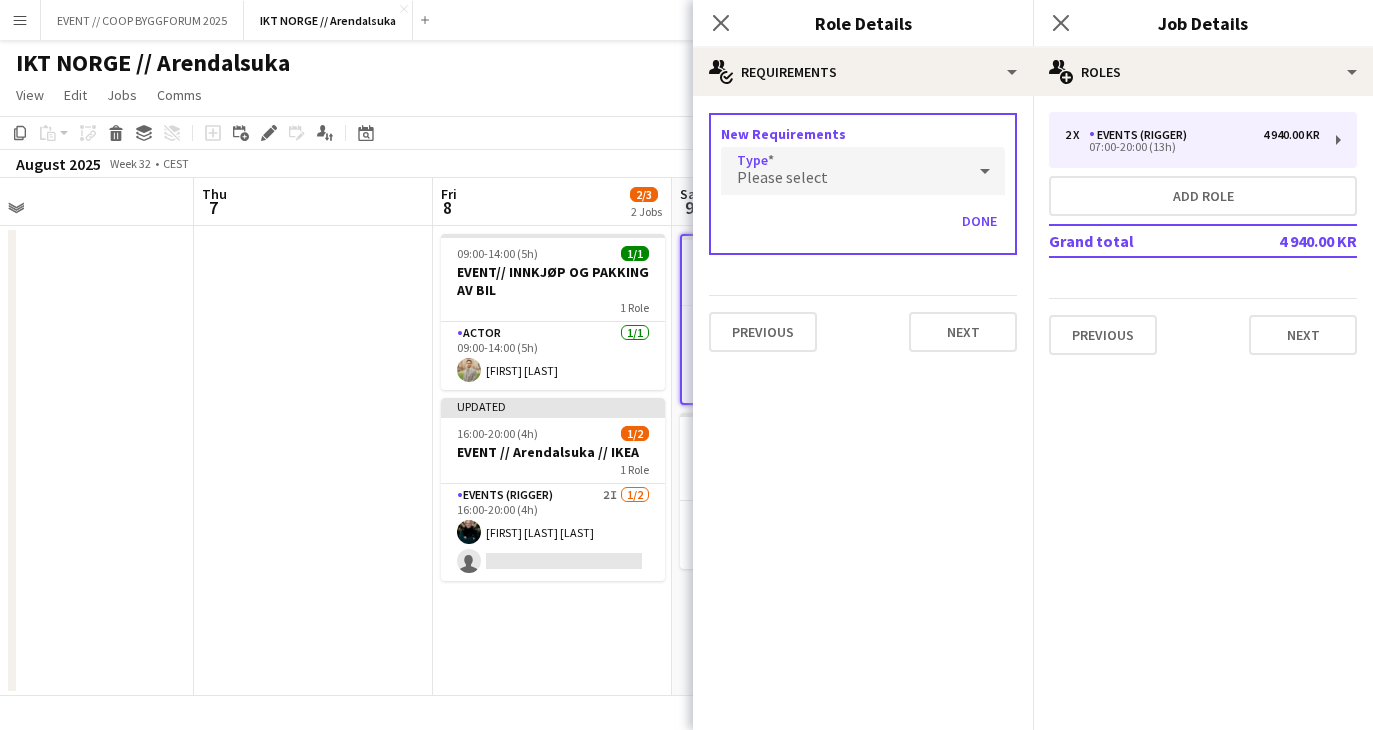 click on "Please select" at bounding box center [843, 171] 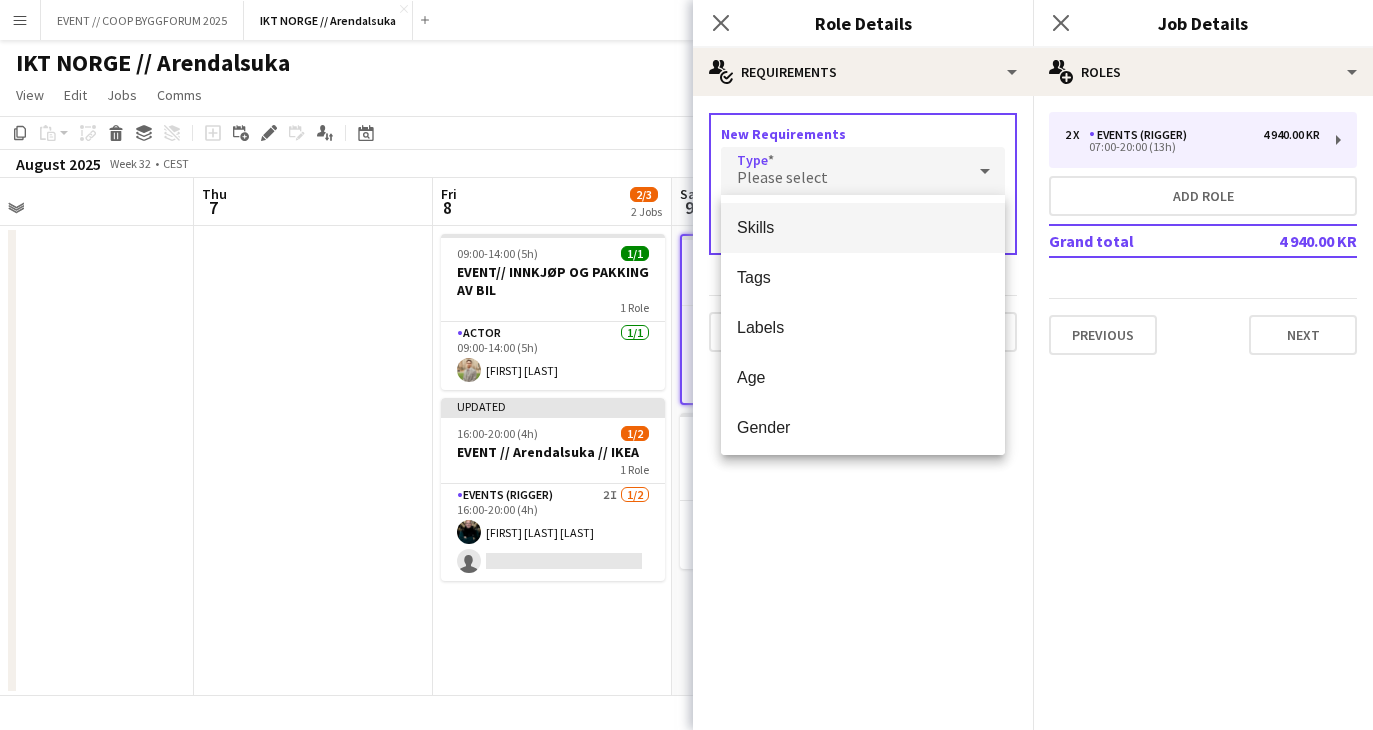 click on "Skills" at bounding box center (863, 228) 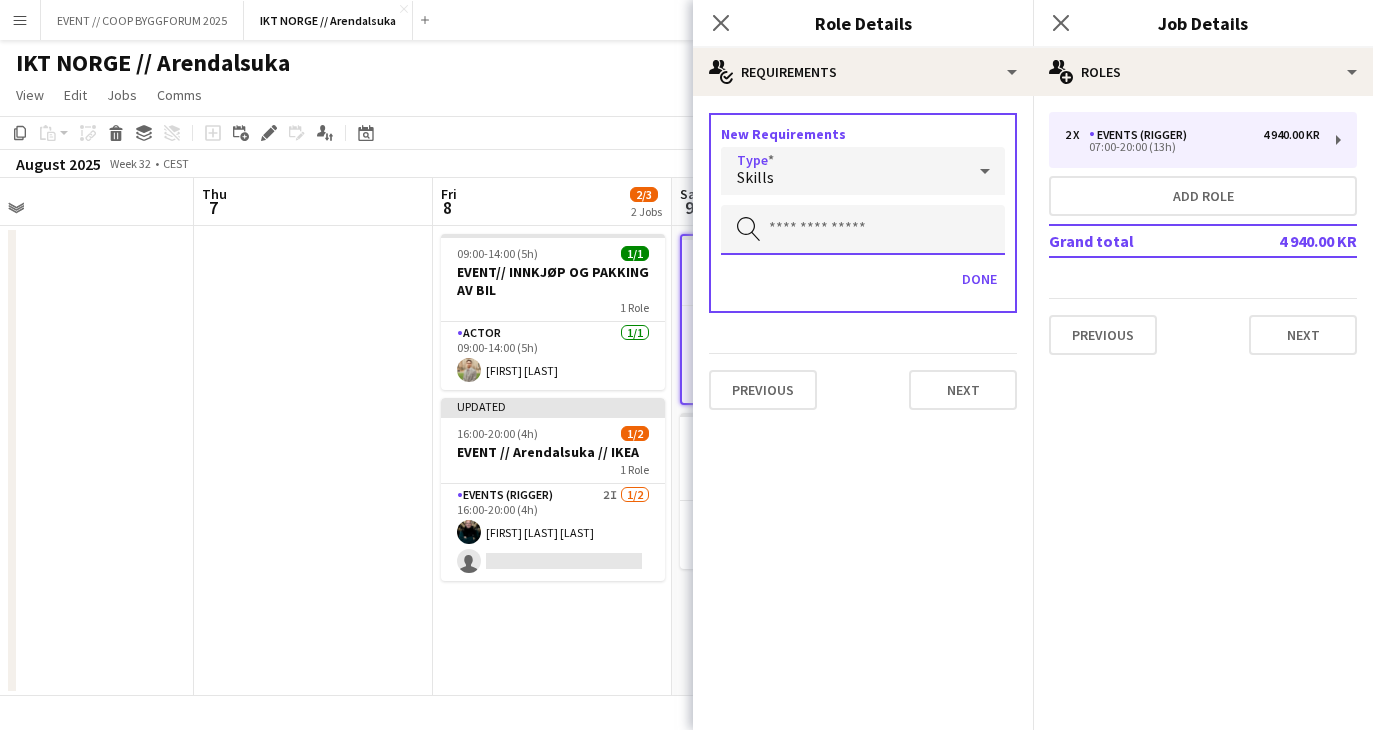 click at bounding box center [863, 230] 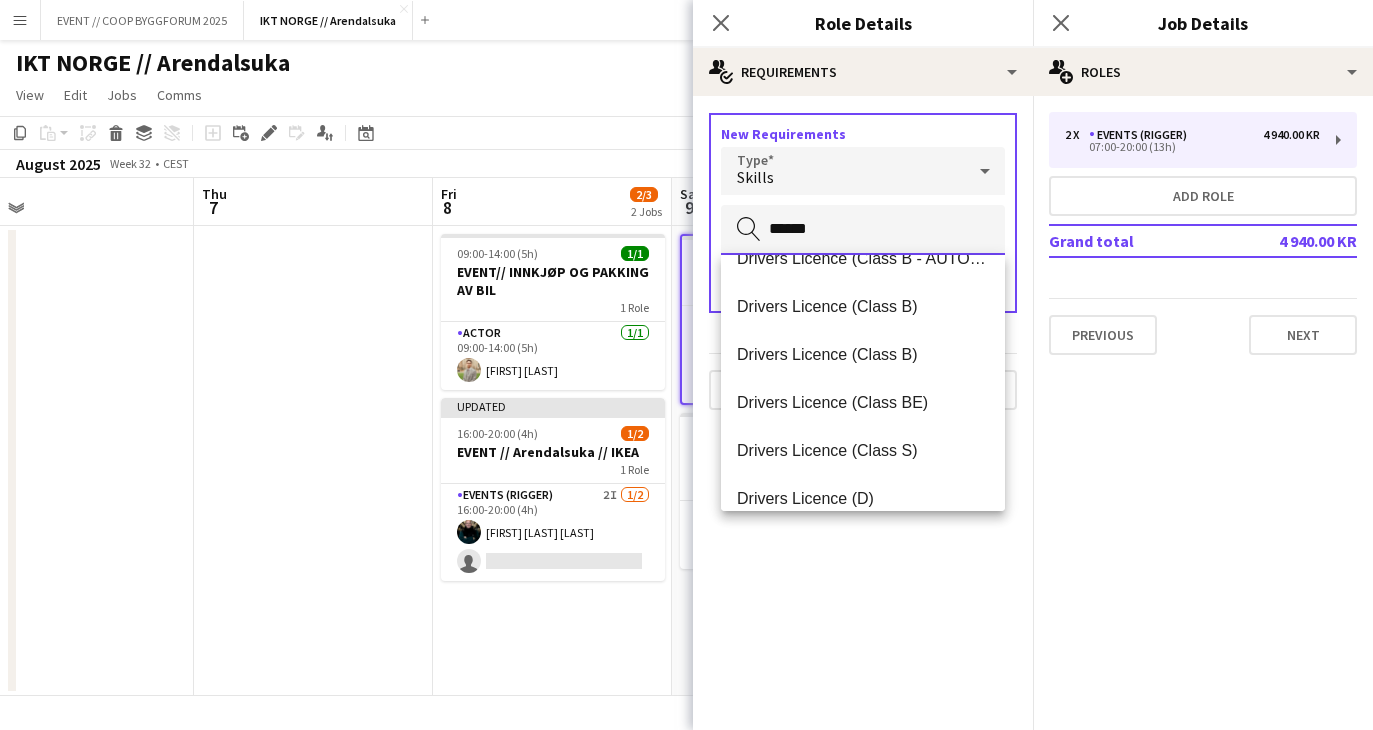 scroll, scrollTop: 459, scrollLeft: 0, axis: vertical 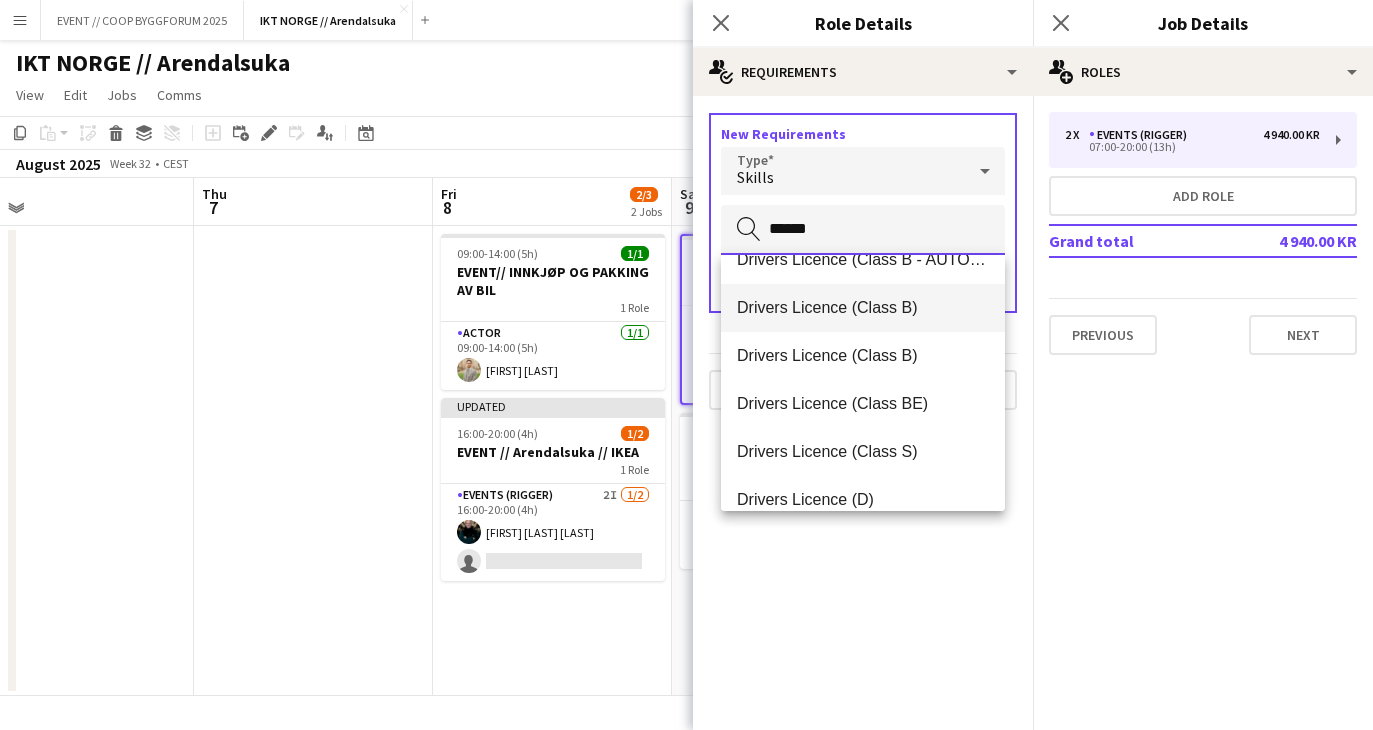 type on "******" 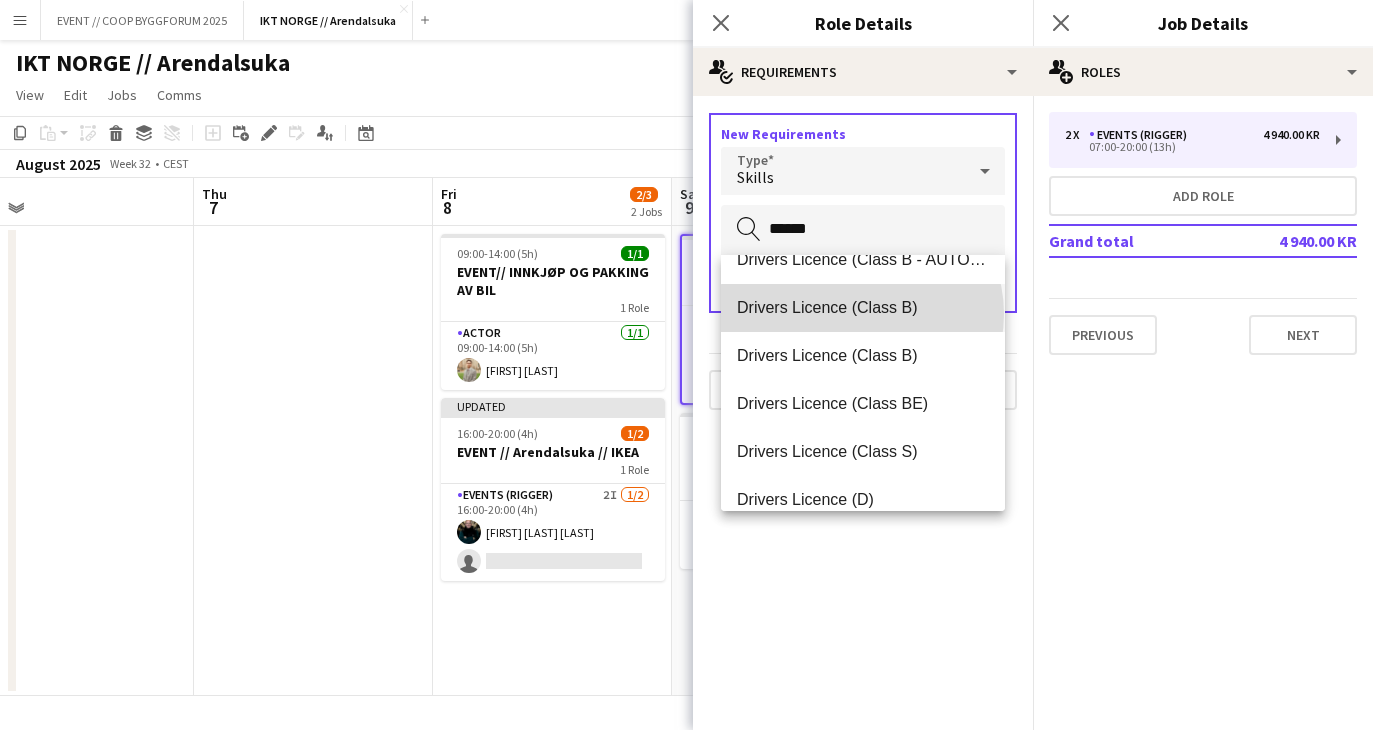 click on "Drivers Licence (Class B)" at bounding box center [863, 307] 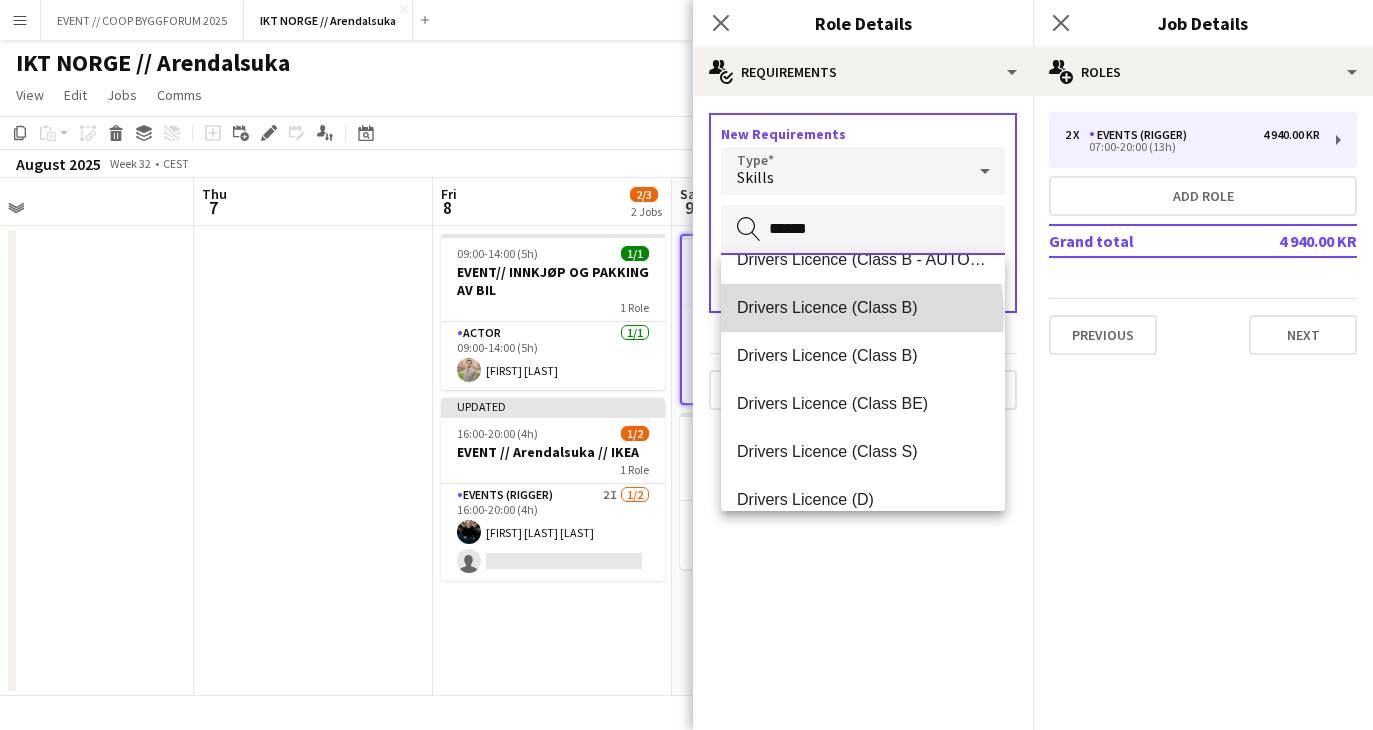type 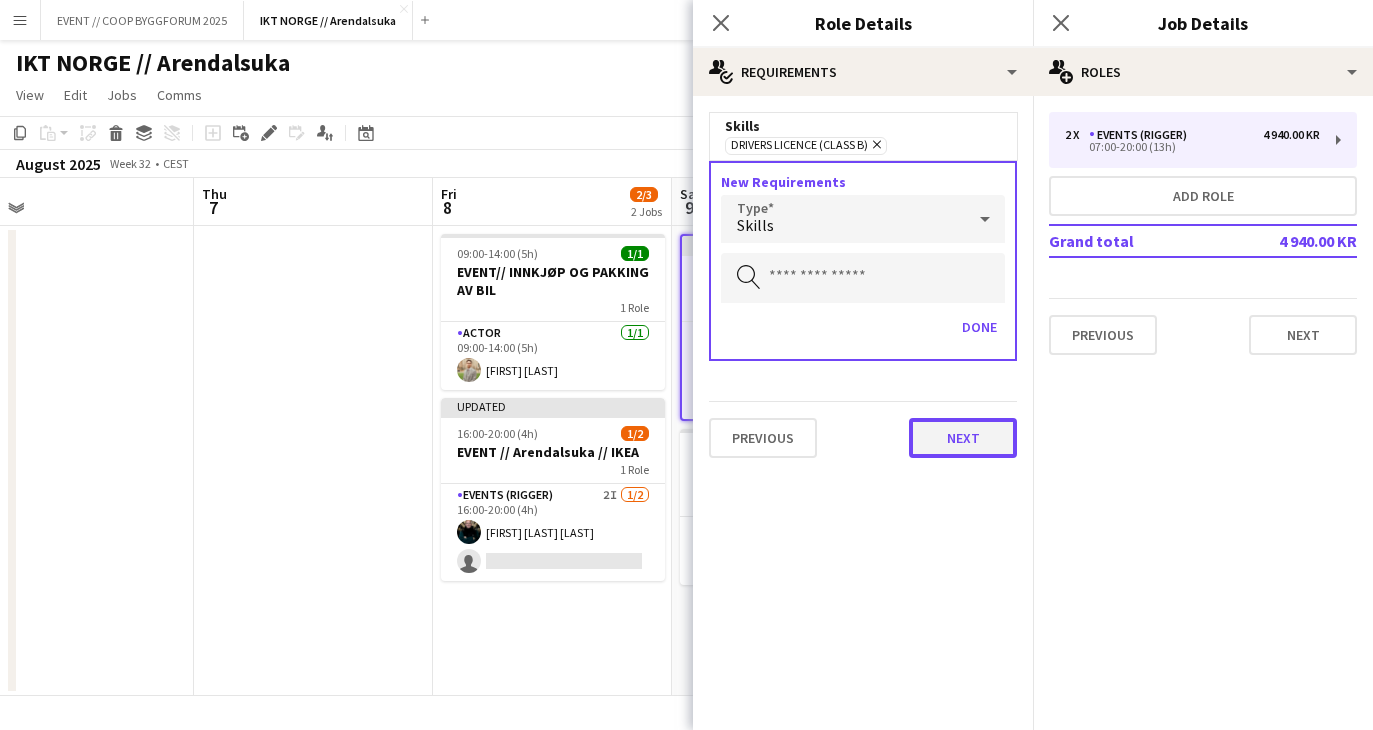 click on "Next" at bounding box center [963, 438] 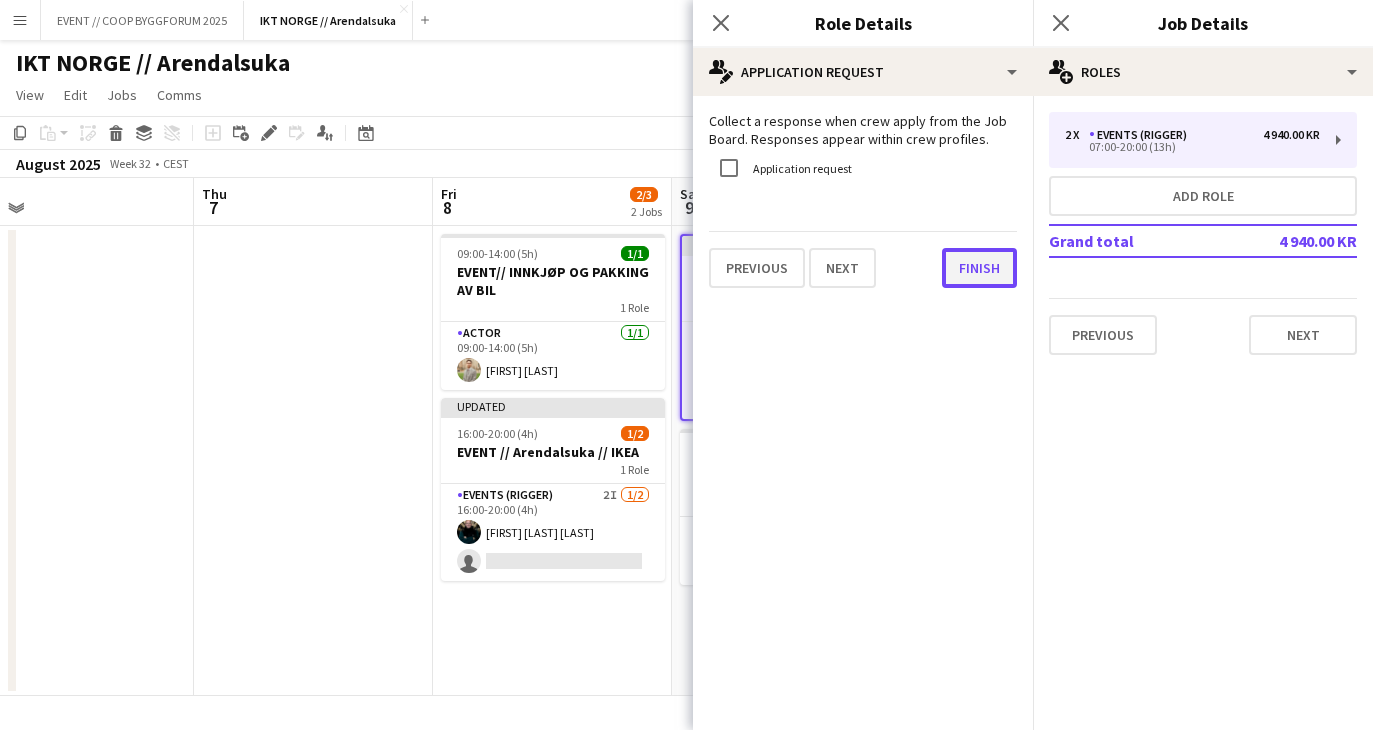 click on "Finish" at bounding box center [979, 268] 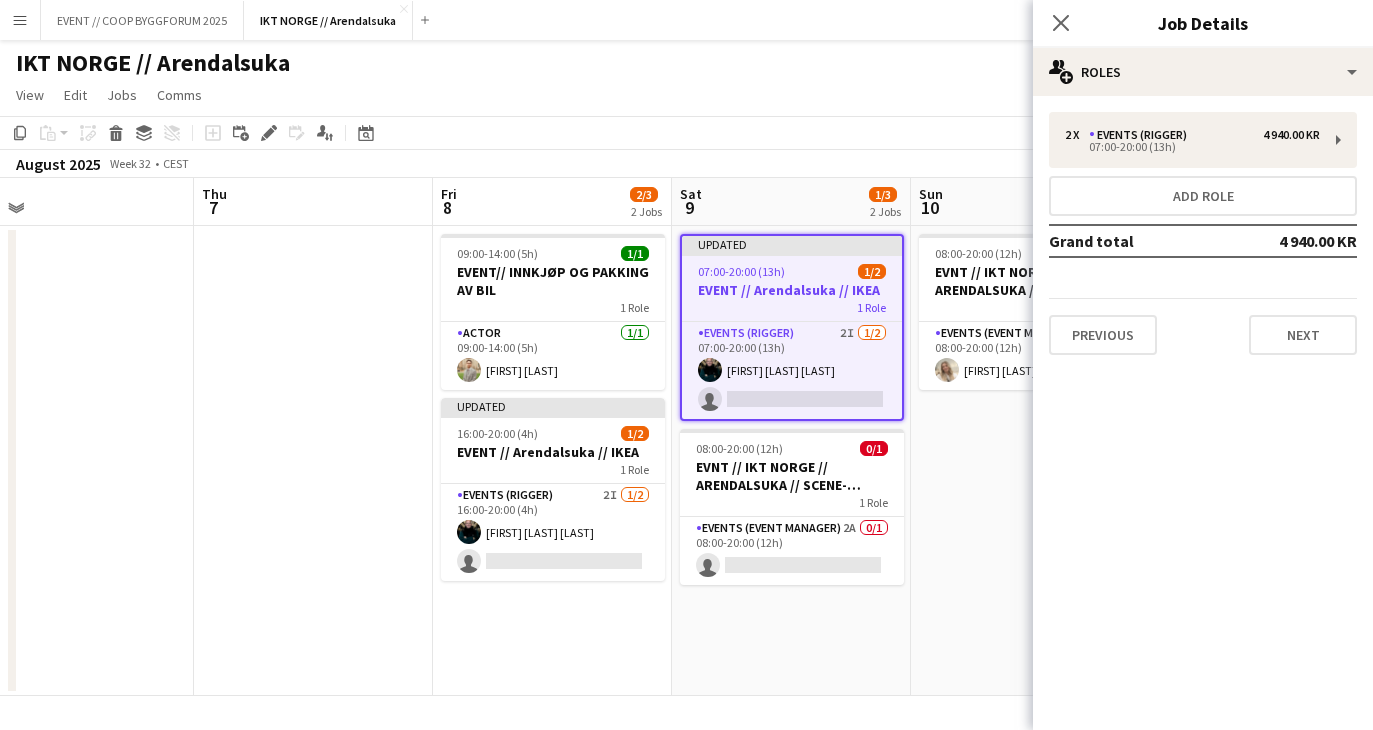 click on "08:00-20:00 (12h)    1/1   EVNT // IKT NORGE // ARENDALSUKA // SCENE-MESTER    1 Role   Events (Event Manager)   1/1   08:00-20:00 (12h)
[FIRST] [LAST]" at bounding box center [1030, 461] 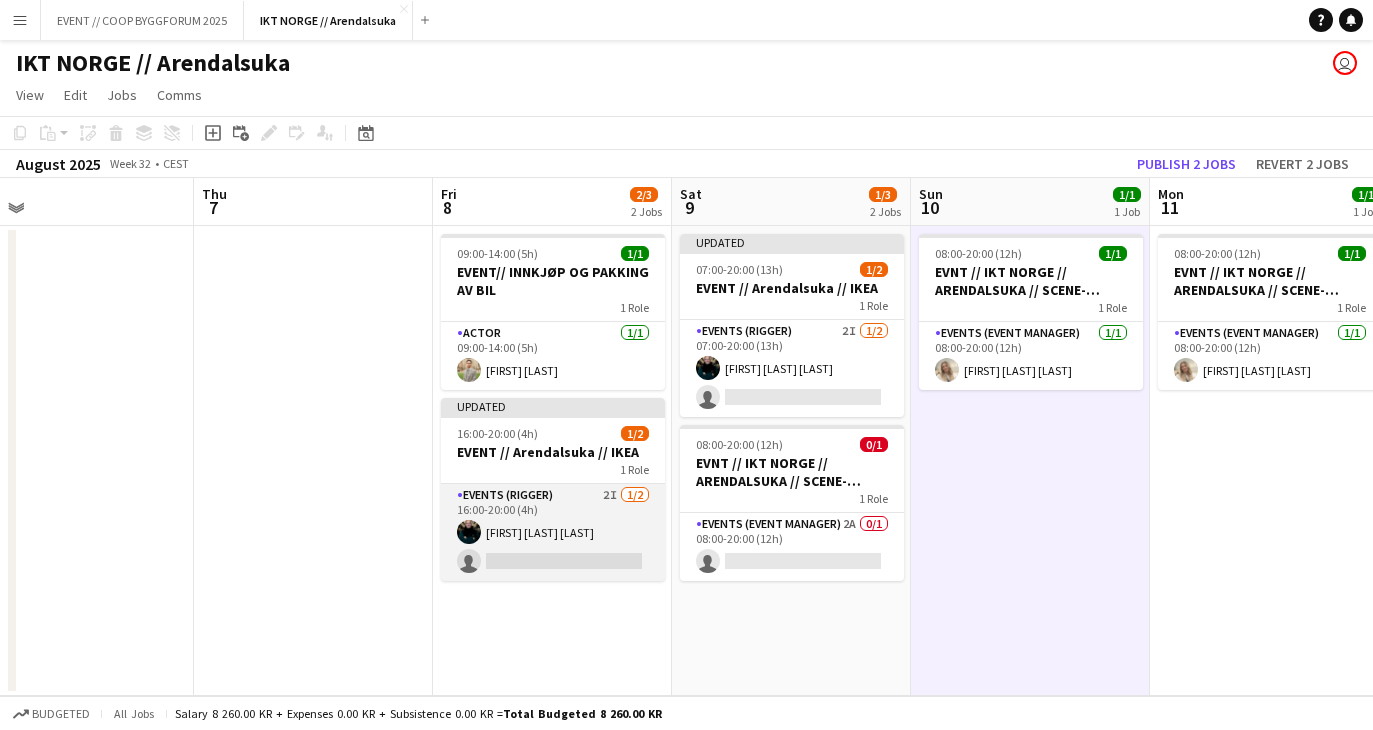click on "Events (Rigger)   2I   1/2   16:00-20:00 (4h)
[FIRST] [LAST]
single-neutral-actions" at bounding box center [553, 532] 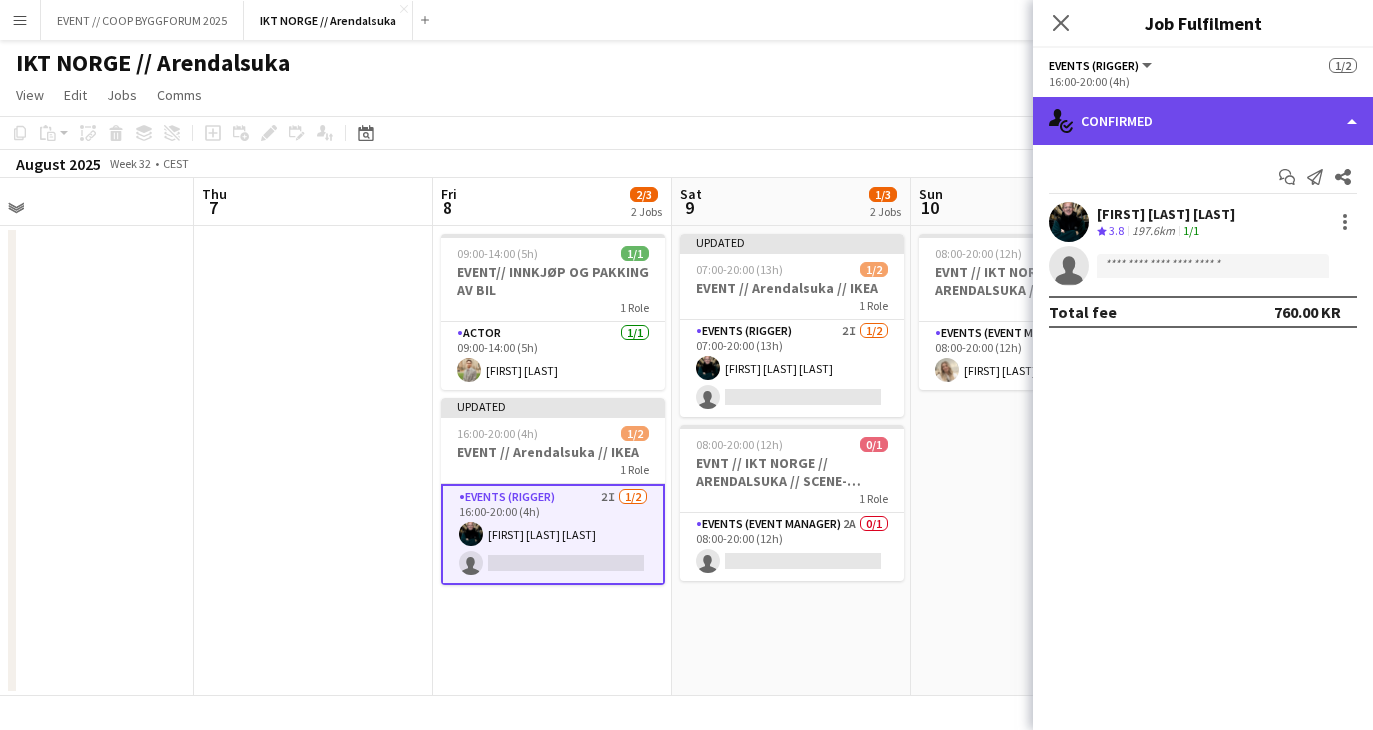 click on "single-neutral-actions-check-2
Confirmed" 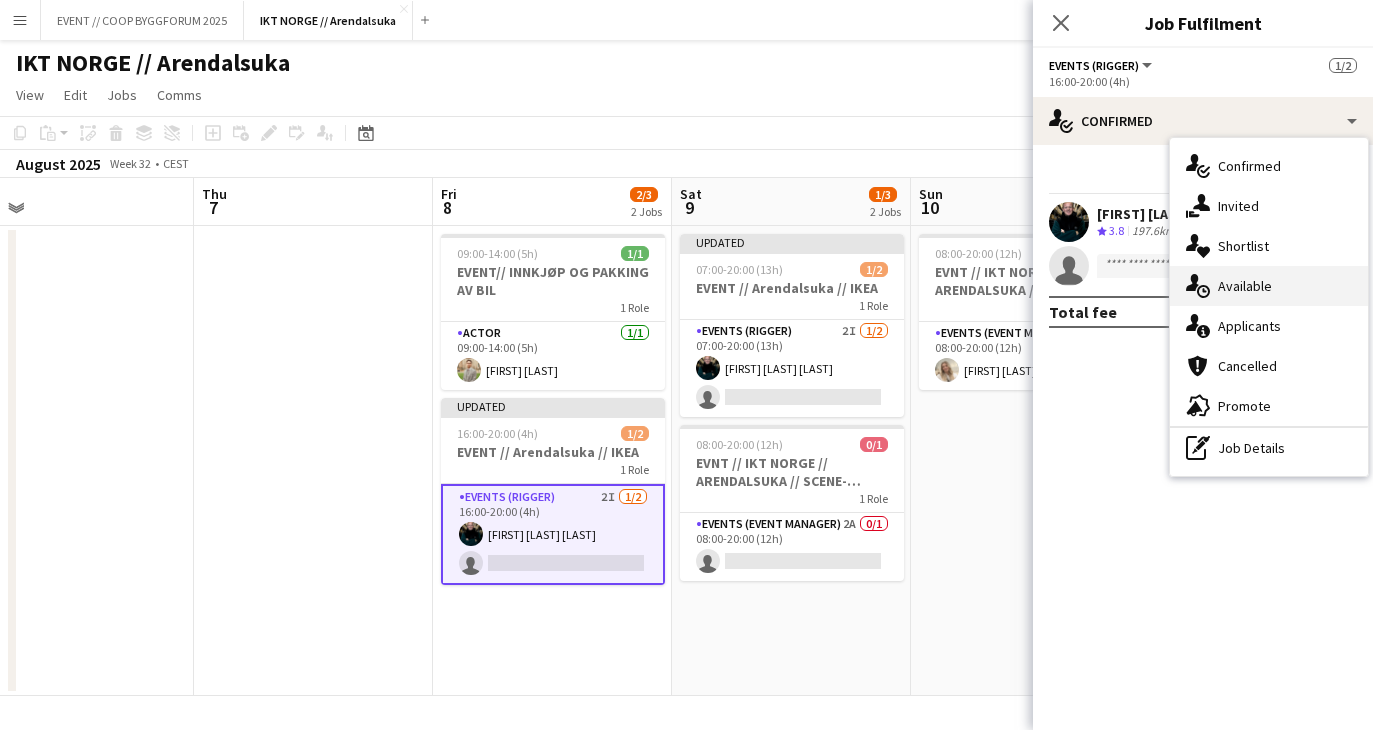 click on "single-neutral-actions-upload
Available" at bounding box center (1269, 286) 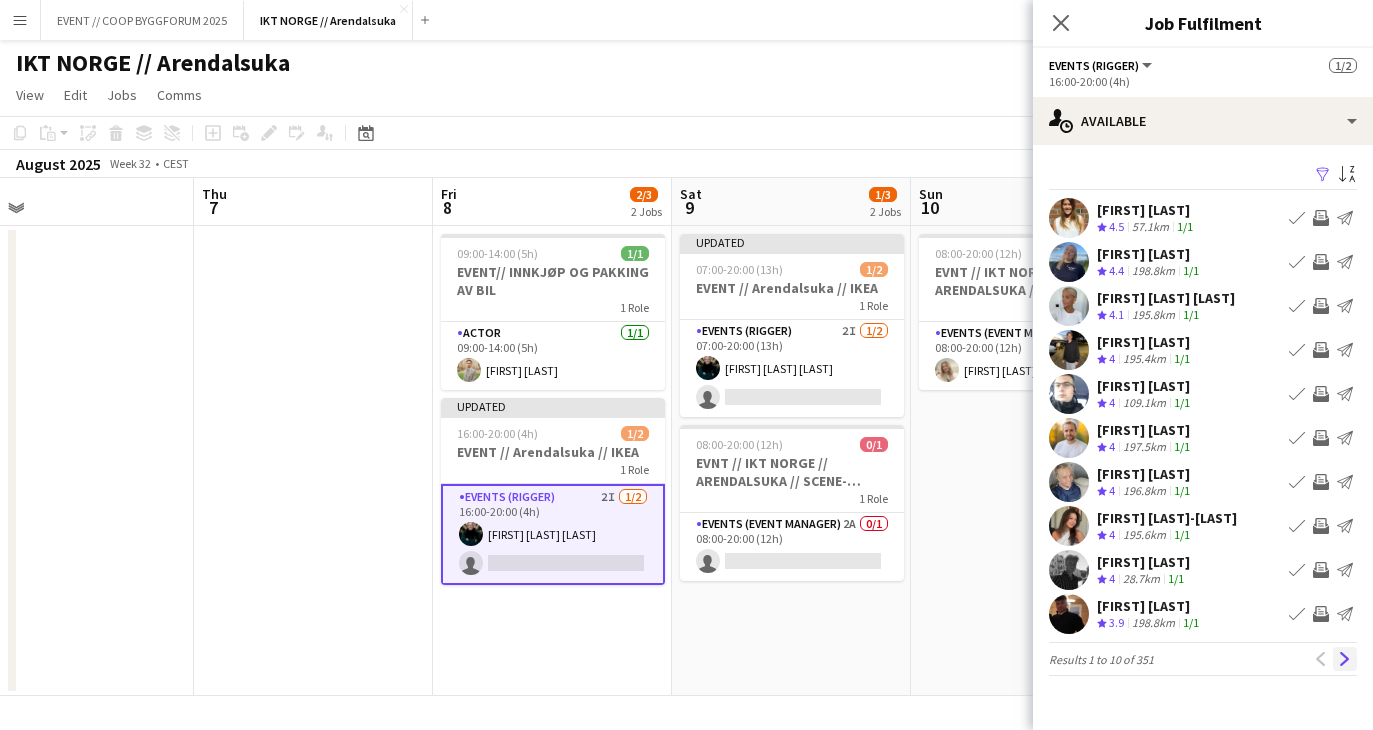 click on "Next" 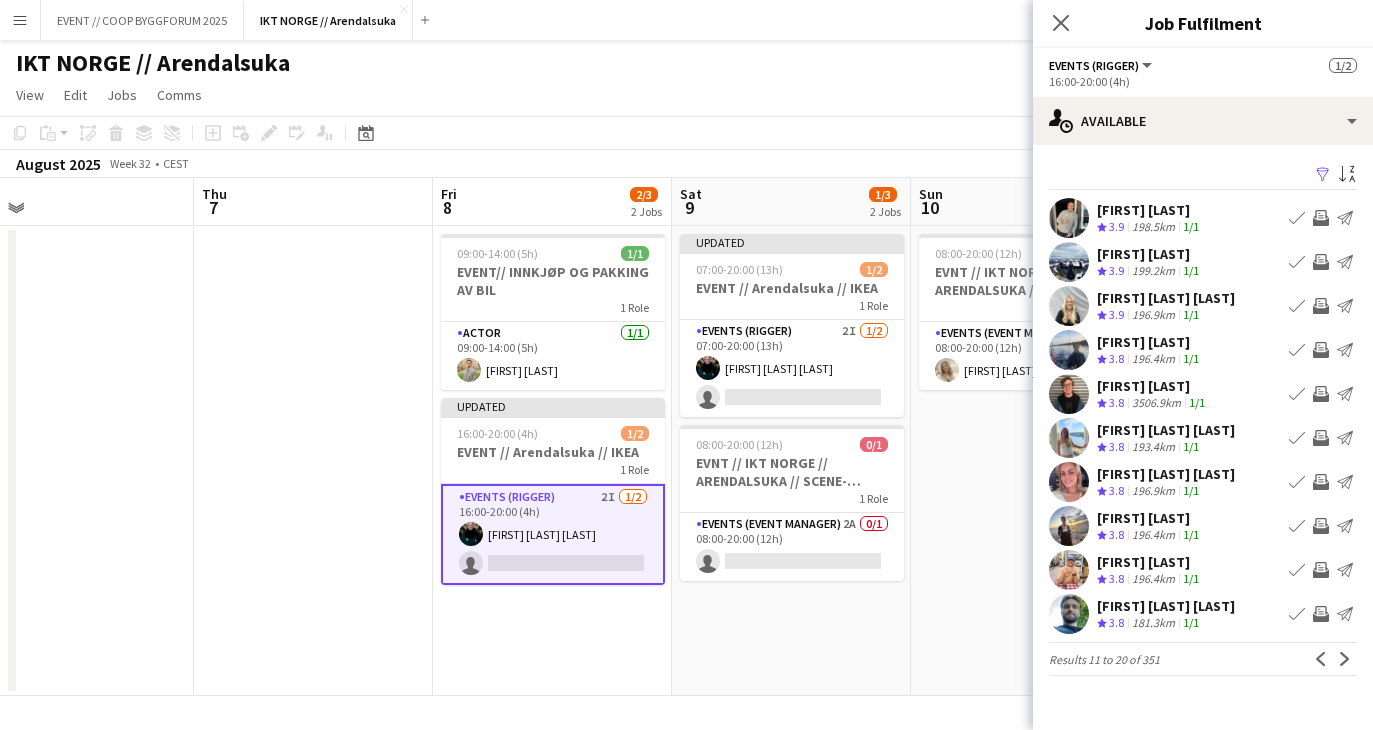 click on "Invite crew" at bounding box center [1321, 350] 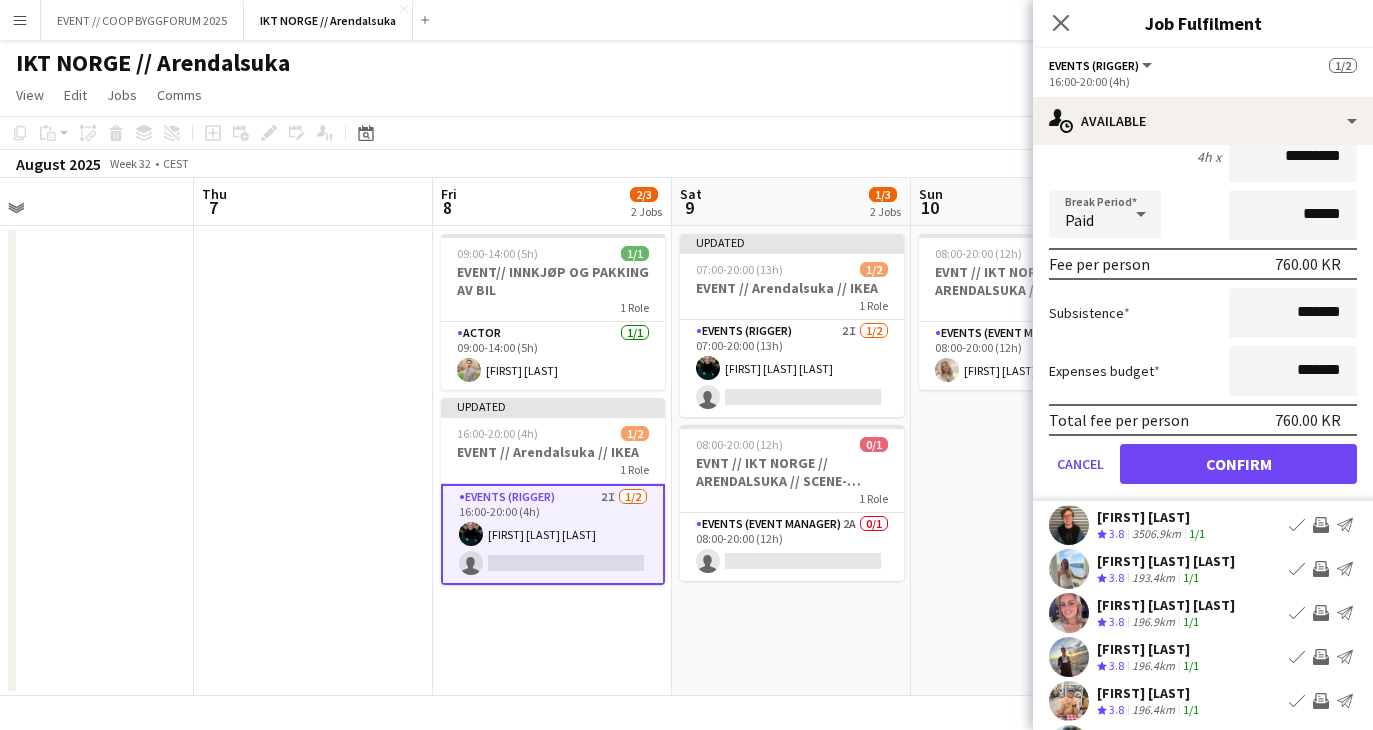 scroll, scrollTop: 299, scrollLeft: 0, axis: vertical 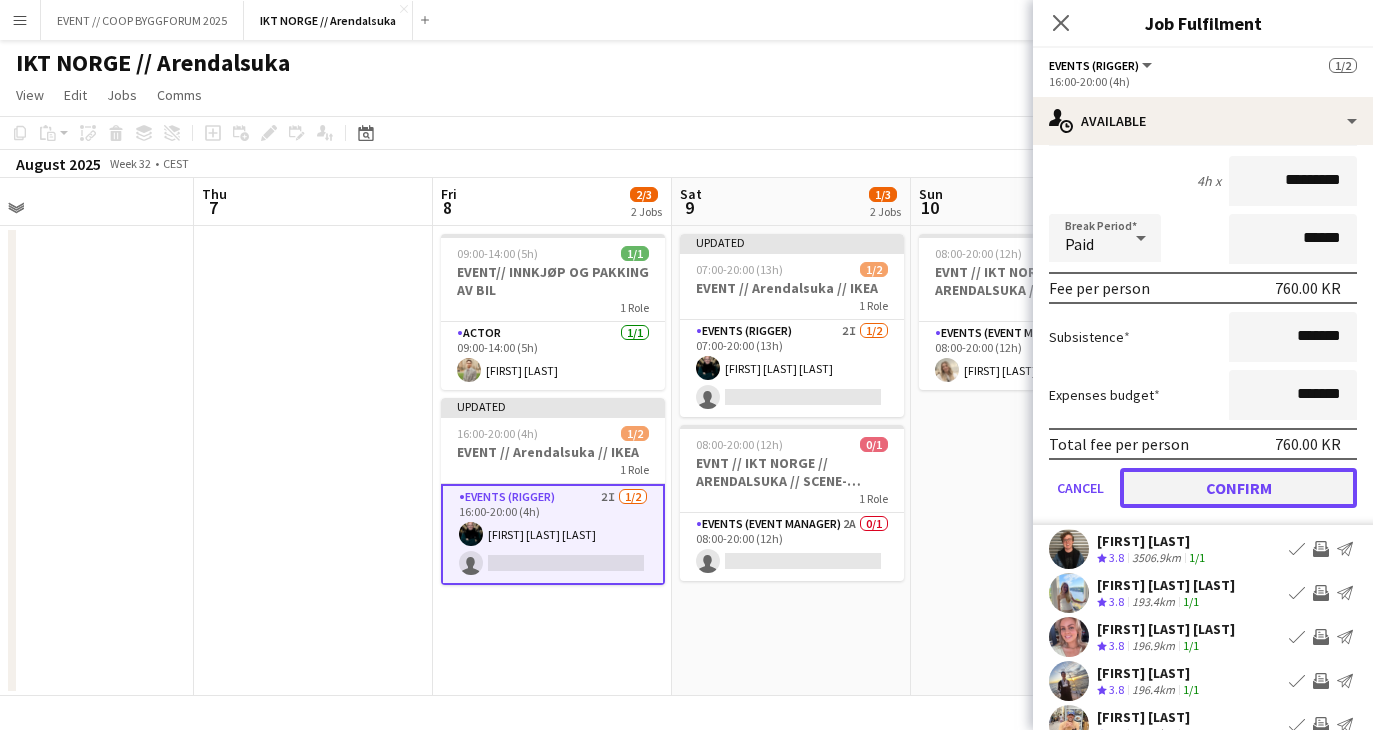 click on "Confirm" at bounding box center [1238, 488] 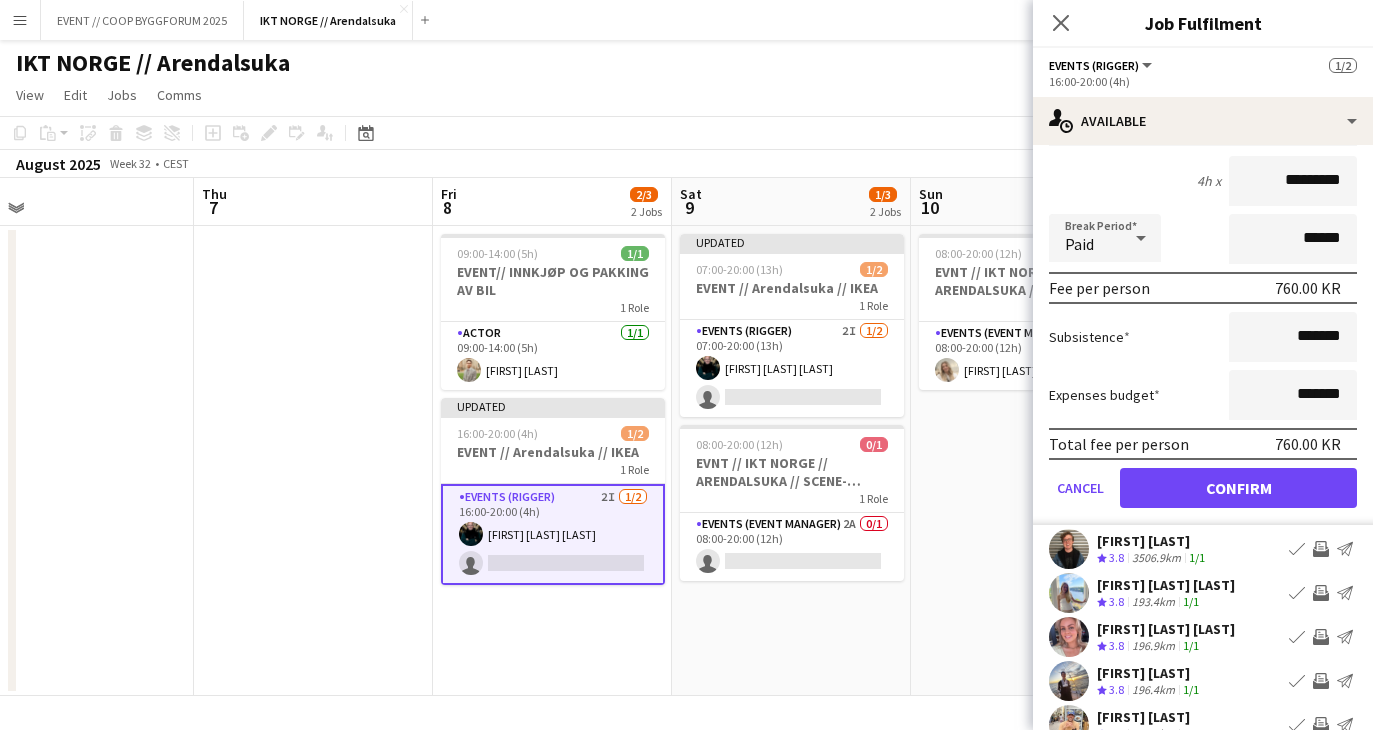 scroll, scrollTop: 0, scrollLeft: 0, axis: both 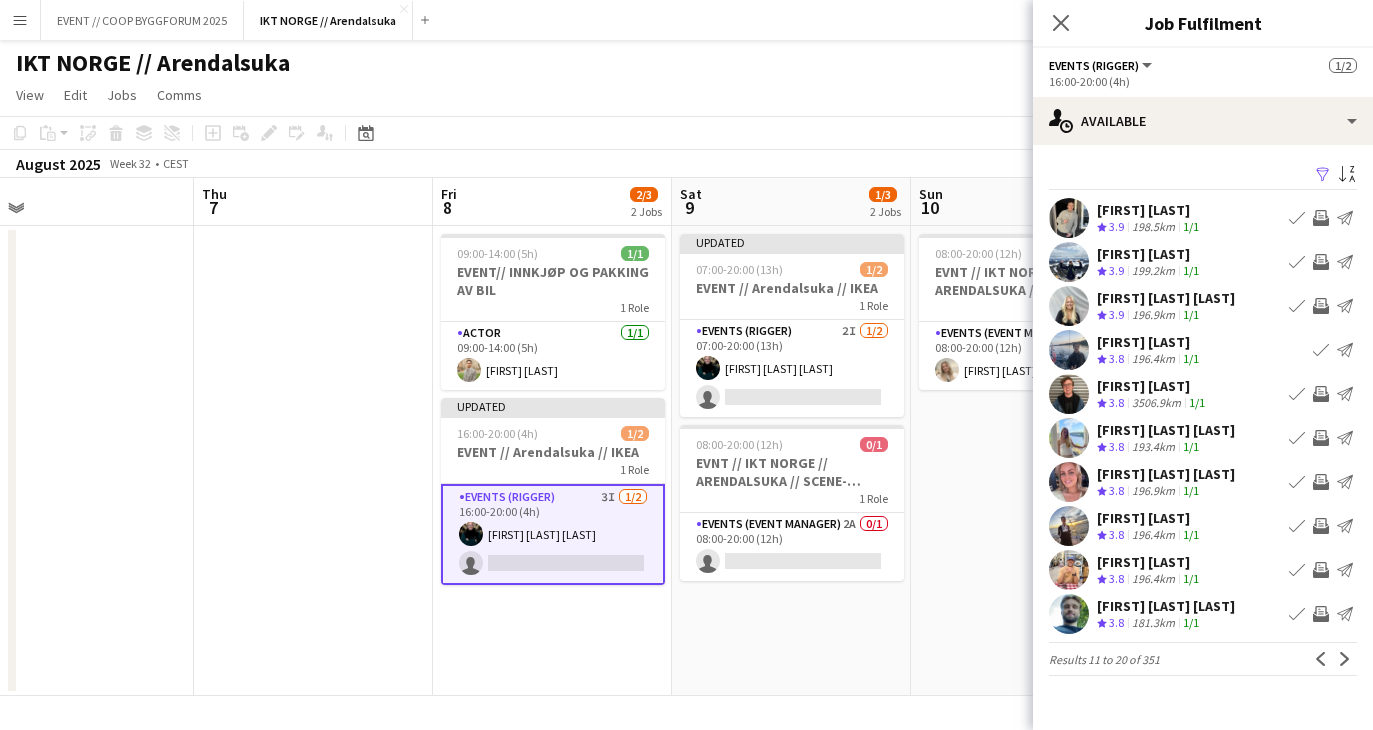 click on "Updated   07:00-20:00 (13h)    1/2   EVENT // Arendalsuka // IKEA   1 Role   Events (Rigger)   2I   1/2   07:00-20:00 (13h)
[FIRST] [LAST]
single-neutral-actions
08:00-20:00 (12h)    0/1   EVNT // IKT NORGE // ARENDALSUKA // SCENE-MESTER    1 Role   Events (Event Manager)   2A   0/1   08:00-20:00 (12h)
single-neutral-actions" at bounding box center [791, 461] 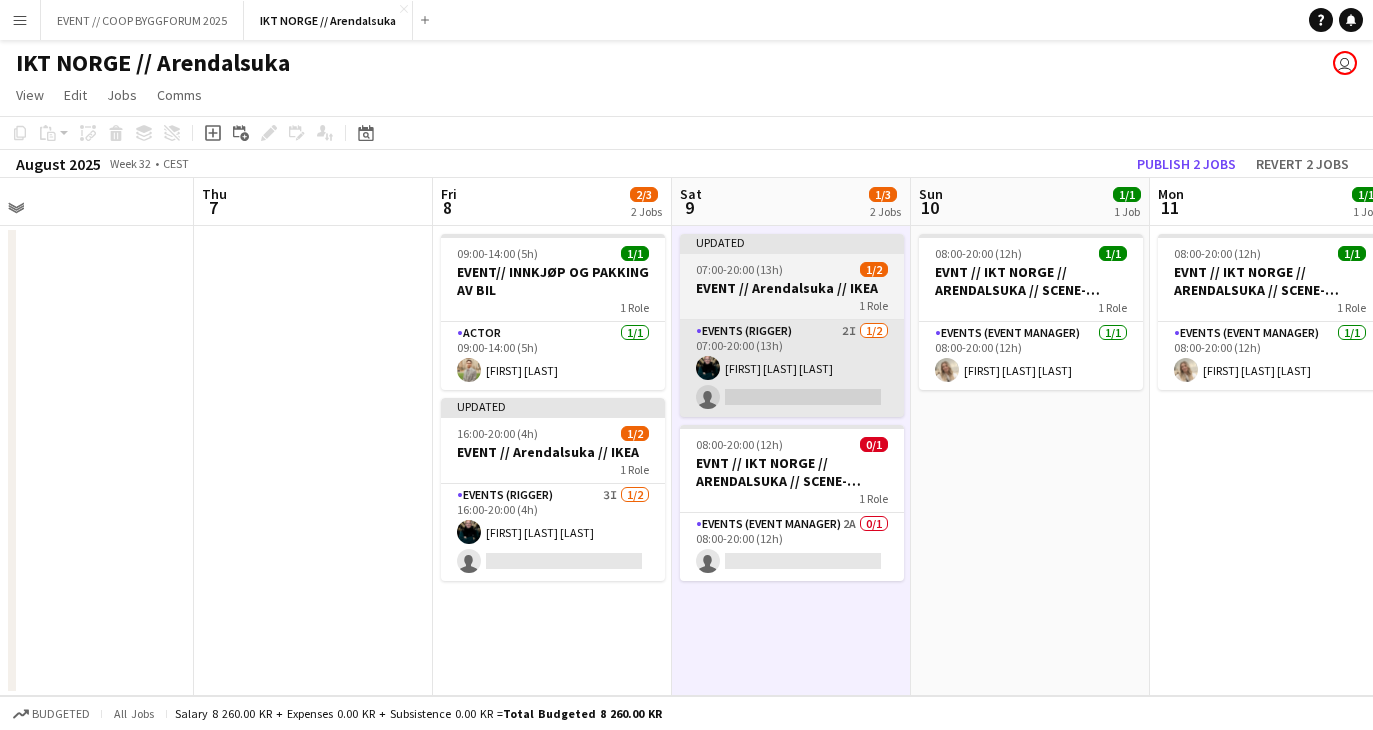 click on "Events (Rigger)   2I   1/2   07:00-20:00 (13h)
[FIRST] [LAST]
single-neutral-actions" at bounding box center [792, 368] 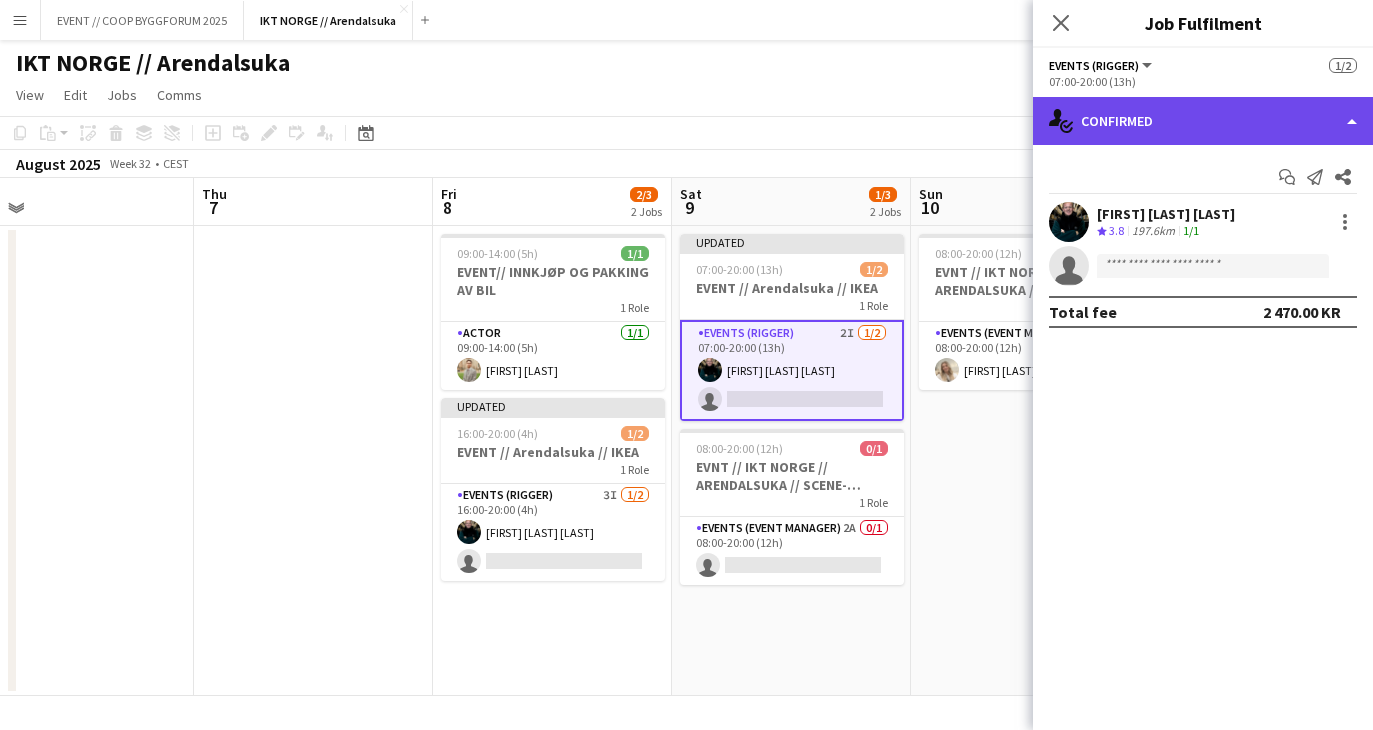 click on "single-neutral-actions-check-2
Confirmed" 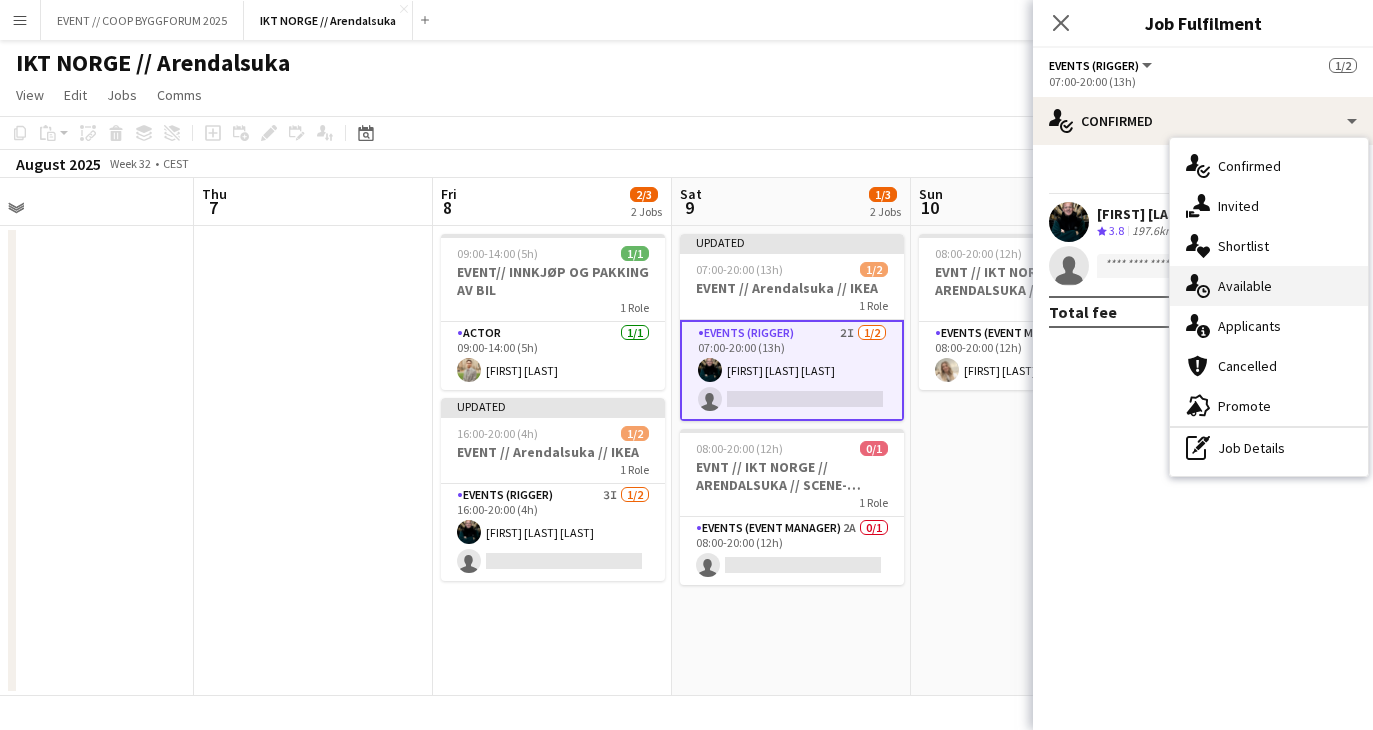 click on "single-neutral-actions-upload
Available" at bounding box center [1269, 286] 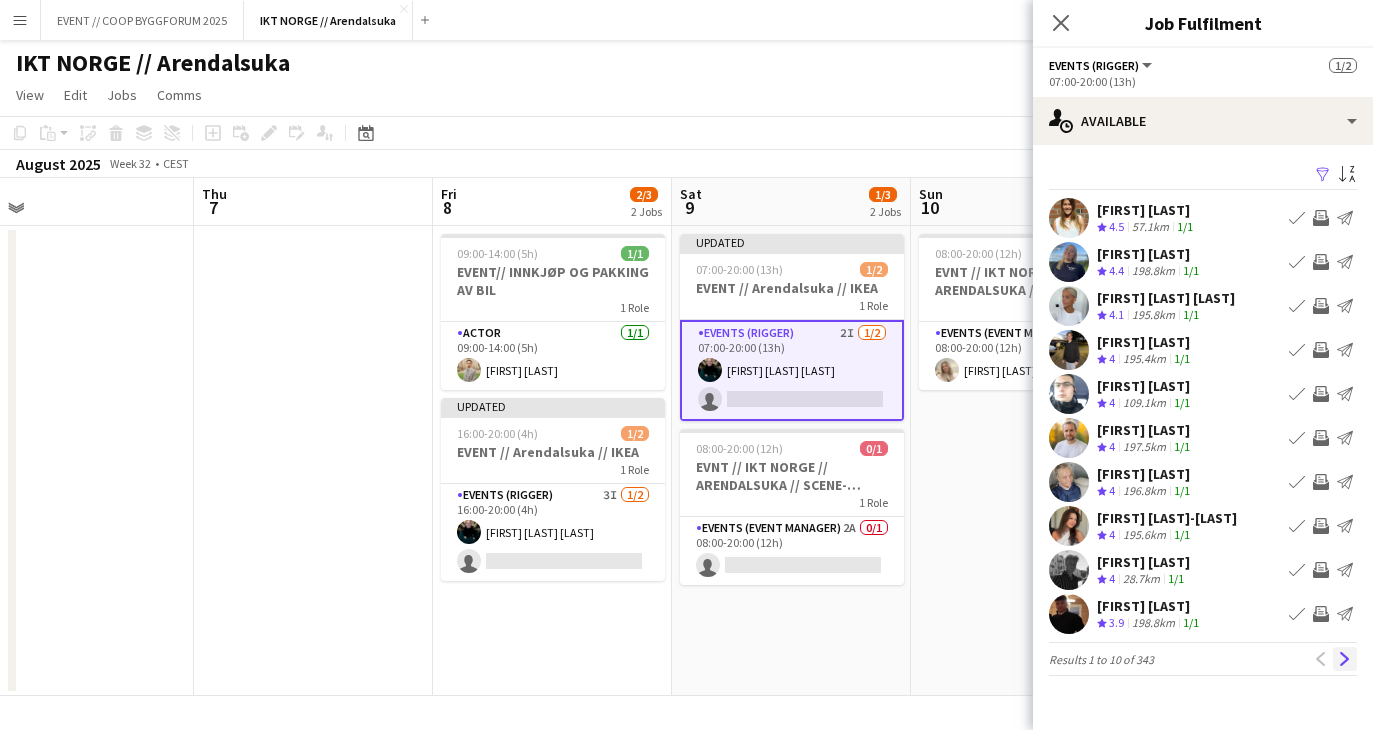 click on "Next" 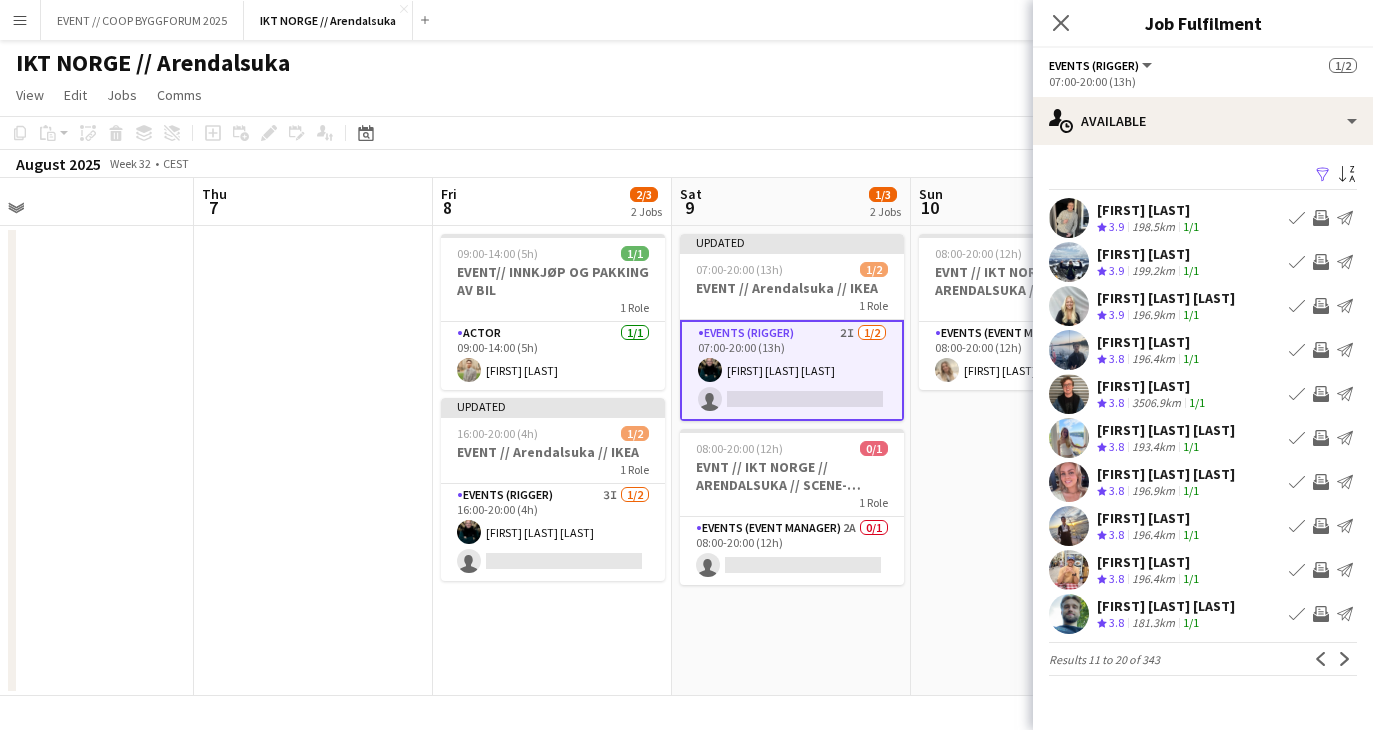click on "Invite crew" at bounding box center [1321, 350] 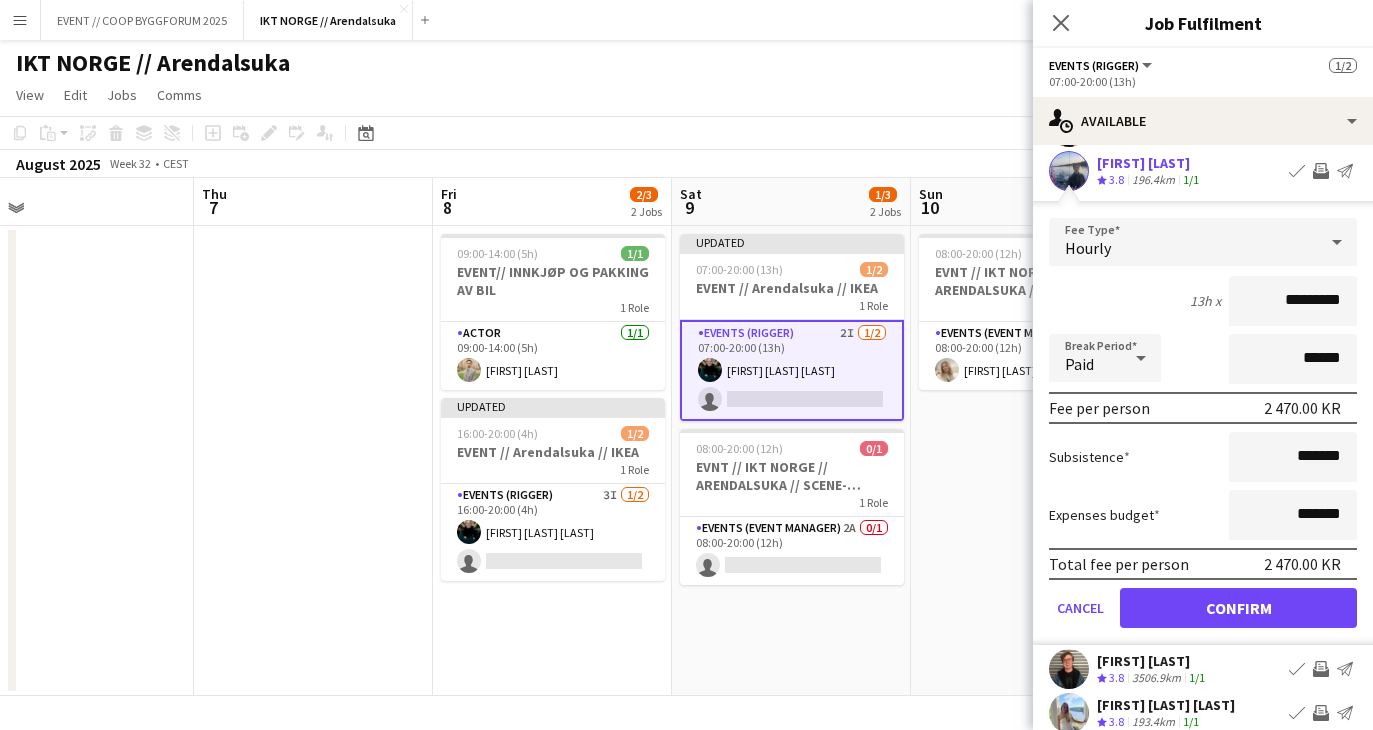 scroll, scrollTop: 231, scrollLeft: 0, axis: vertical 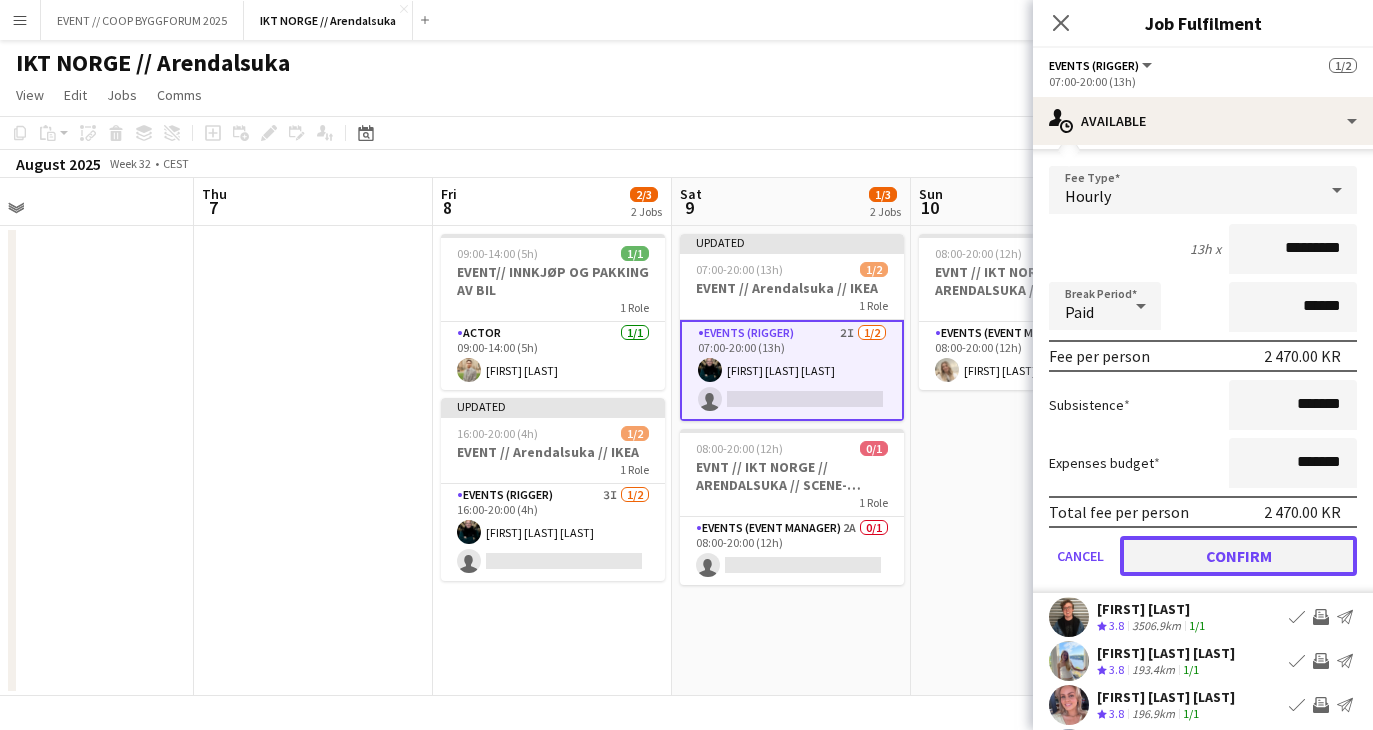 click on "Confirm" at bounding box center (1238, 556) 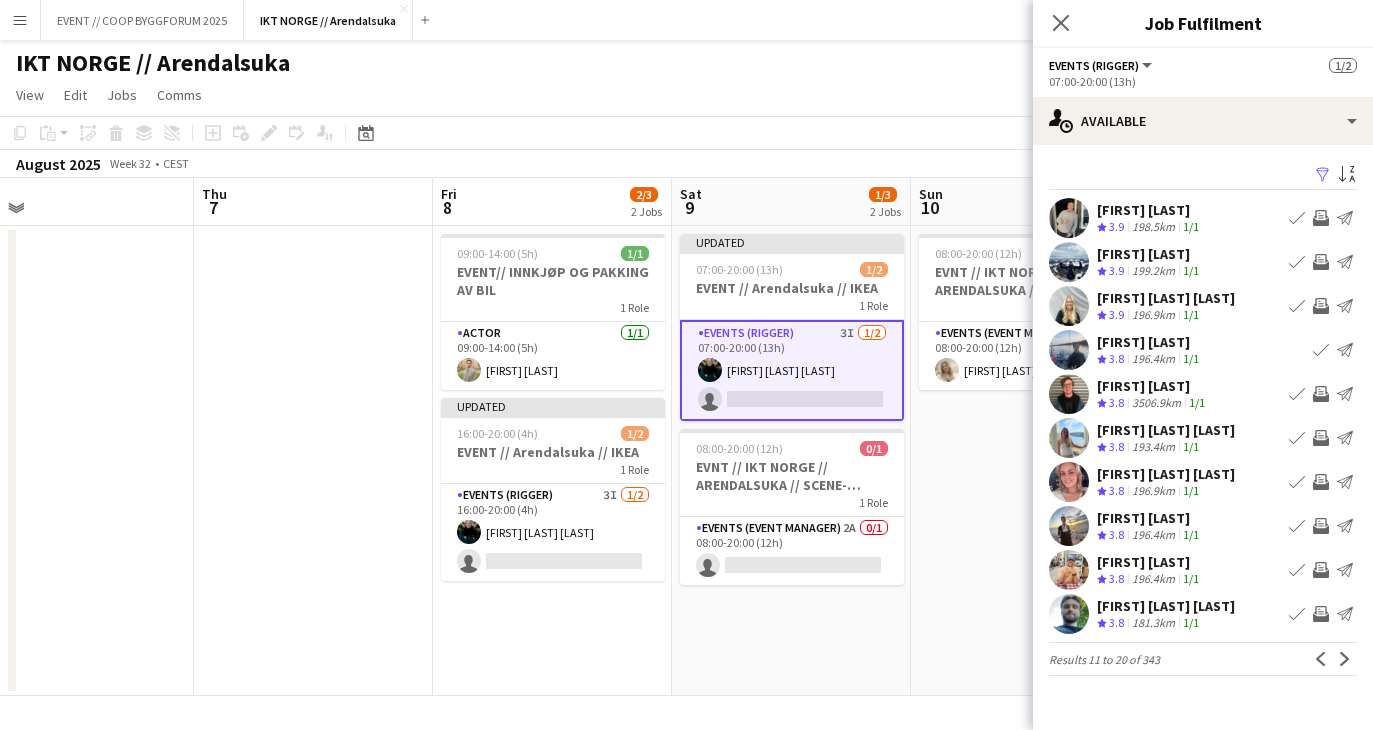 scroll, scrollTop: 0, scrollLeft: 0, axis: both 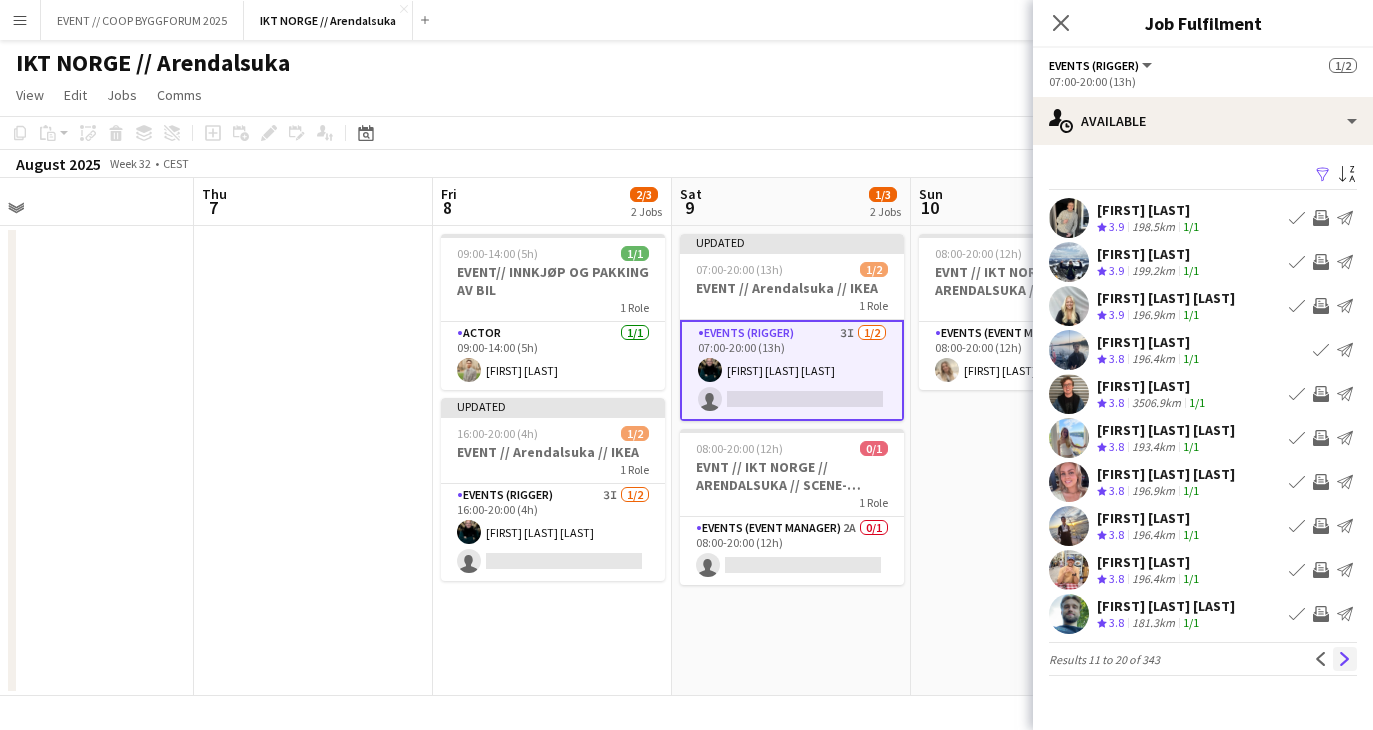 click on "Next" 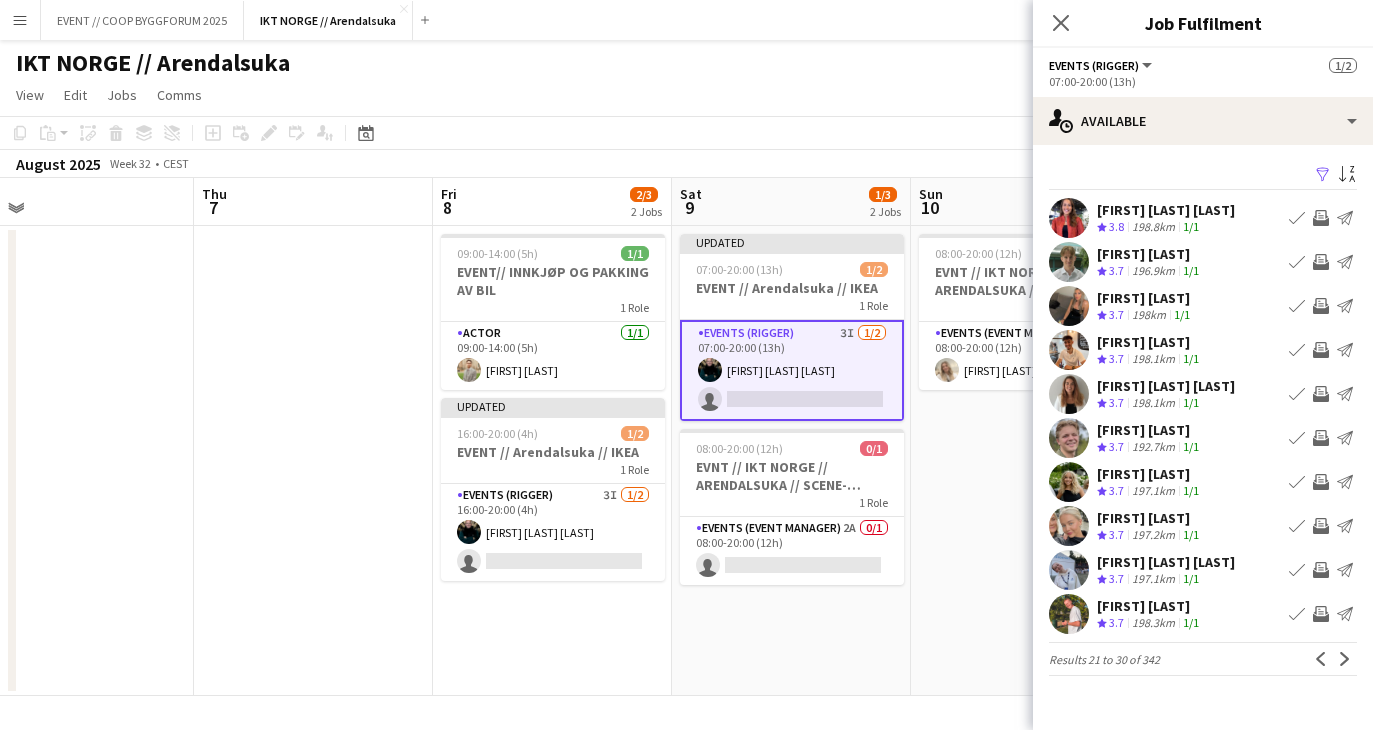 click on "Invite crew" at bounding box center [1321, 350] 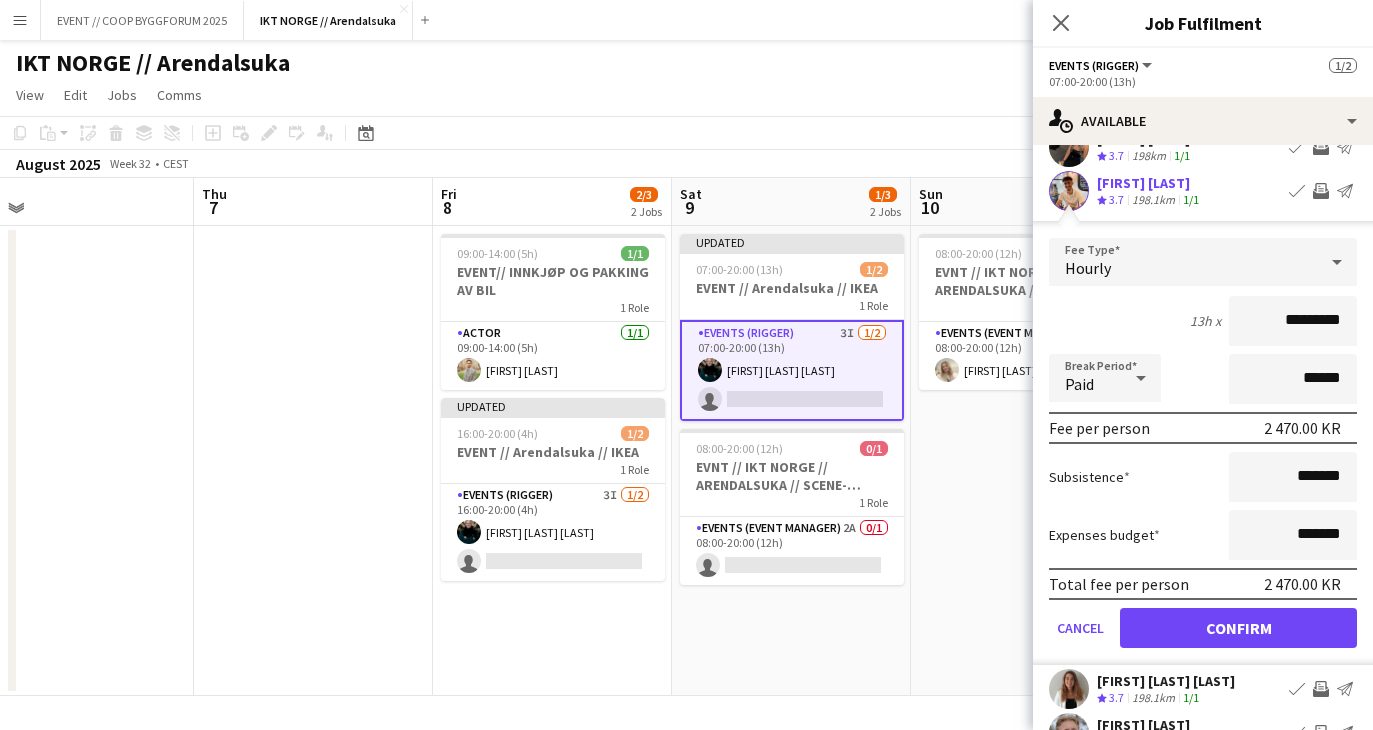 scroll, scrollTop: 218, scrollLeft: 0, axis: vertical 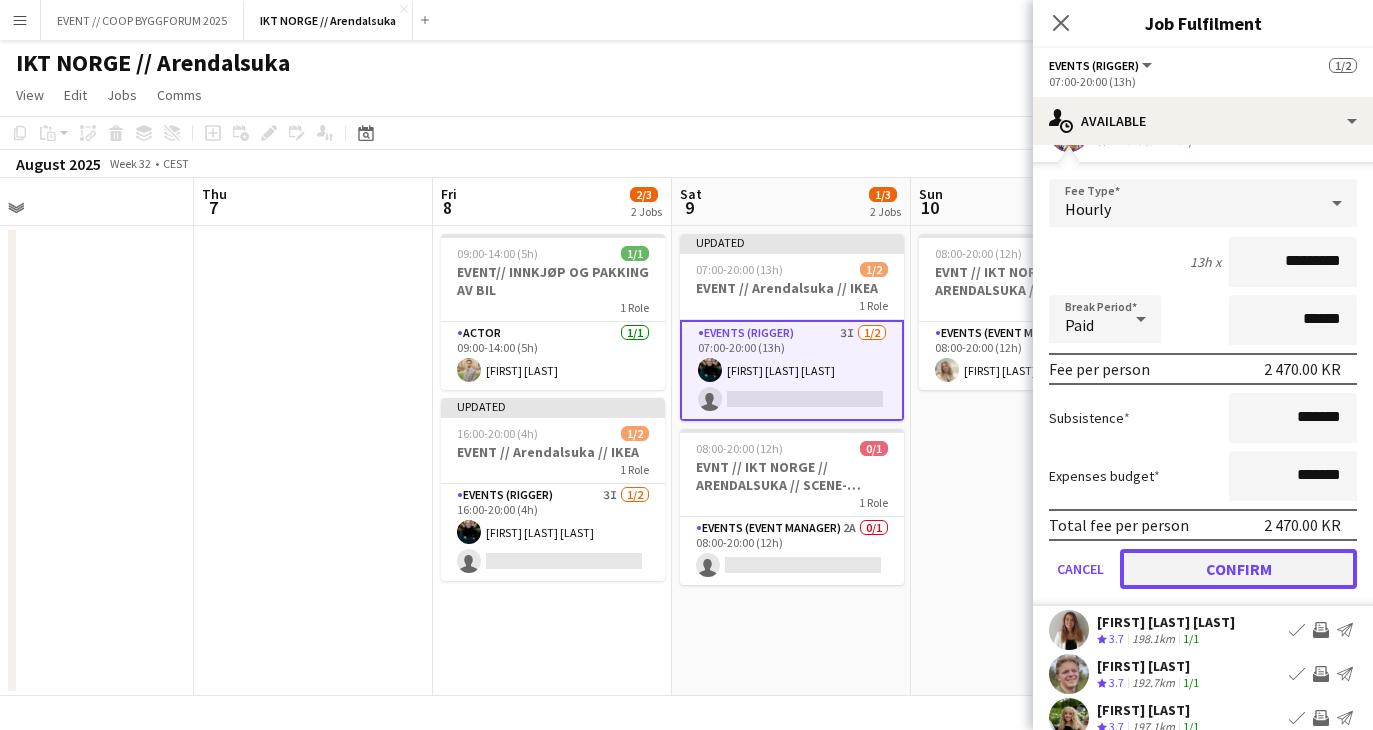 click on "Confirm" at bounding box center [1238, 569] 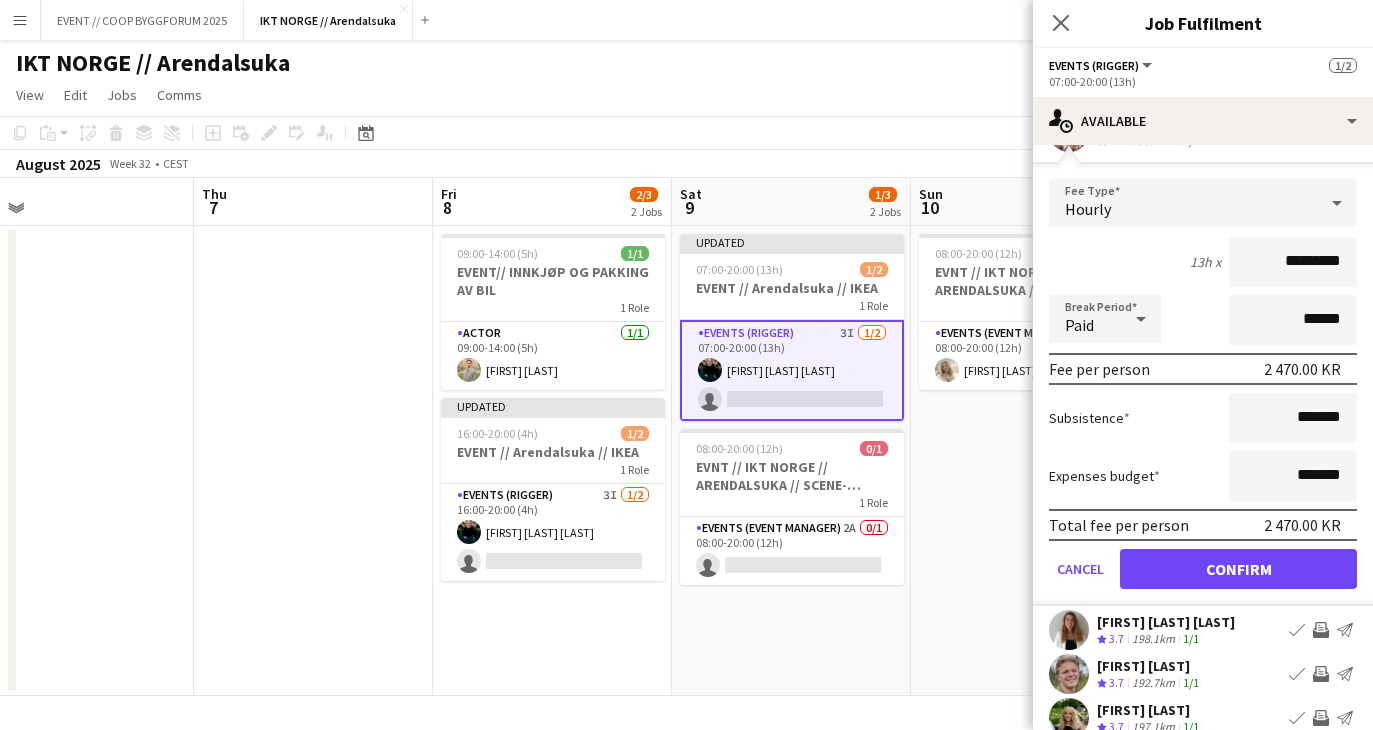 scroll, scrollTop: 0, scrollLeft: 0, axis: both 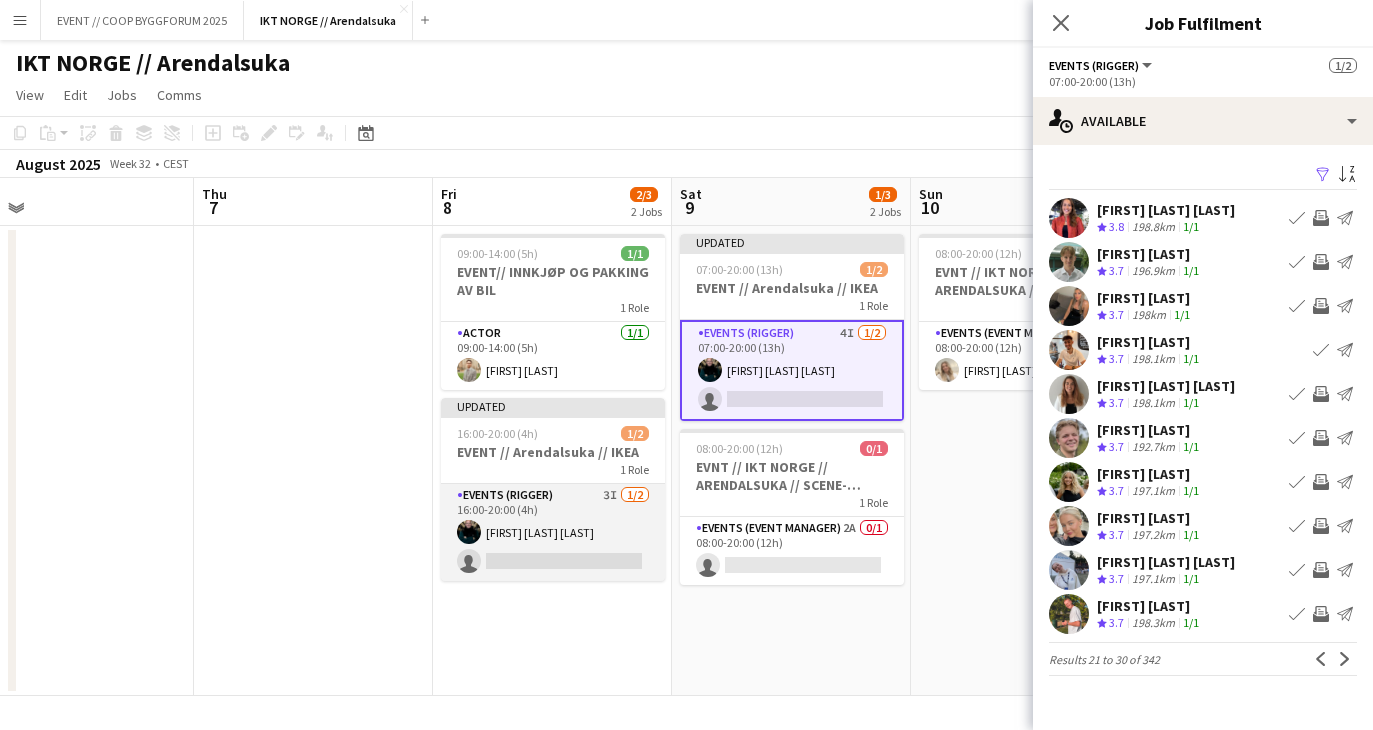 click on "Events (Rigger)   3I   1/2   16:00-20:00 (4h)
[FIRST] [LAST]
single-neutral-actions" at bounding box center [553, 532] 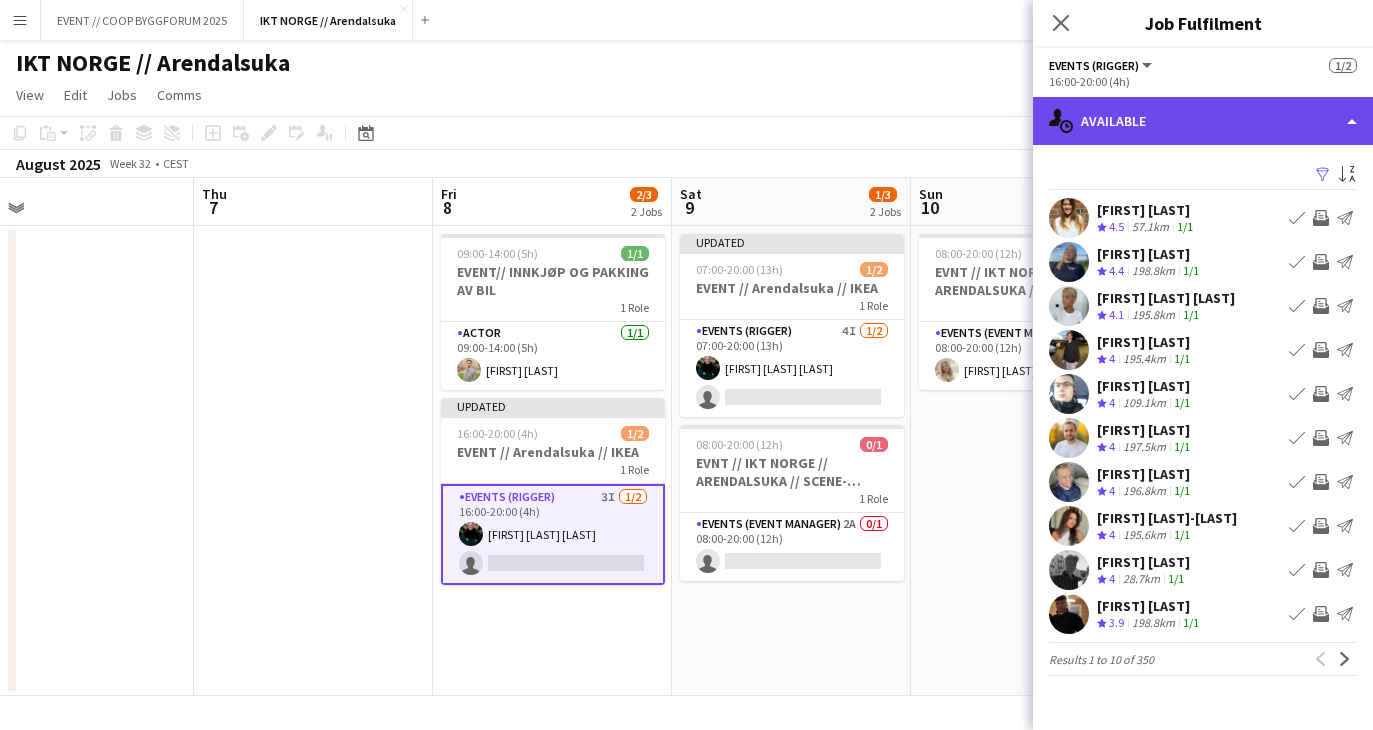 click on "single-neutral-actions-upload
Available" 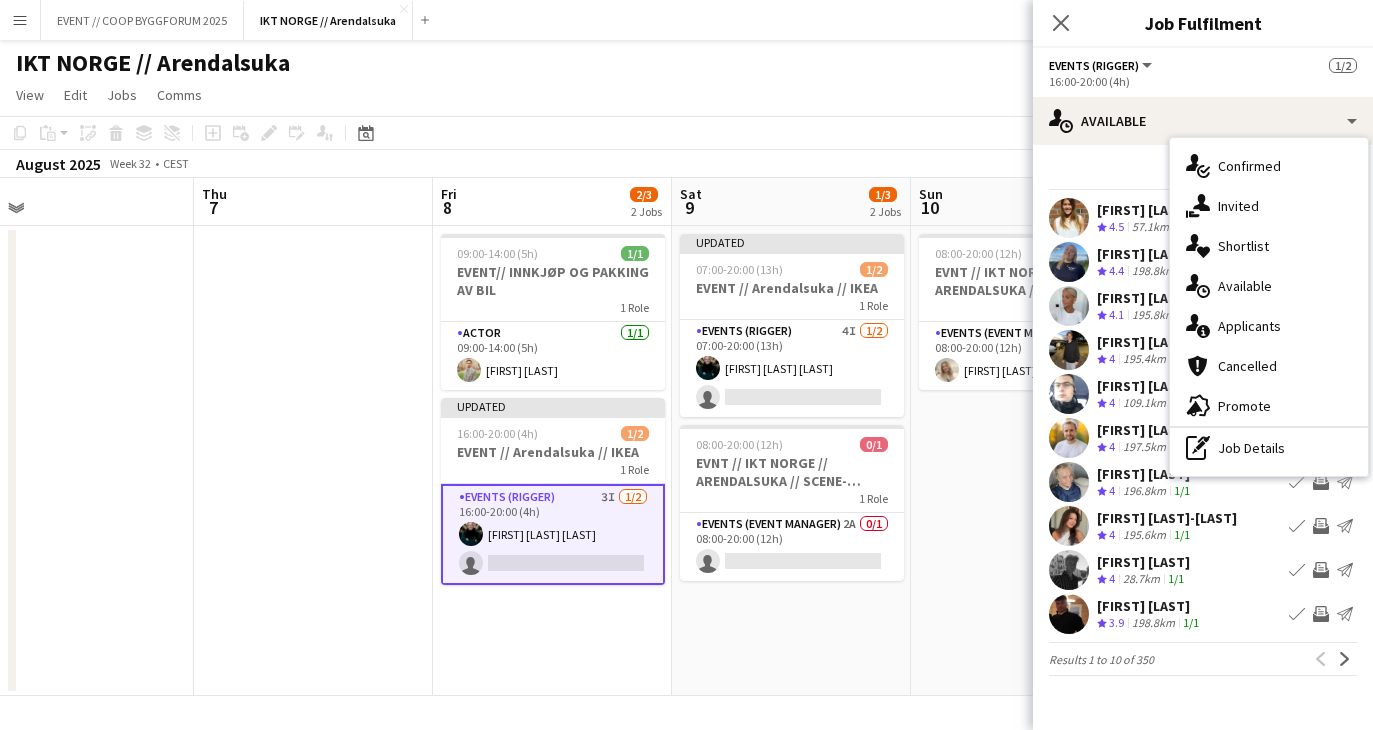 click on "Filter
Sort asc" at bounding box center [1203, 175] 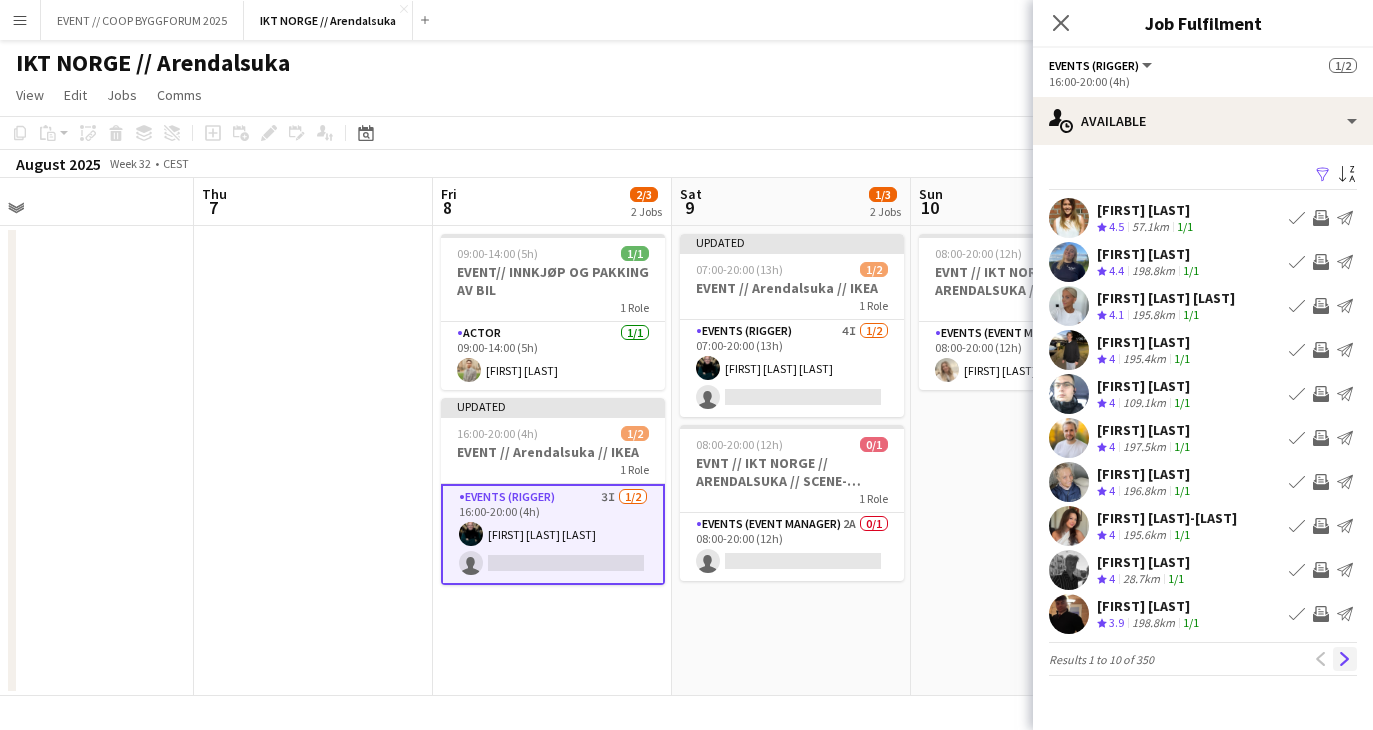 click on "Next" 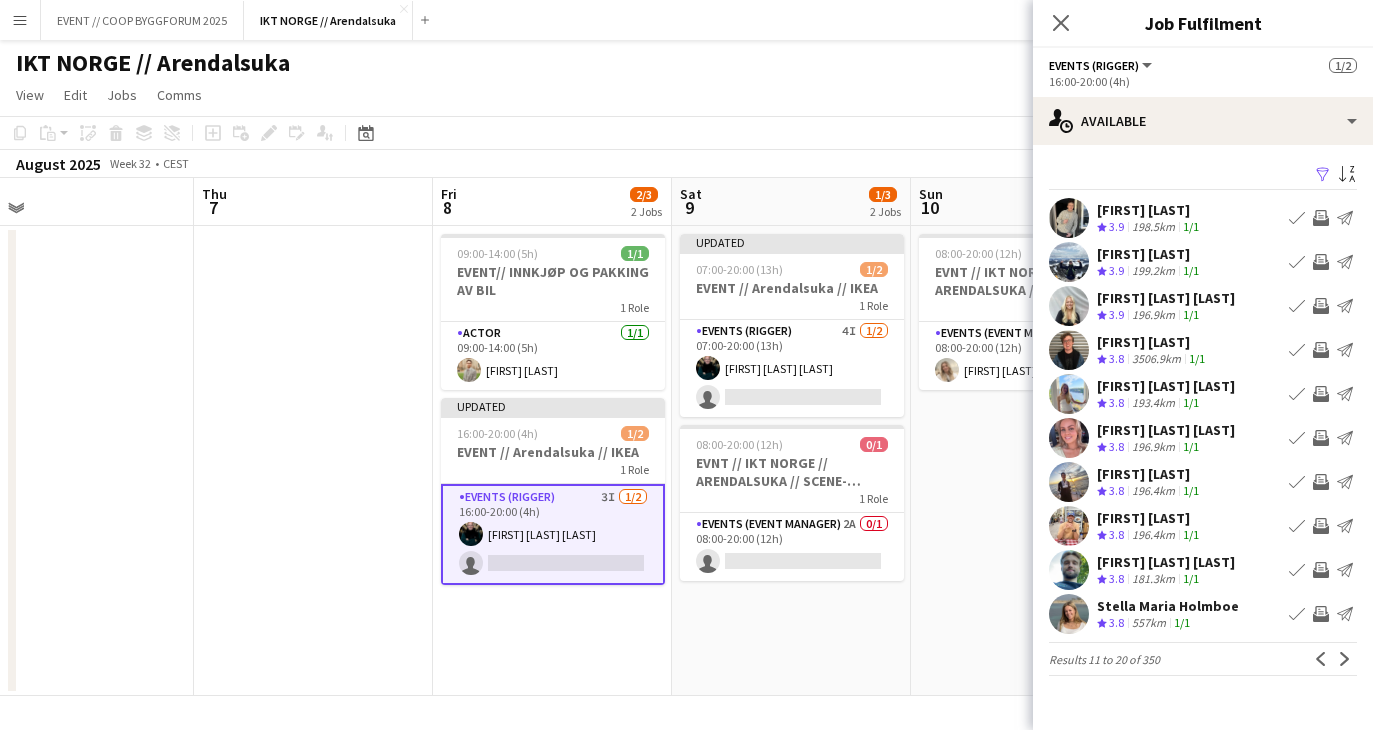 click on "Next" 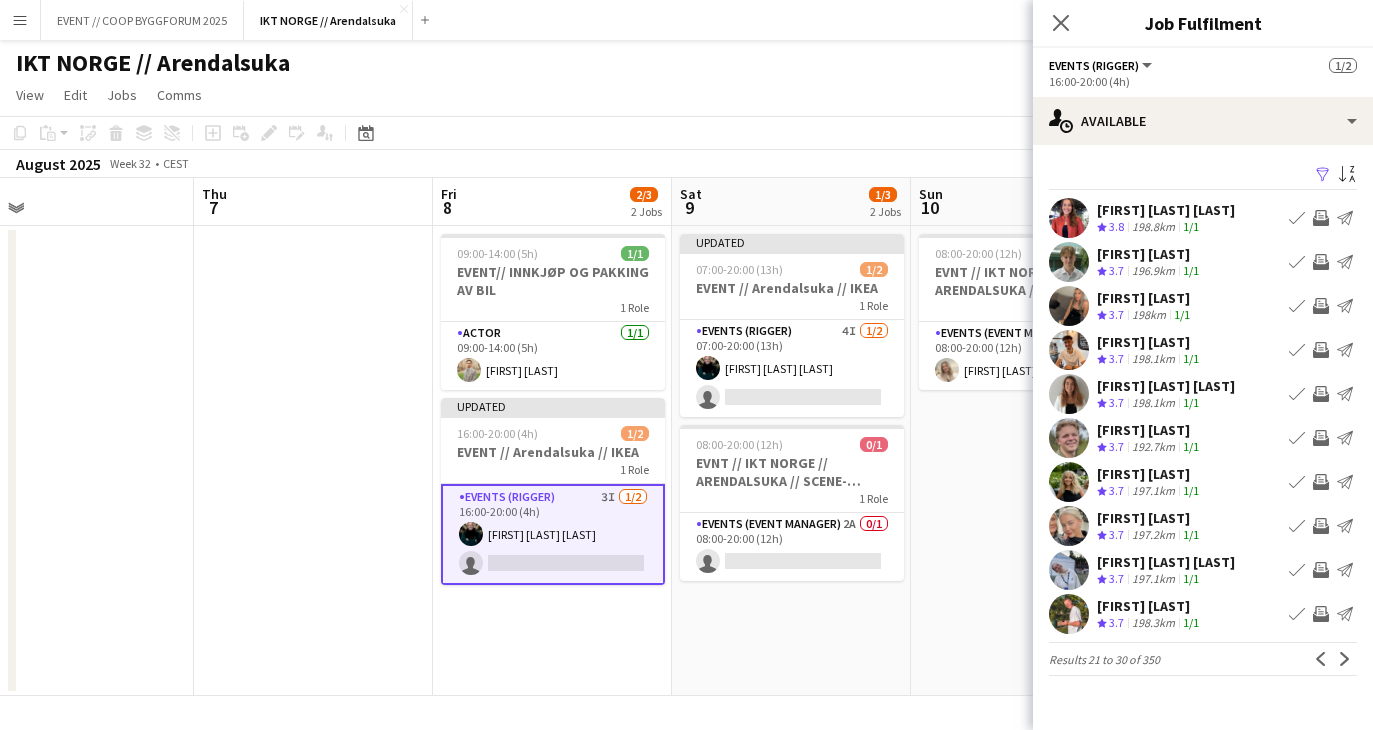 click on "Invite crew" at bounding box center [1321, 350] 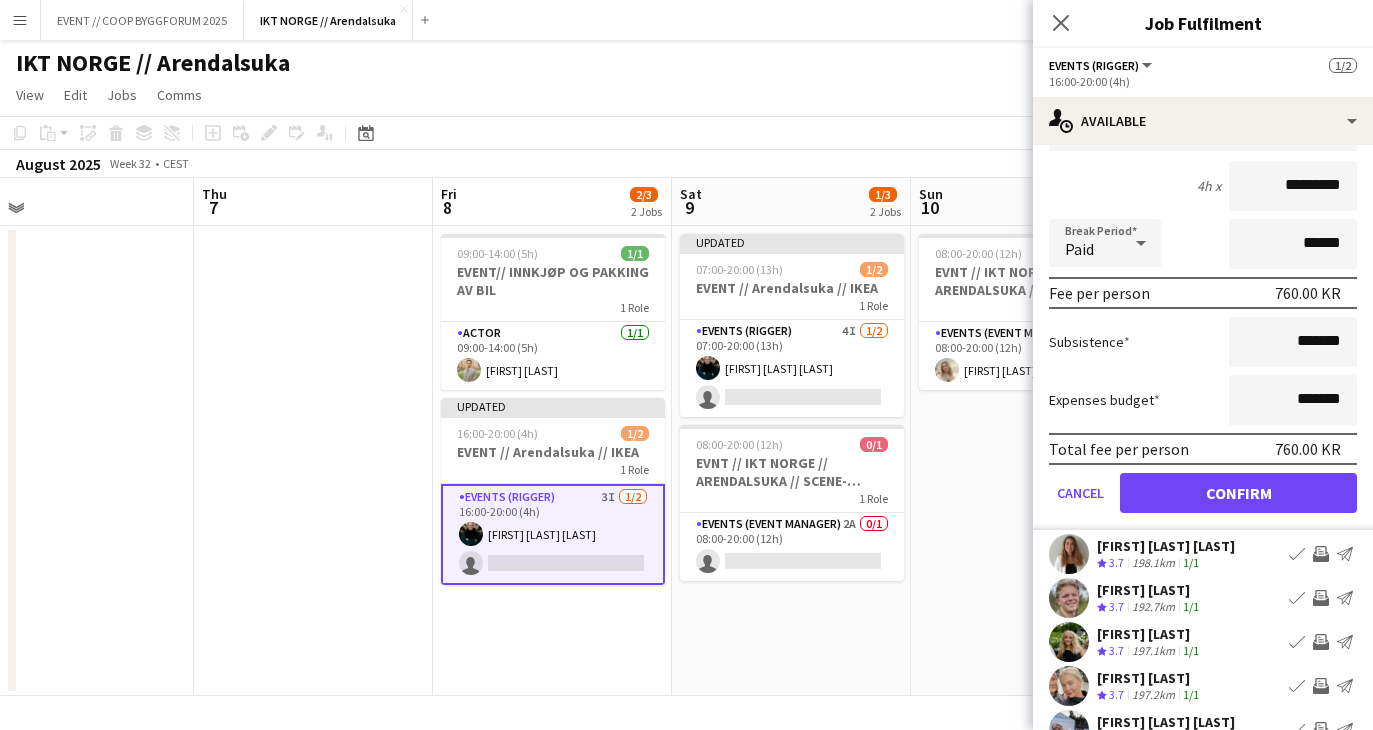 scroll, scrollTop: 344, scrollLeft: 0, axis: vertical 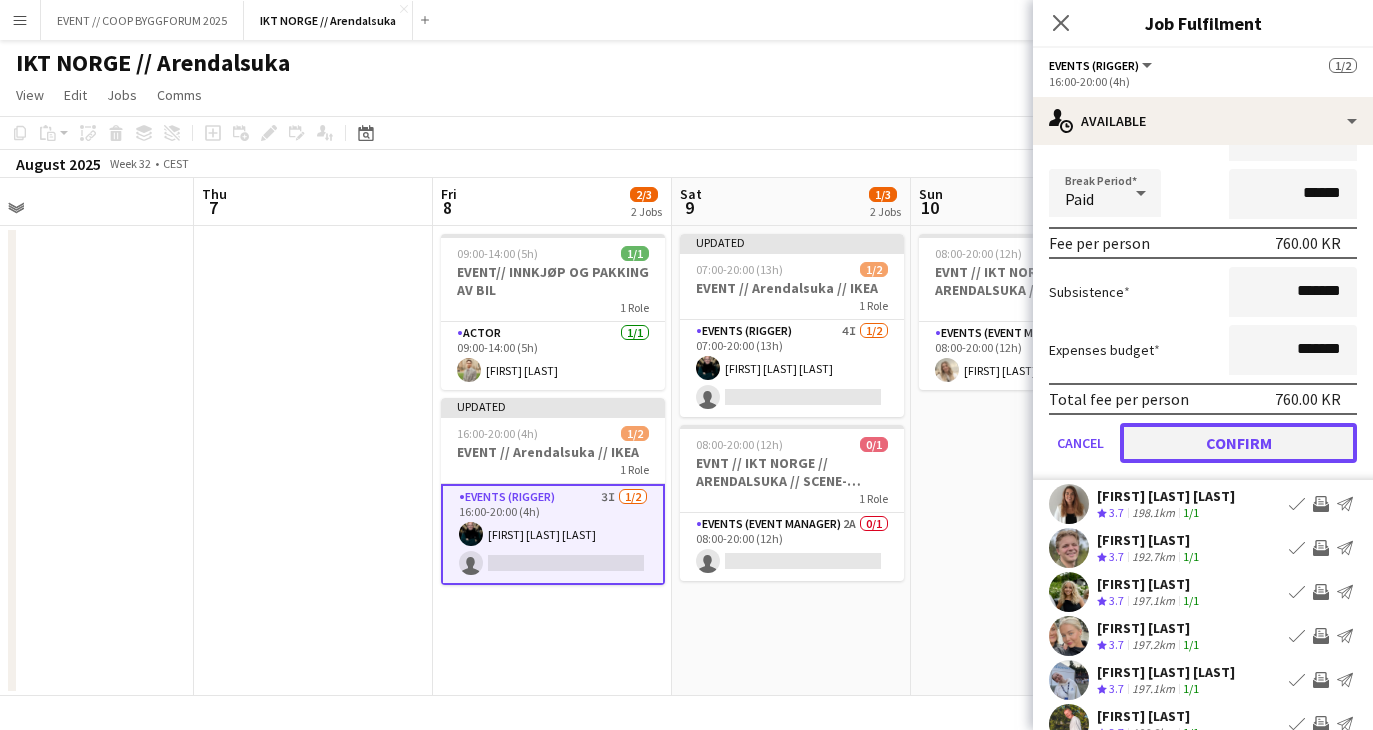 click on "Confirm" at bounding box center [1238, 443] 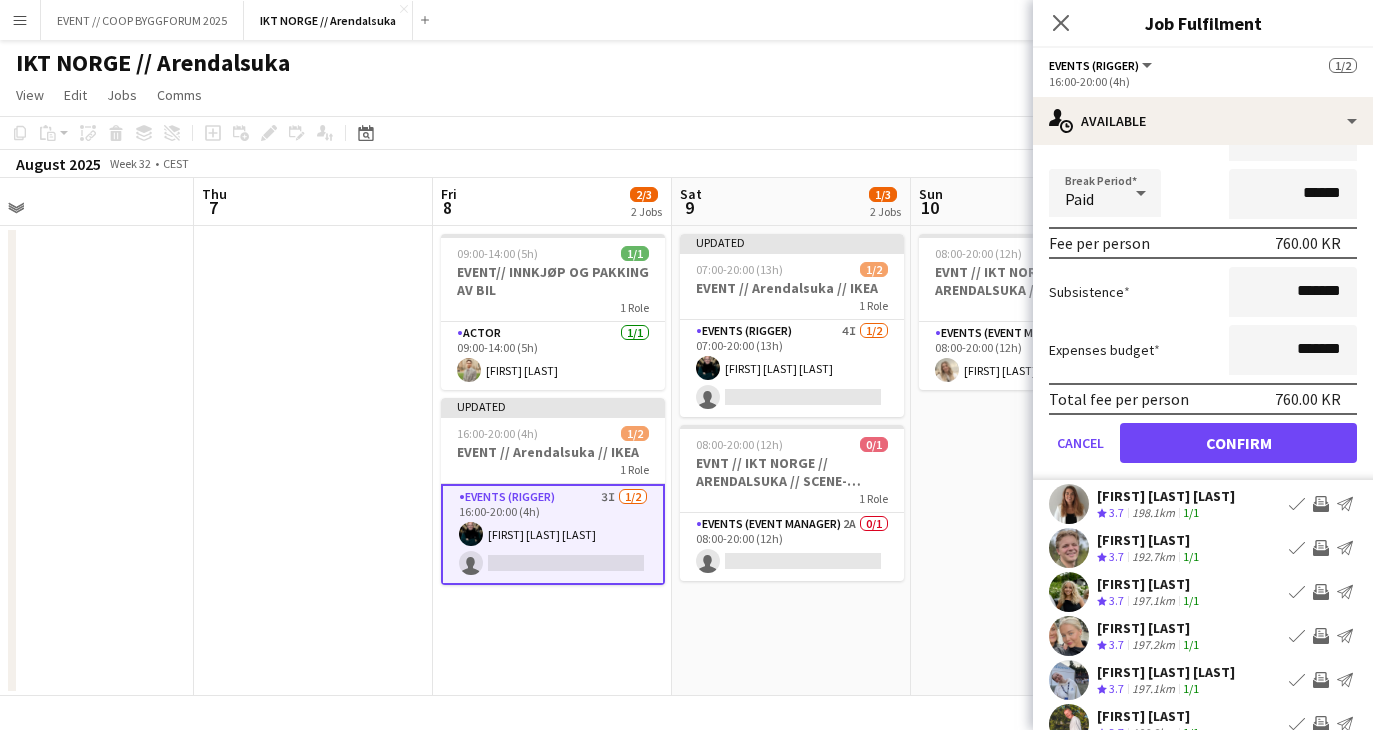 scroll, scrollTop: 0, scrollLeft: 0, axis: both 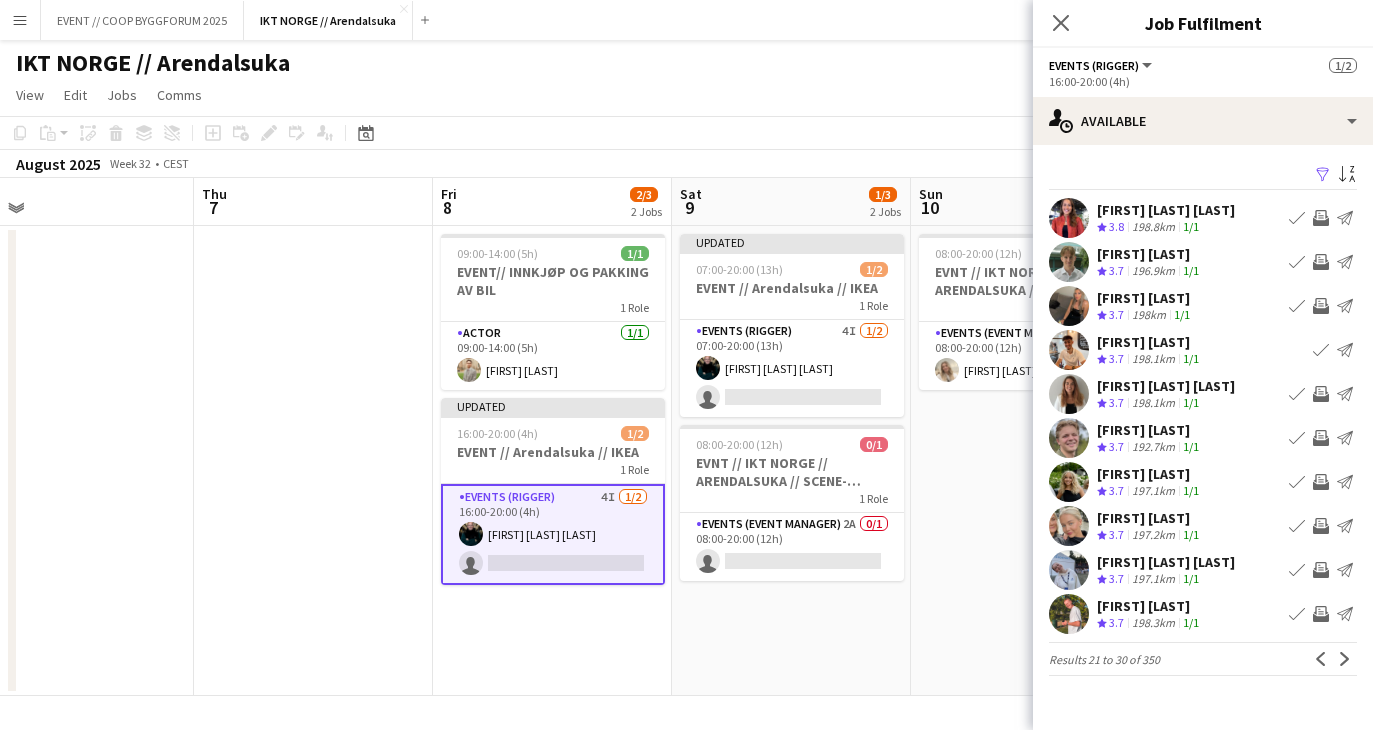 click at bounding box center [1069, 438] 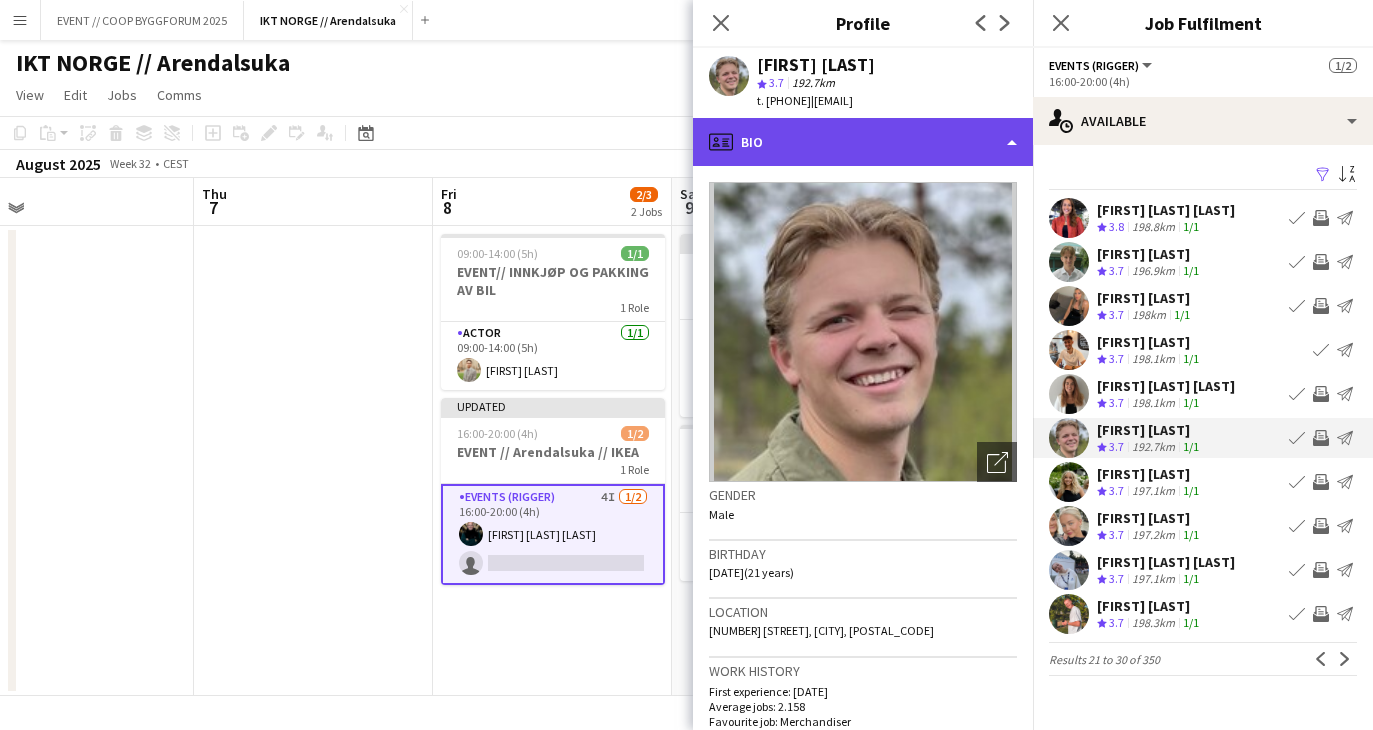 click on "profile
Bio" 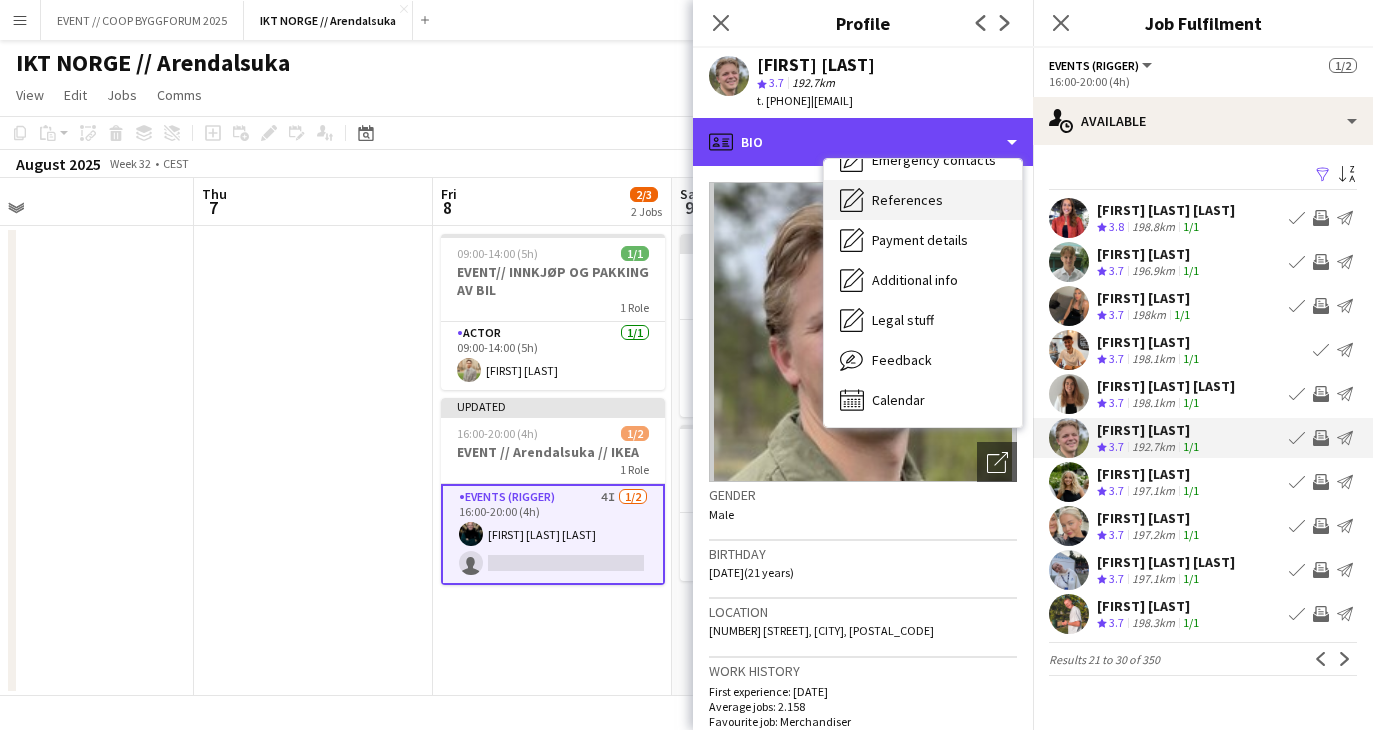scroll, scrollTop: 188, scrollLeft: 0, axis: vertical 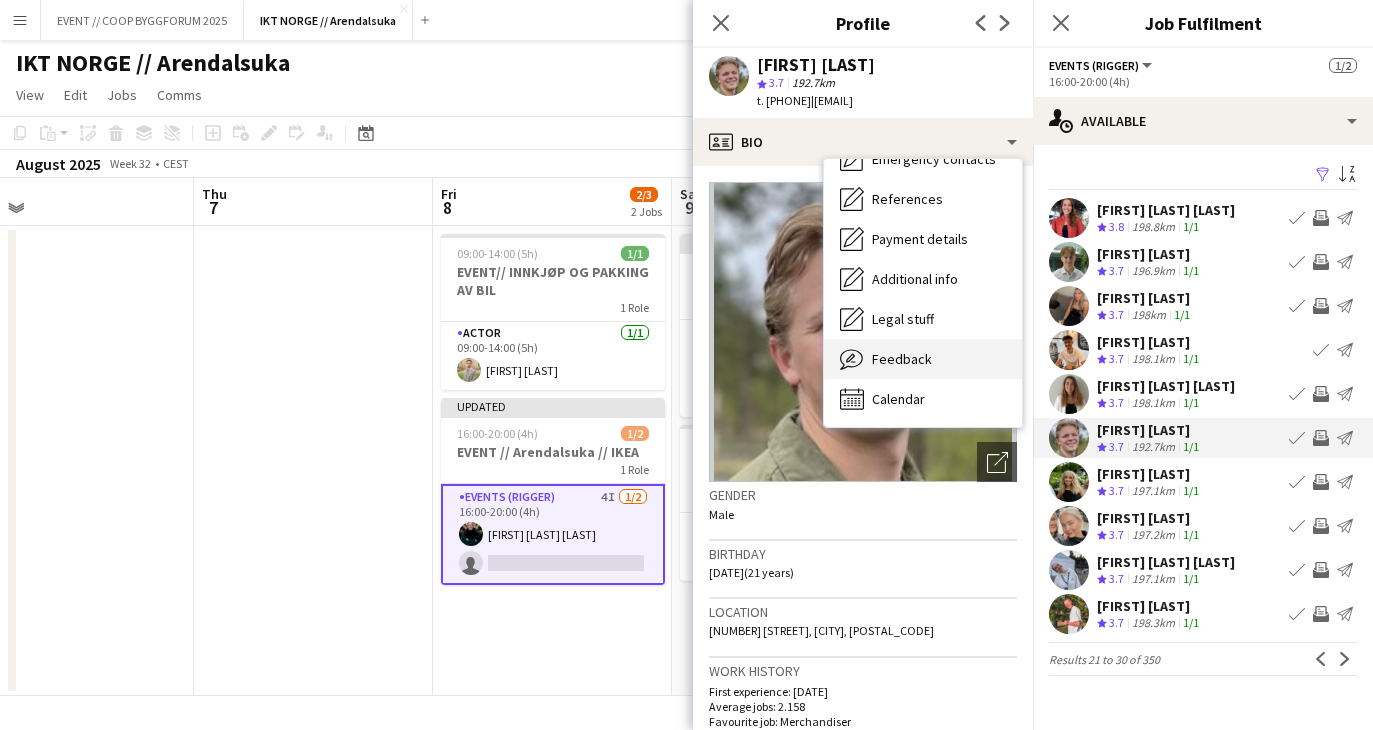click on "Feedback" at bounding box center (902, 359) 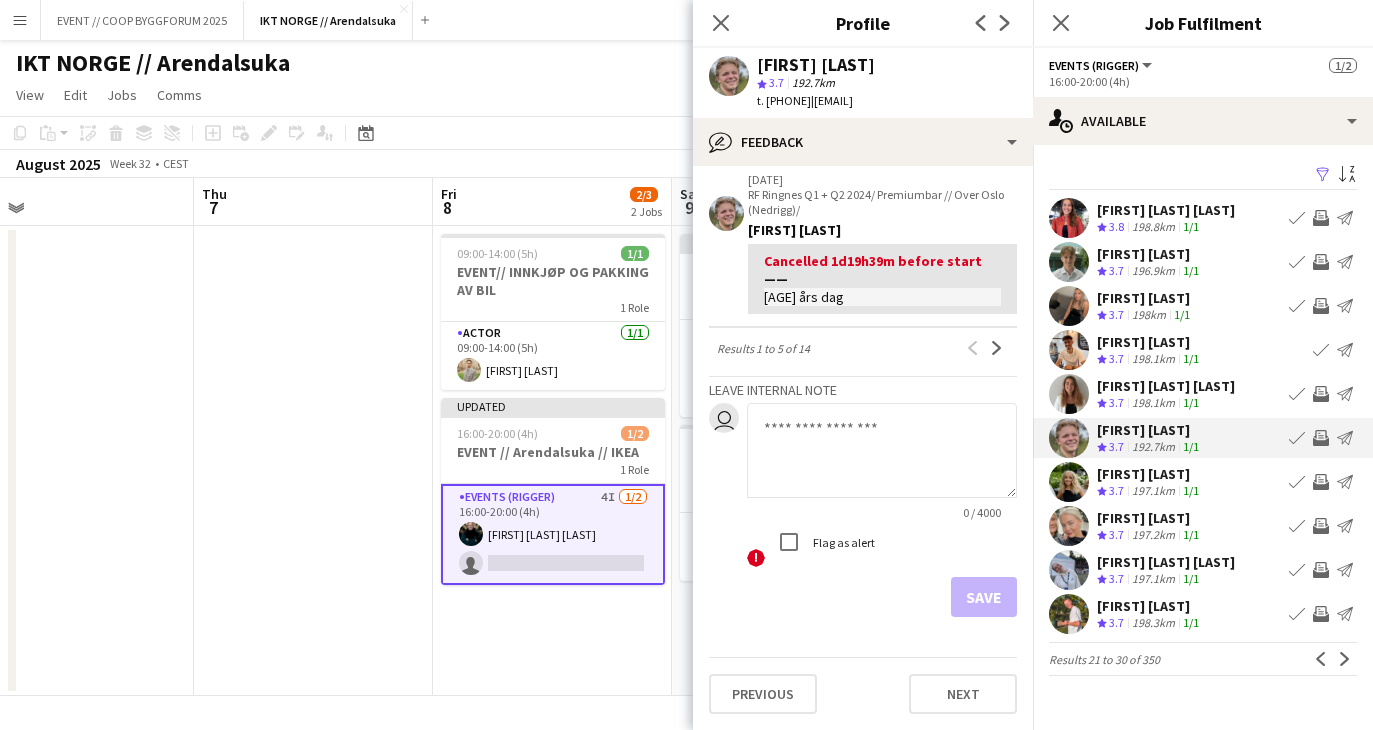 scroll, scrollTop: 647, scrollLeft: 0, axis: vertical 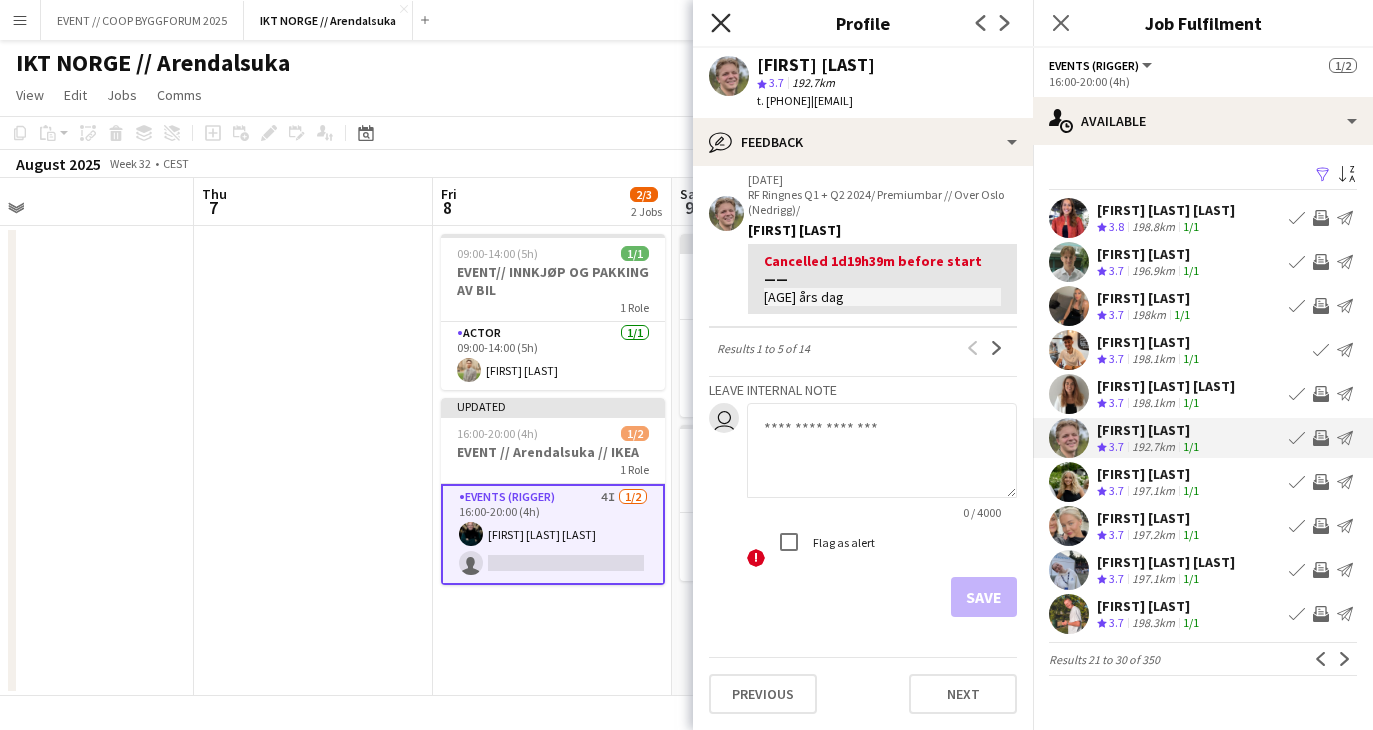 click on "Close pop-in" 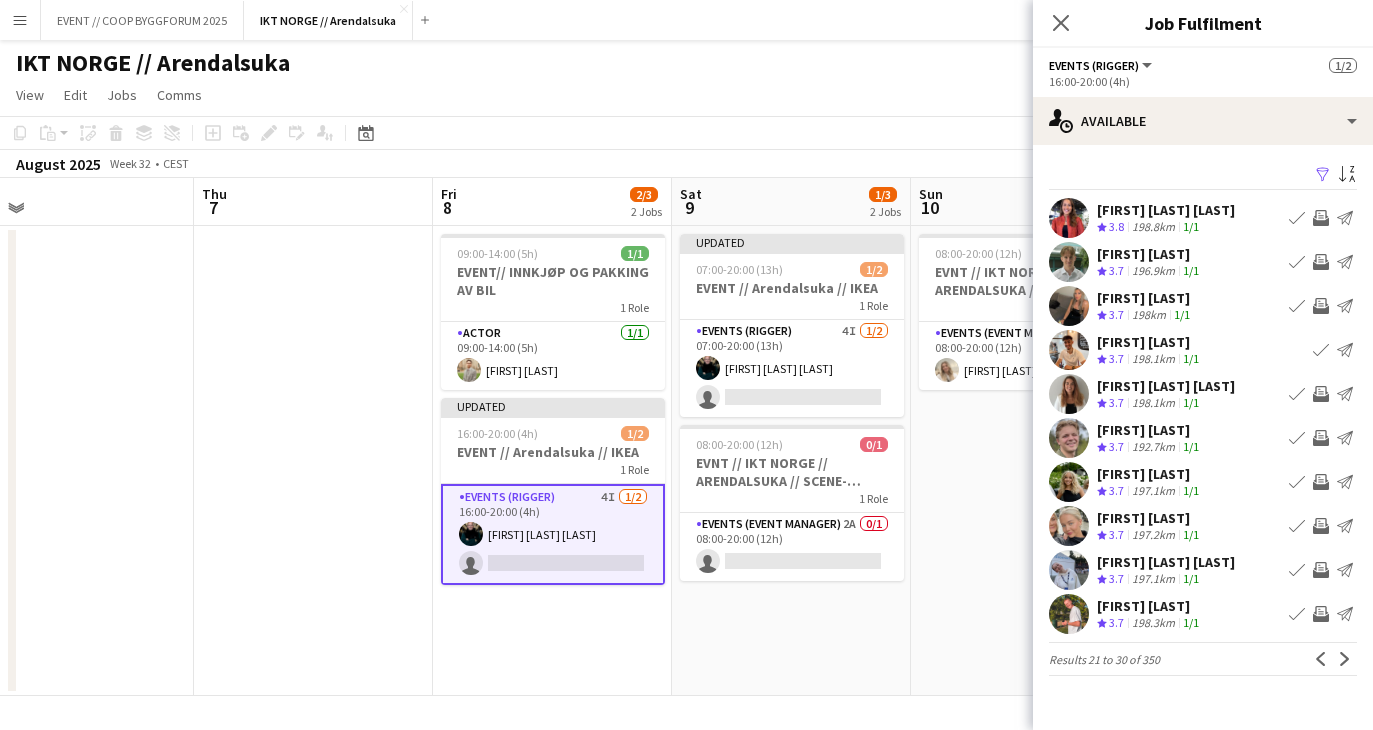click on "08:00-20:00 (12h)    1/1   EVNT // IKT NORGE // ARENDALSUKA // SCENE-MESTER    1 Role   Events (Event Manager)   1/1   08:00-20:00 (12h)
[FIRST] [LAST]" at bounding box center (1030, 461) 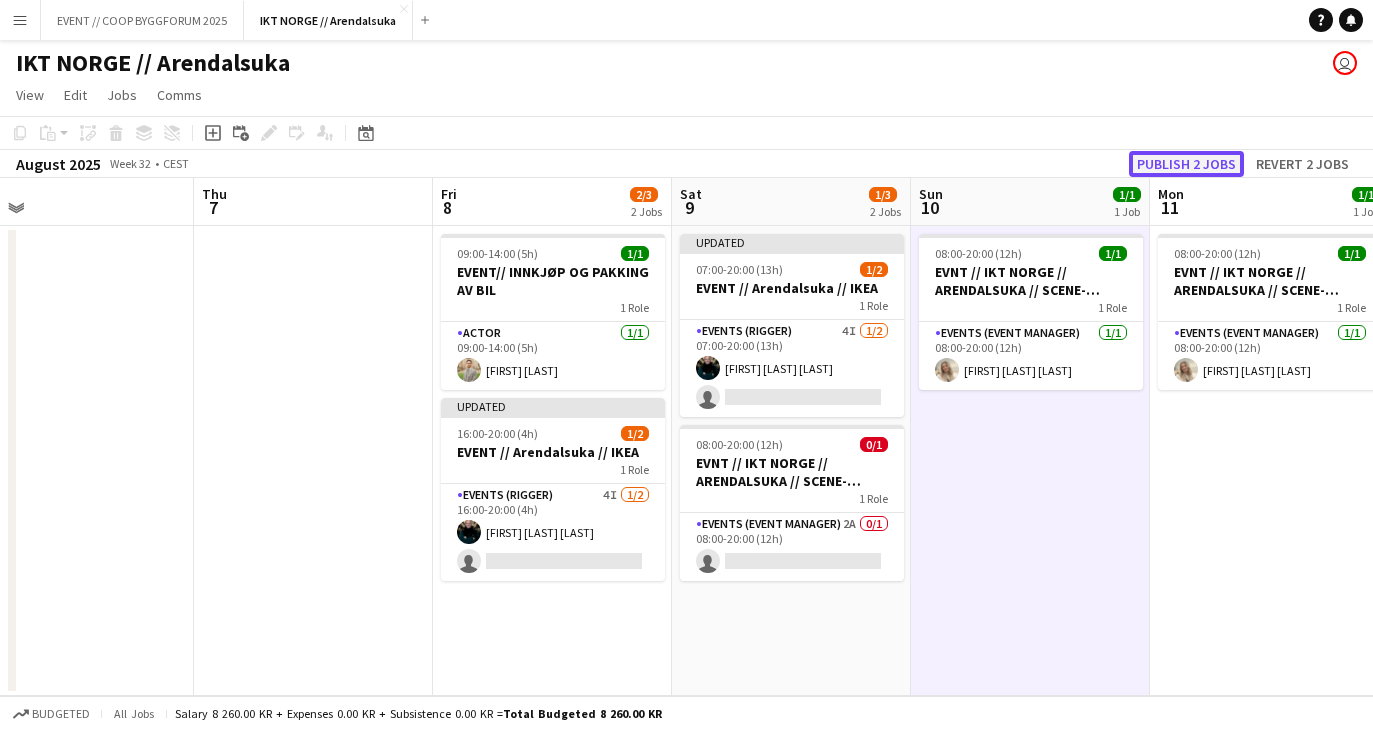 click on "Publish 2 jobs" 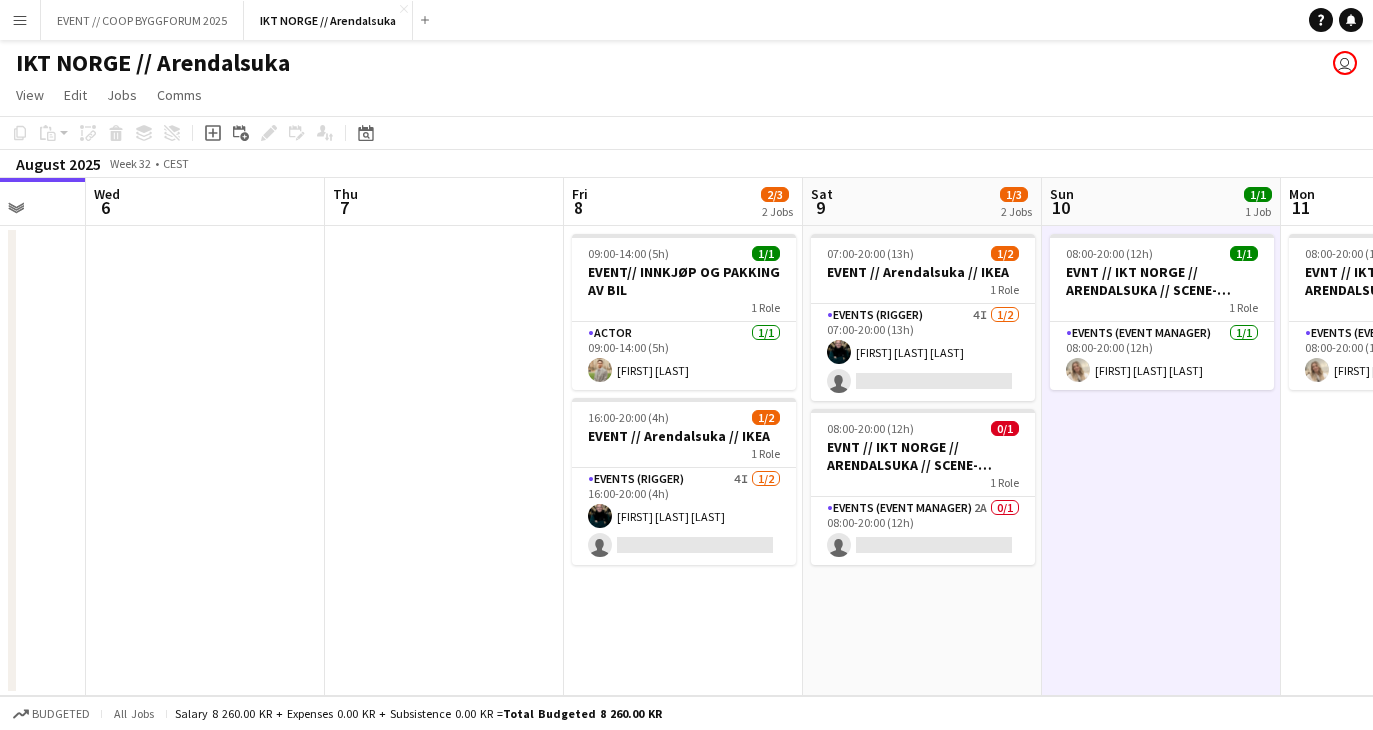 scroll, scrollTop: 0, scrollLeft: 671, axis: horizontal 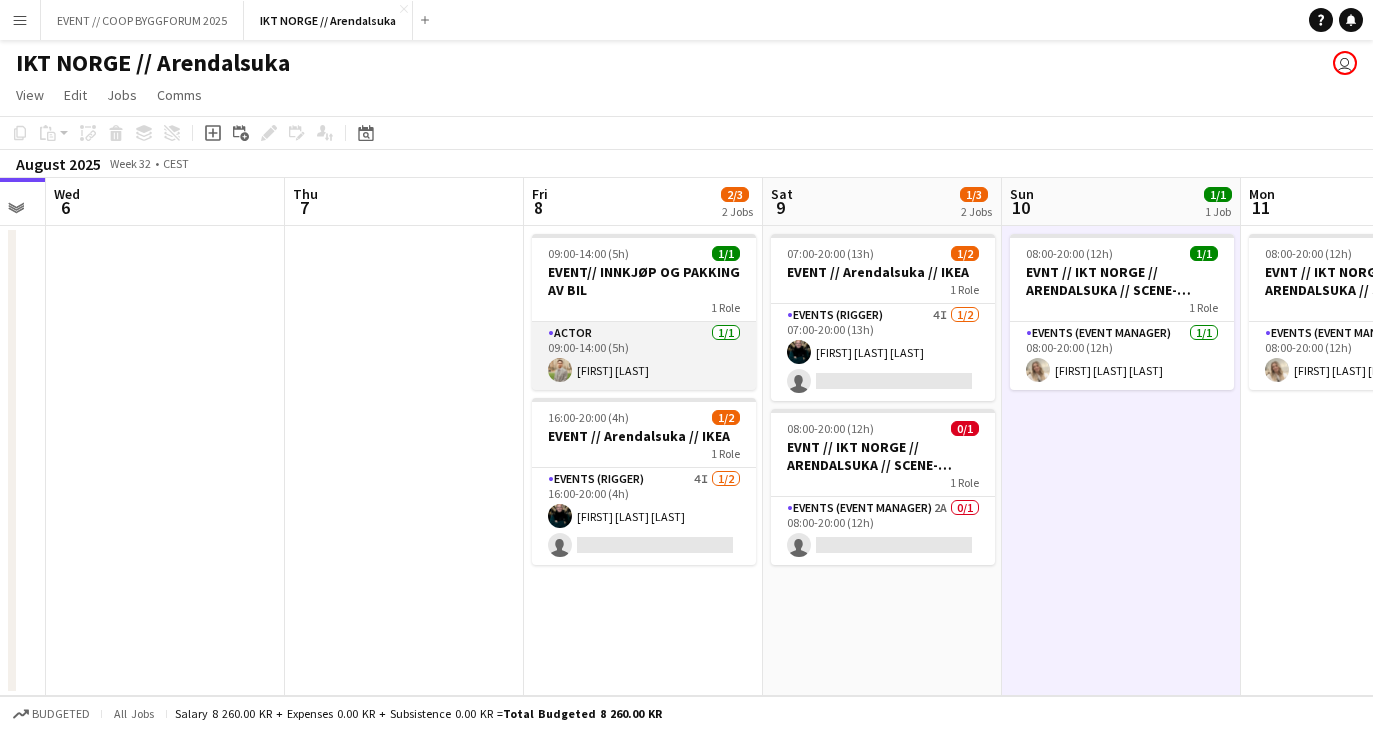 click on "Actor   1/1   09:00-14:00 (5h)
[FIRST] [LAST]" at bounding box center [644, 356] 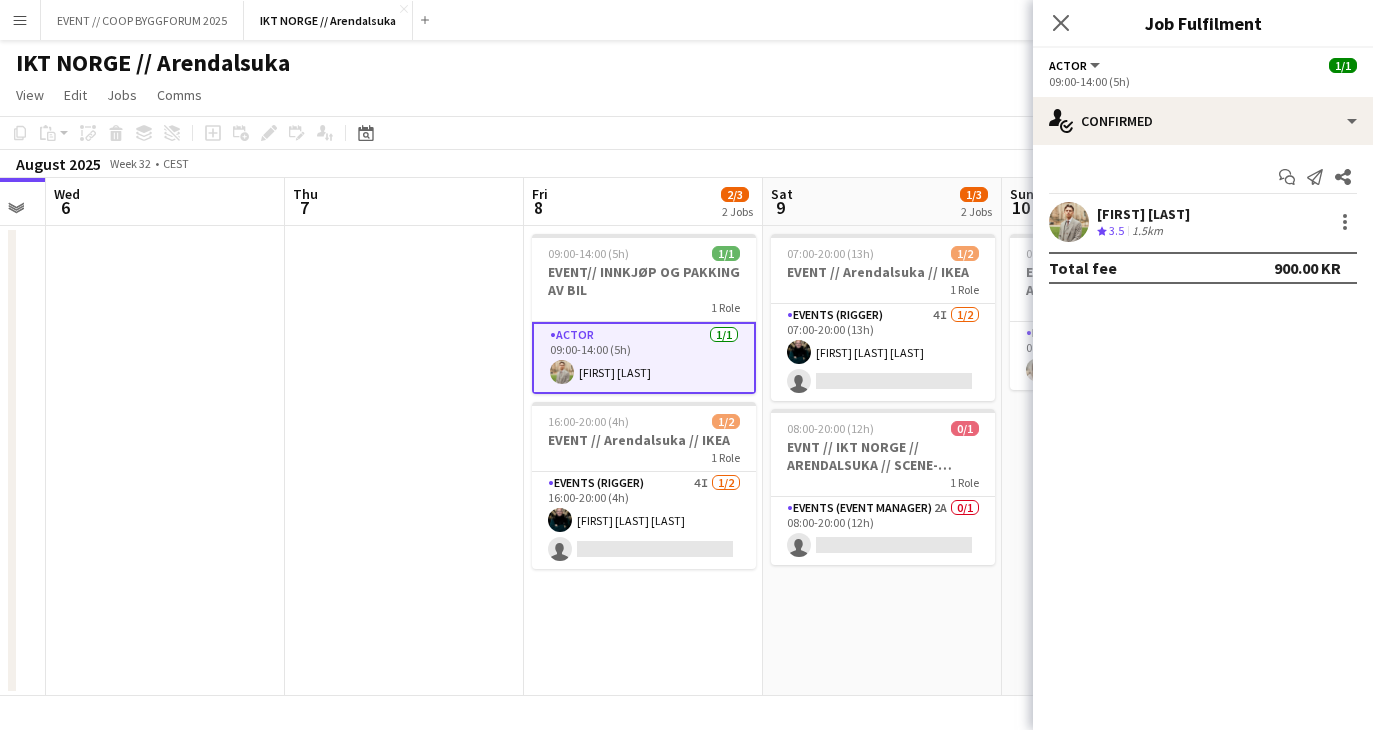 click at bounding box center (1069, 222) 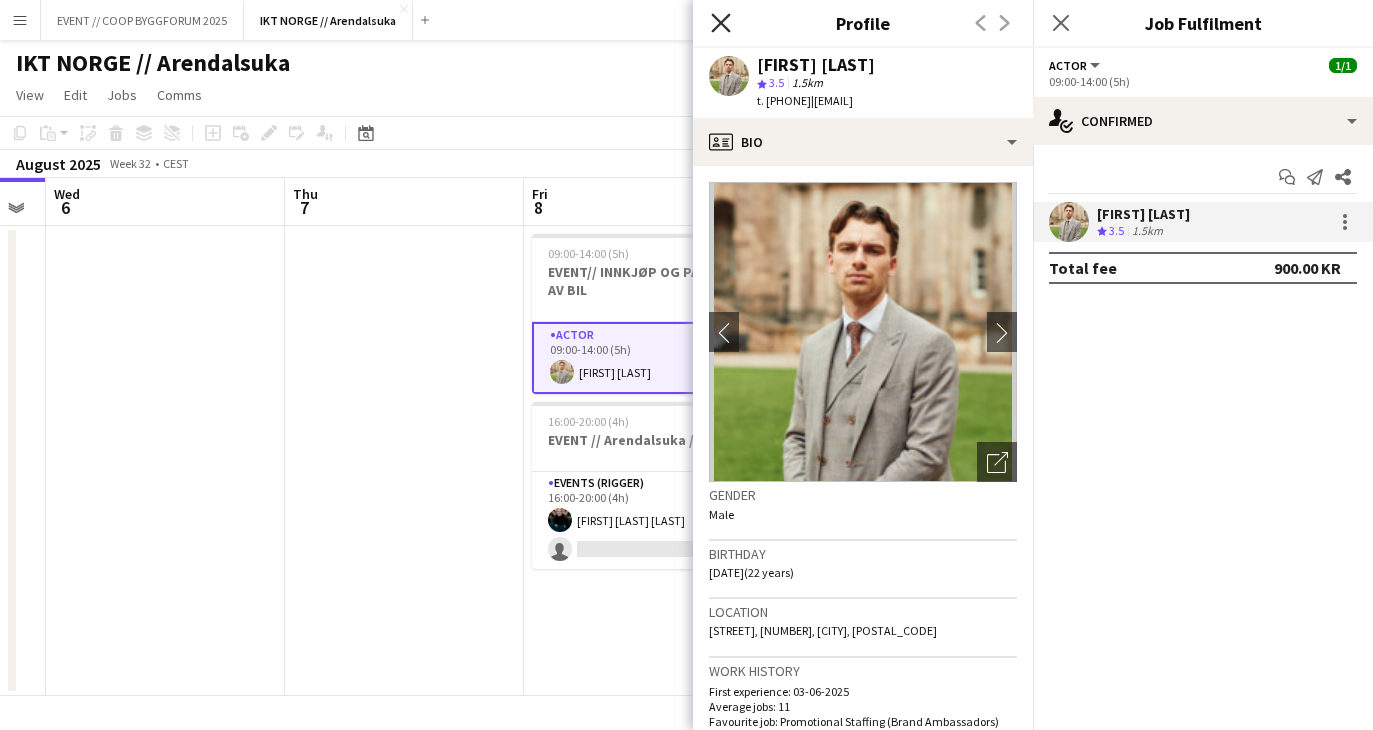 click on "Close pop-in" 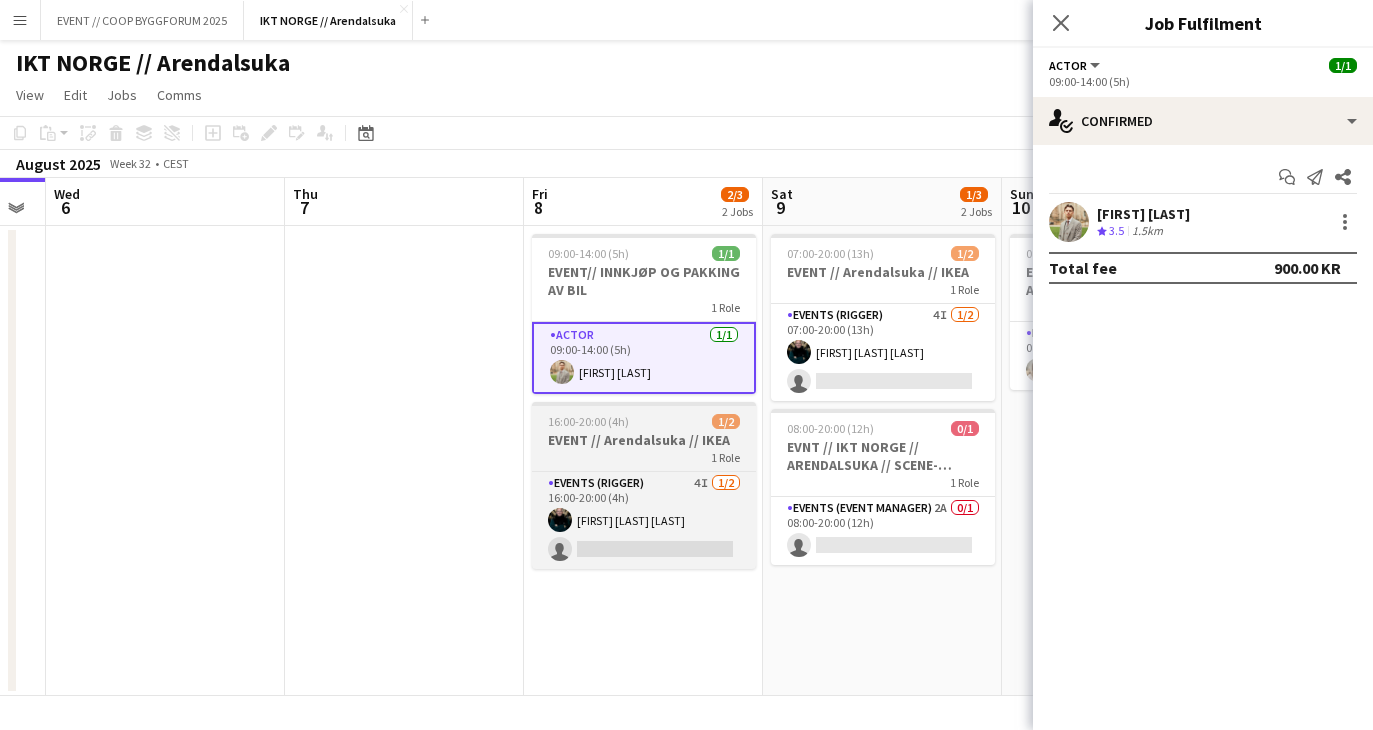 click on "EVENT // Arendalsuka // IKEA" at bounding box center [644, 440] 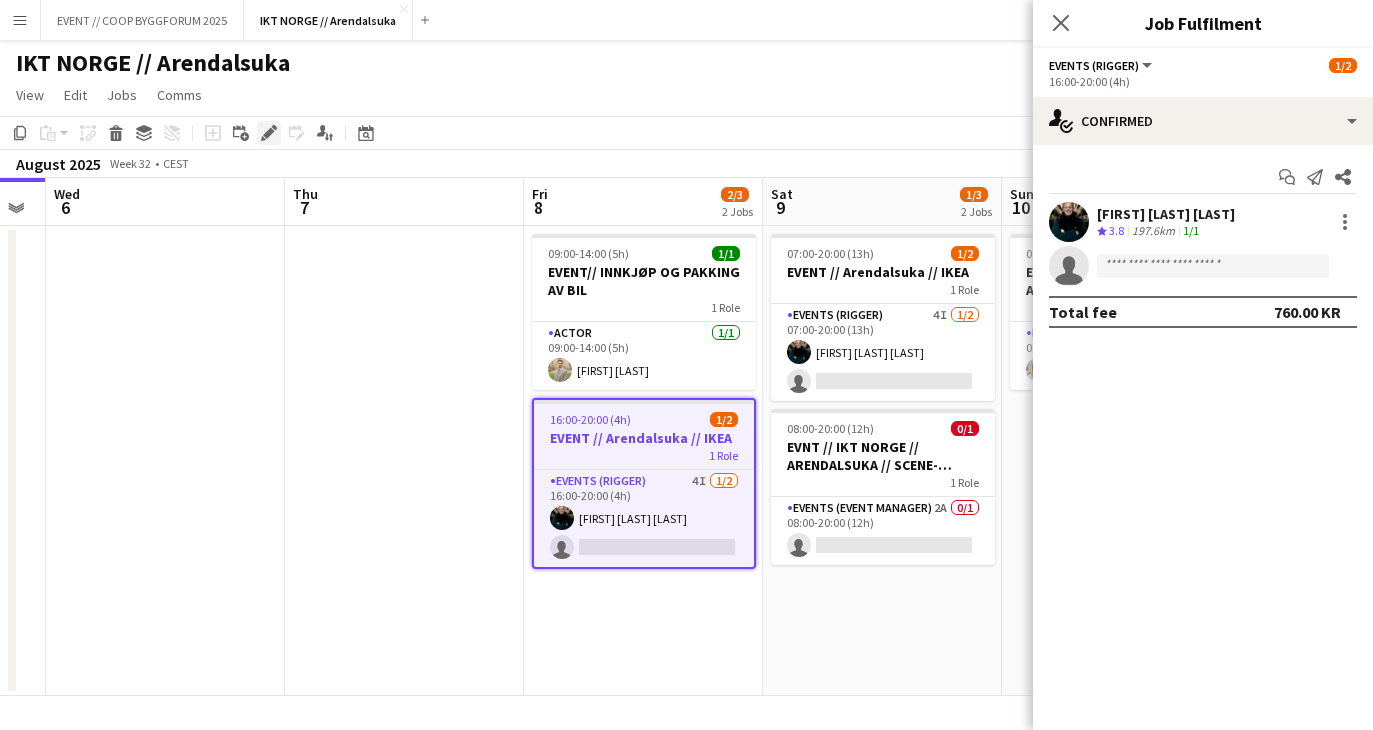 click 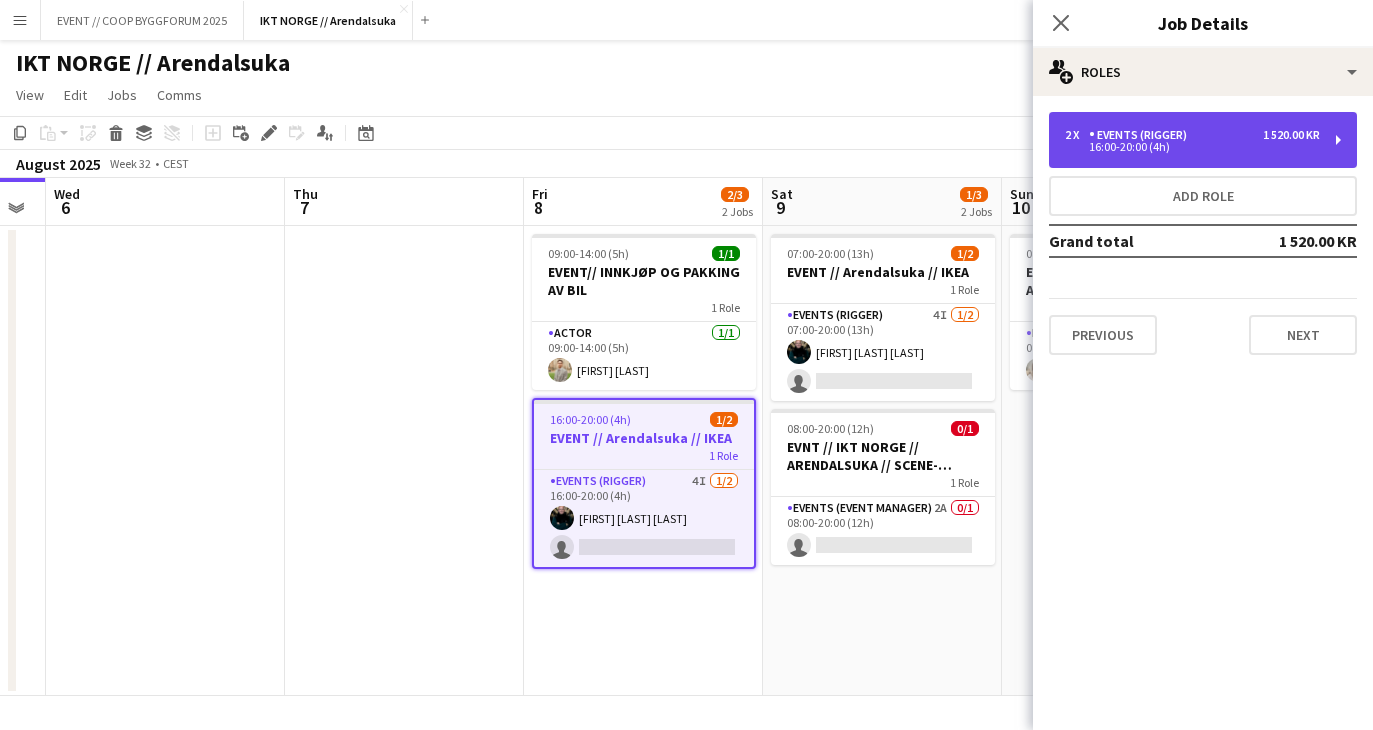 click on "2 x   Events (Rigger)   1 520.00 KR   16:00-20:00 (4h)" at bounding box center [1203, 140] 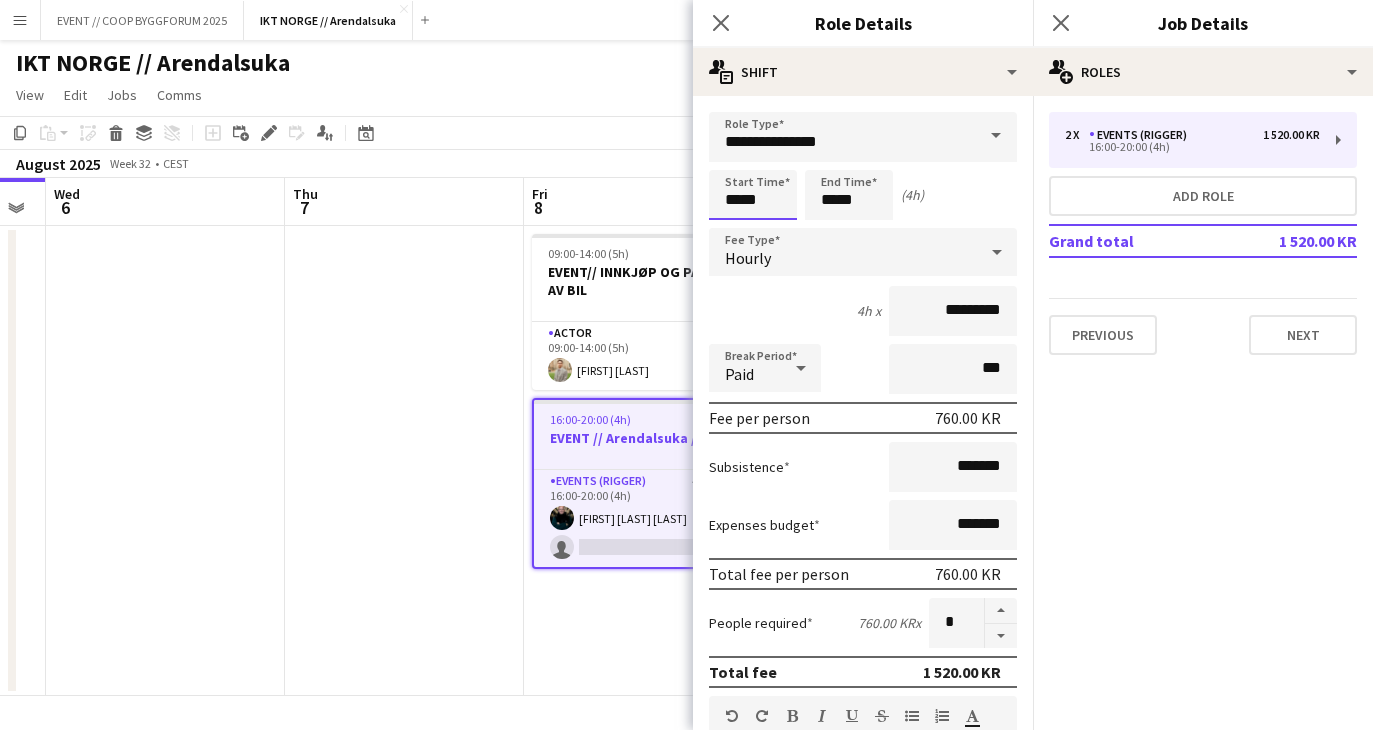 click on "*****" at bounding box center [753, 195] 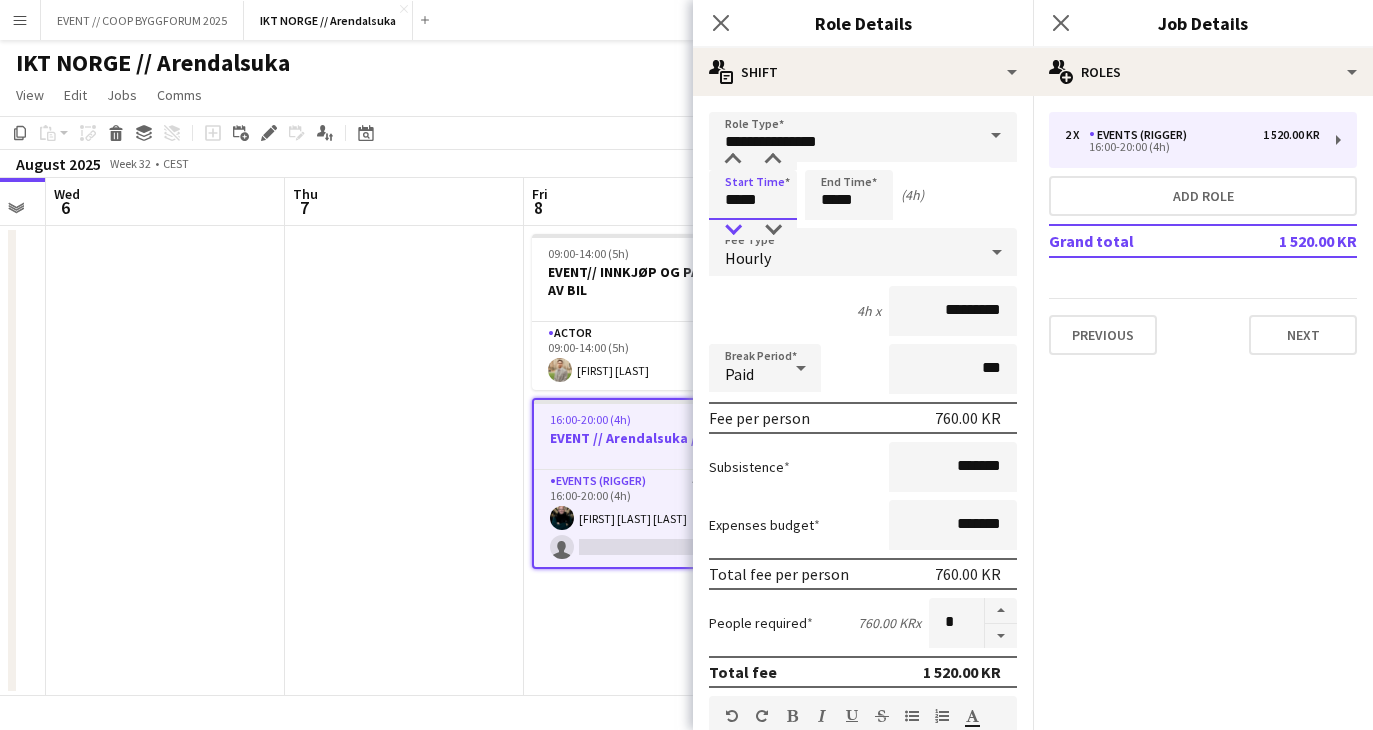 click at bounding box center [733, 230] 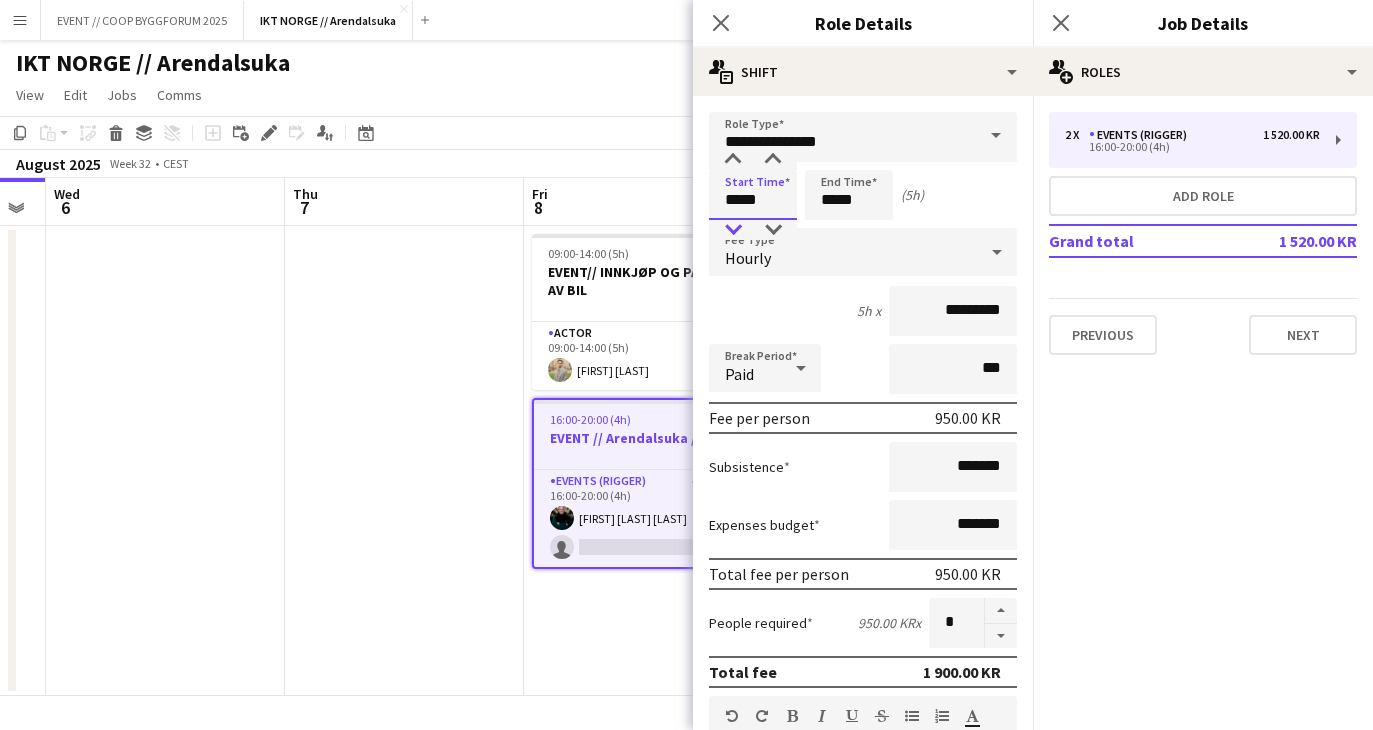 type on "*****" 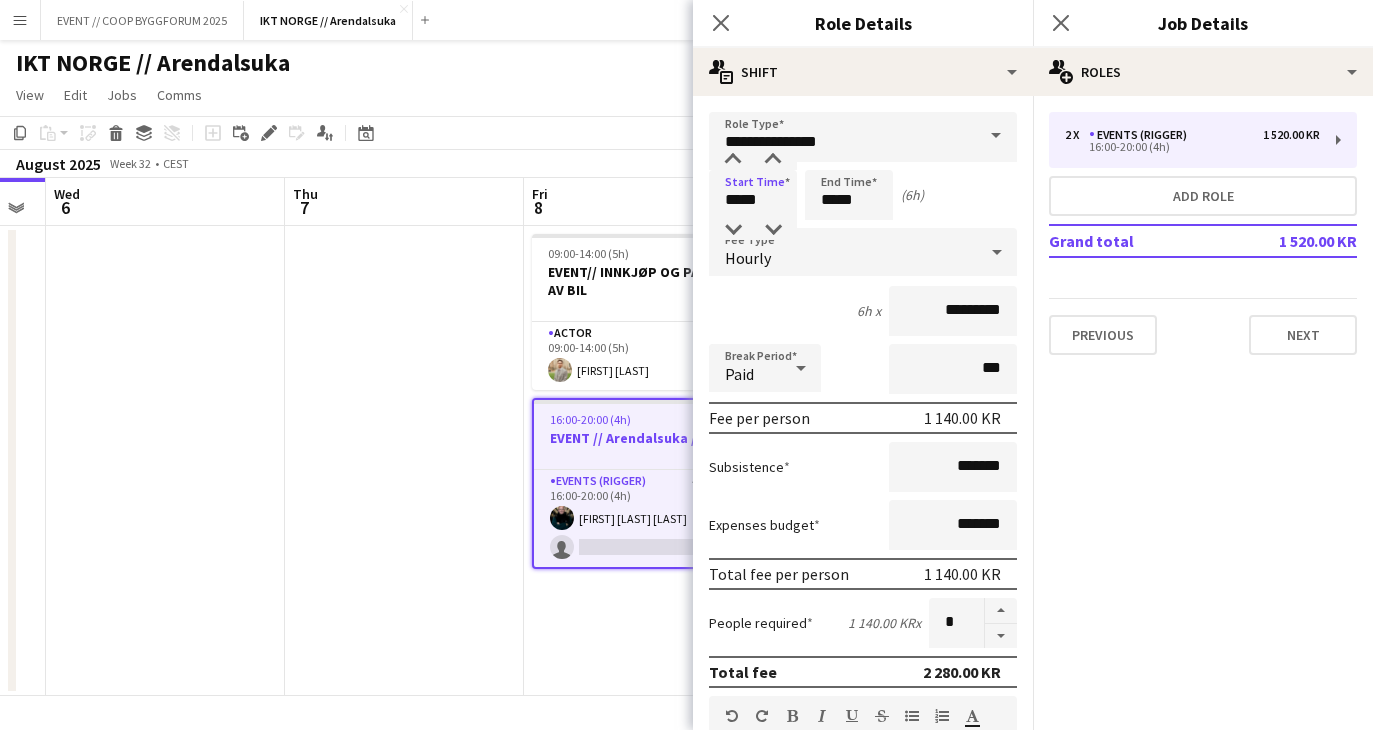 click on "09:00-14:00 (5h)    1/1   EVENT//  INNKJØP OG PAKKING AV BIL    1 Role   Actor   1/1   09:00-14:00 (5h)
[FIRST] [LAST]     16:00-20:00 (4h)    1/2   EVENT // Arendalsuka // IKEA   1 Role   Events (Rigger)   4I   1/2   16:00-20:00 (4h)
[FIRST] [LAST]
single-neutral-actions" at bounding box center [643, 461] 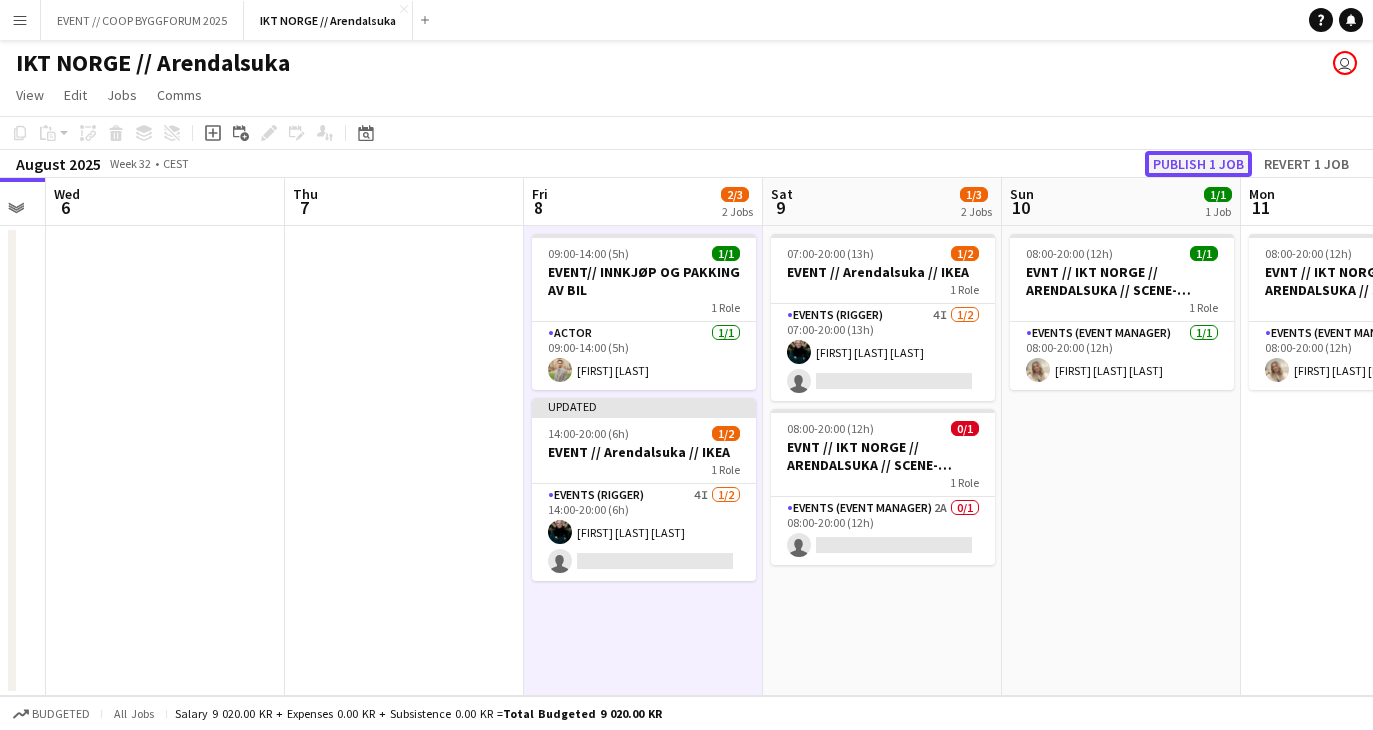 click on "Publish 1 job" 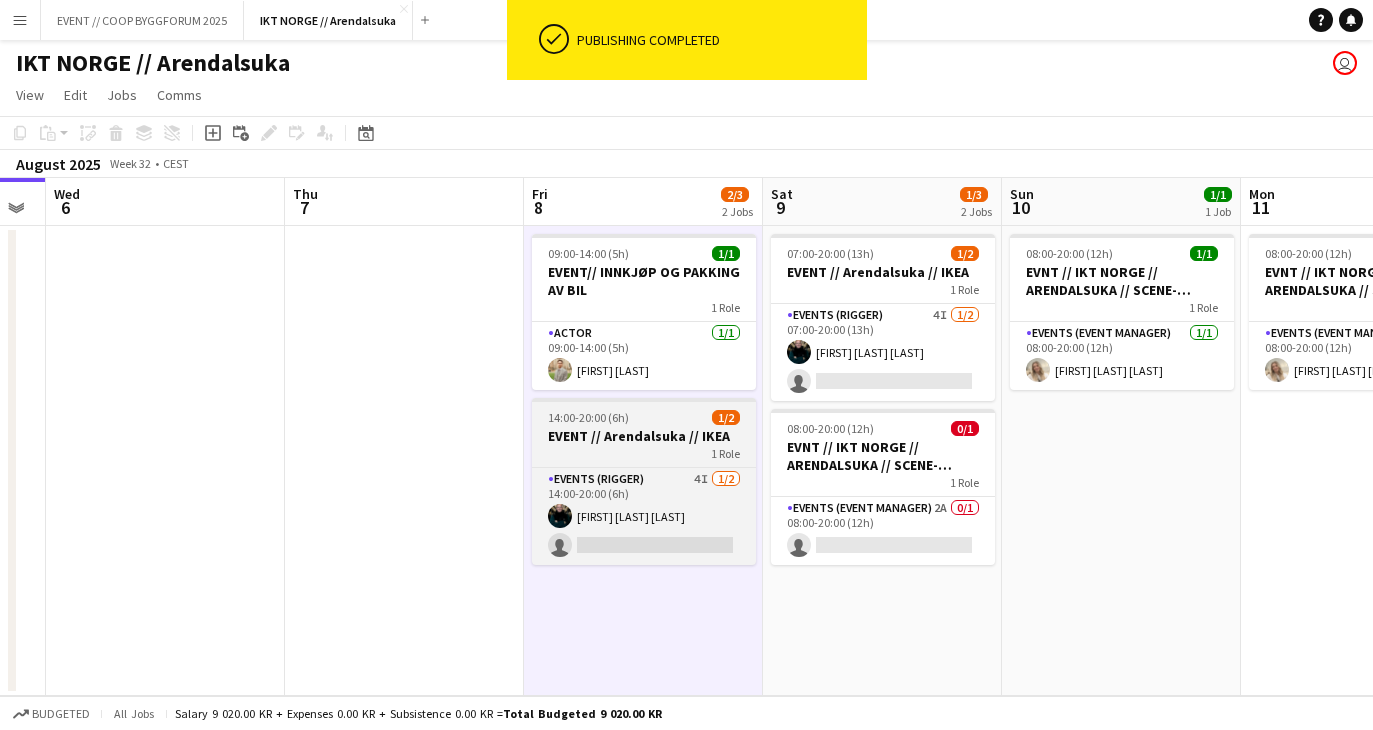click on "EVENT // Arendalsuka // IKEA" at bounding box center (644, 436) 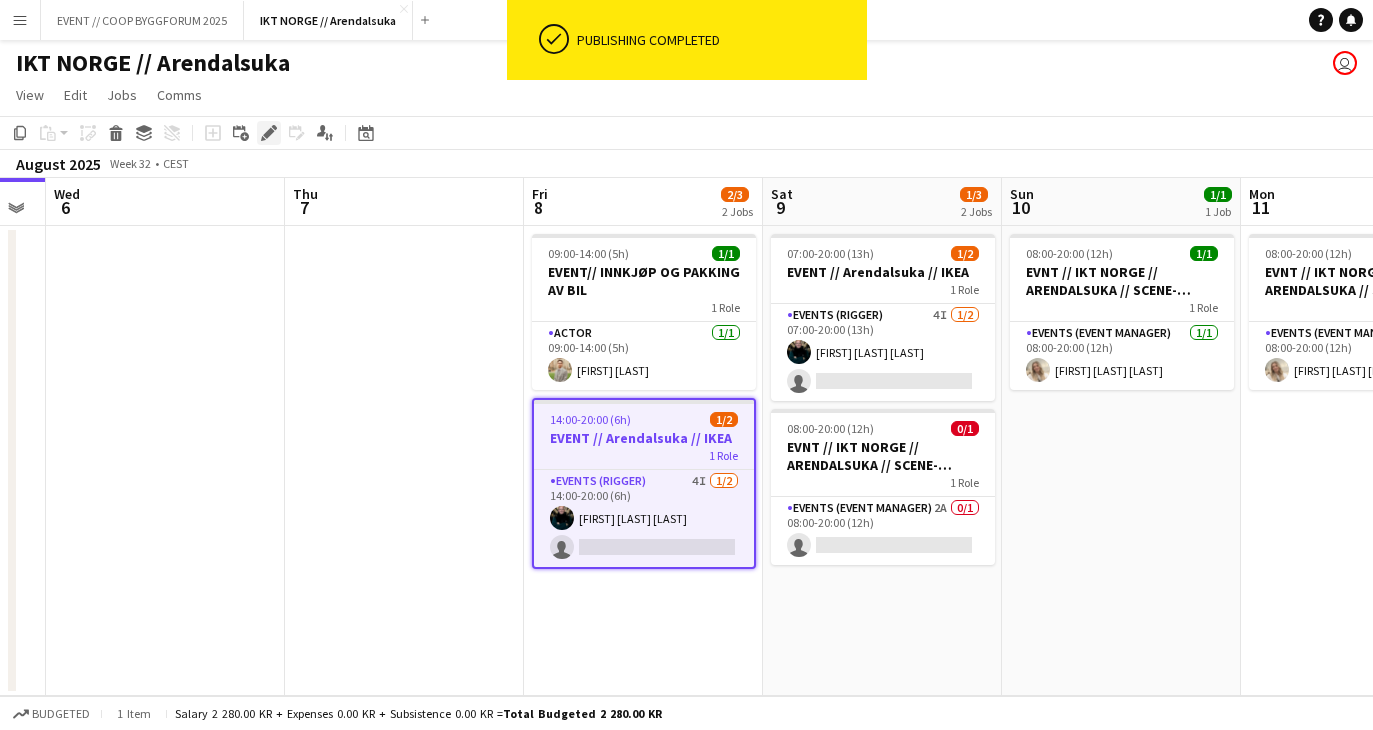 click on "Edit" 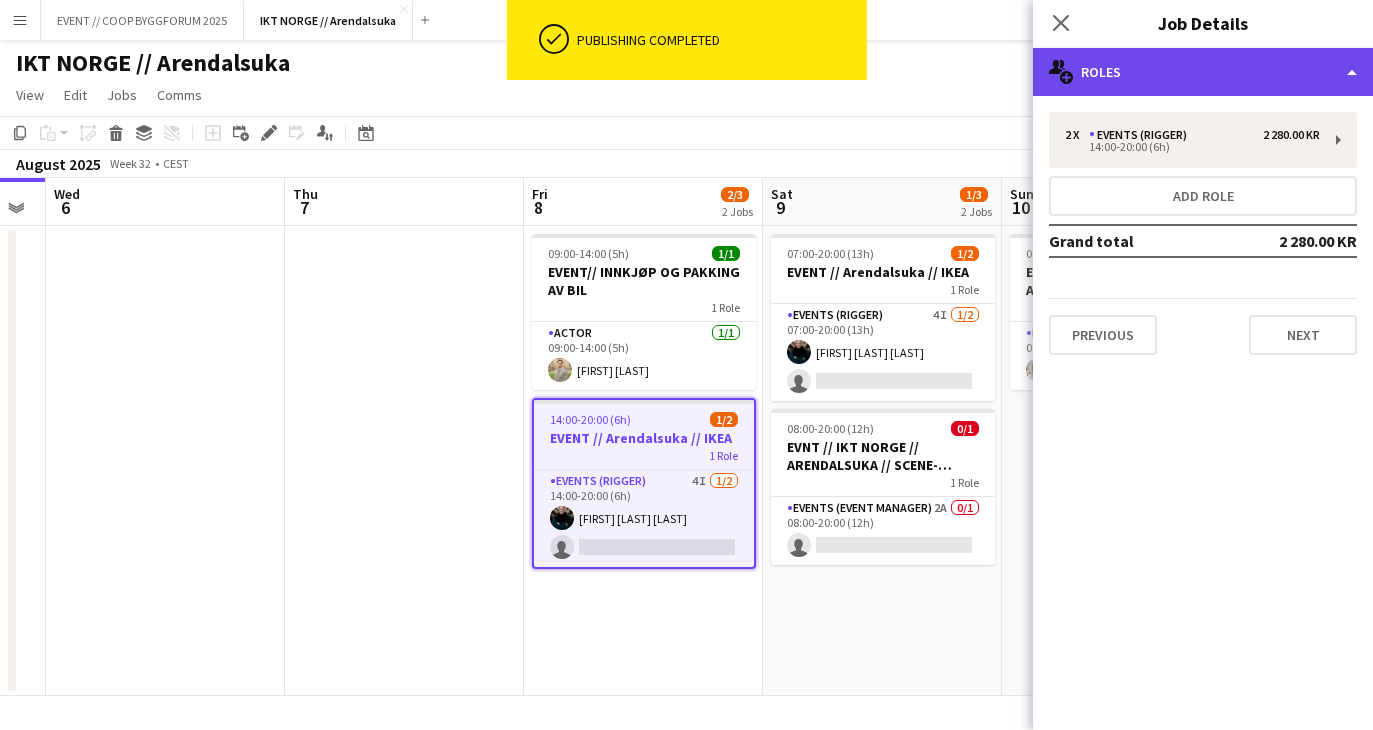 click on "multiple-users-add
Roles" 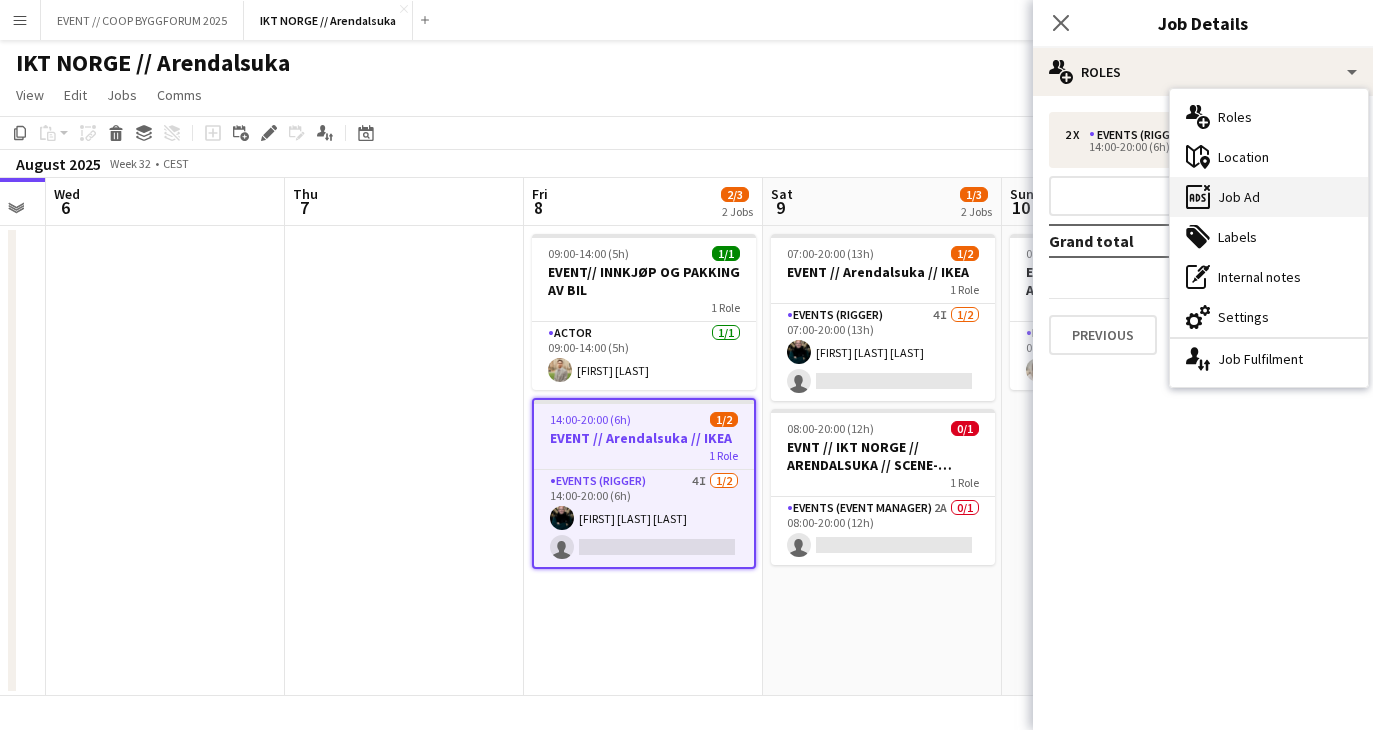 click on "ads-window
Job Ad" at bounding box center [1269, 197] 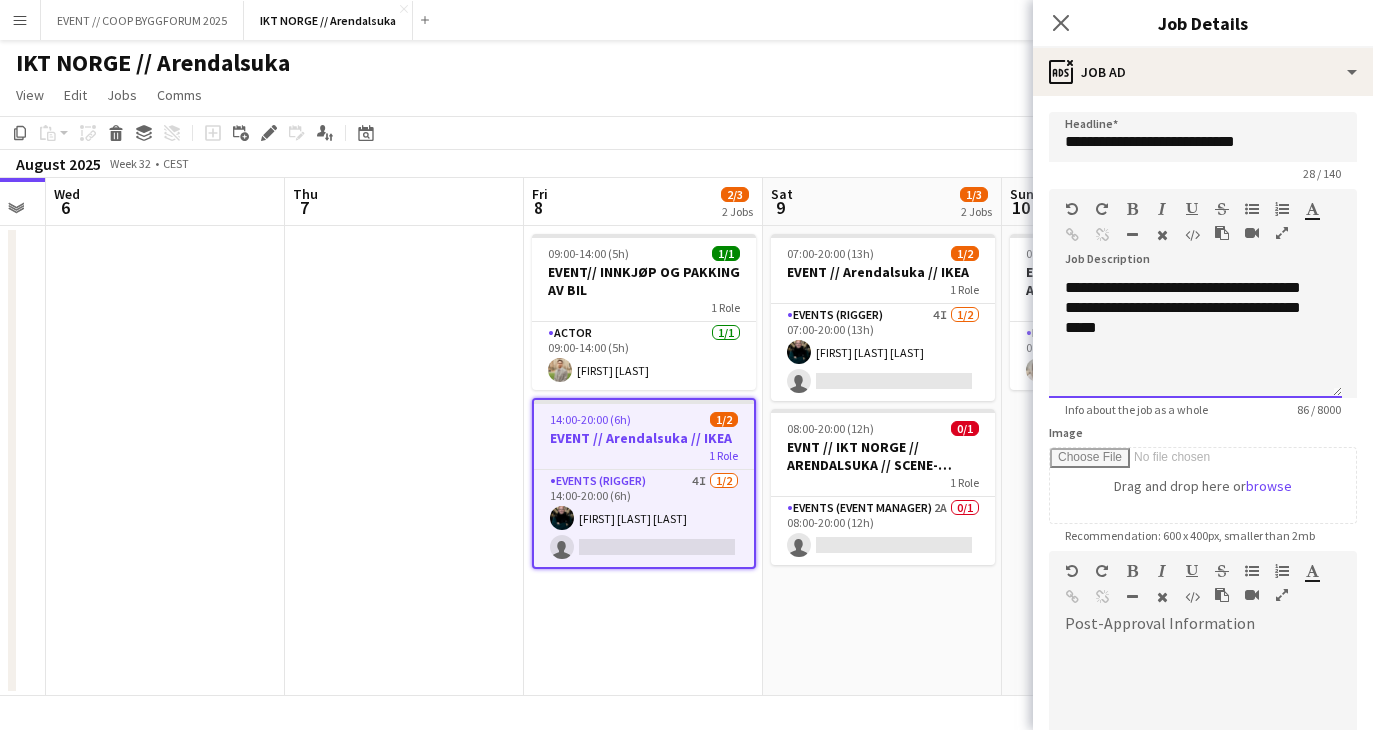click on "**********" at bounding box center (1195, 338) 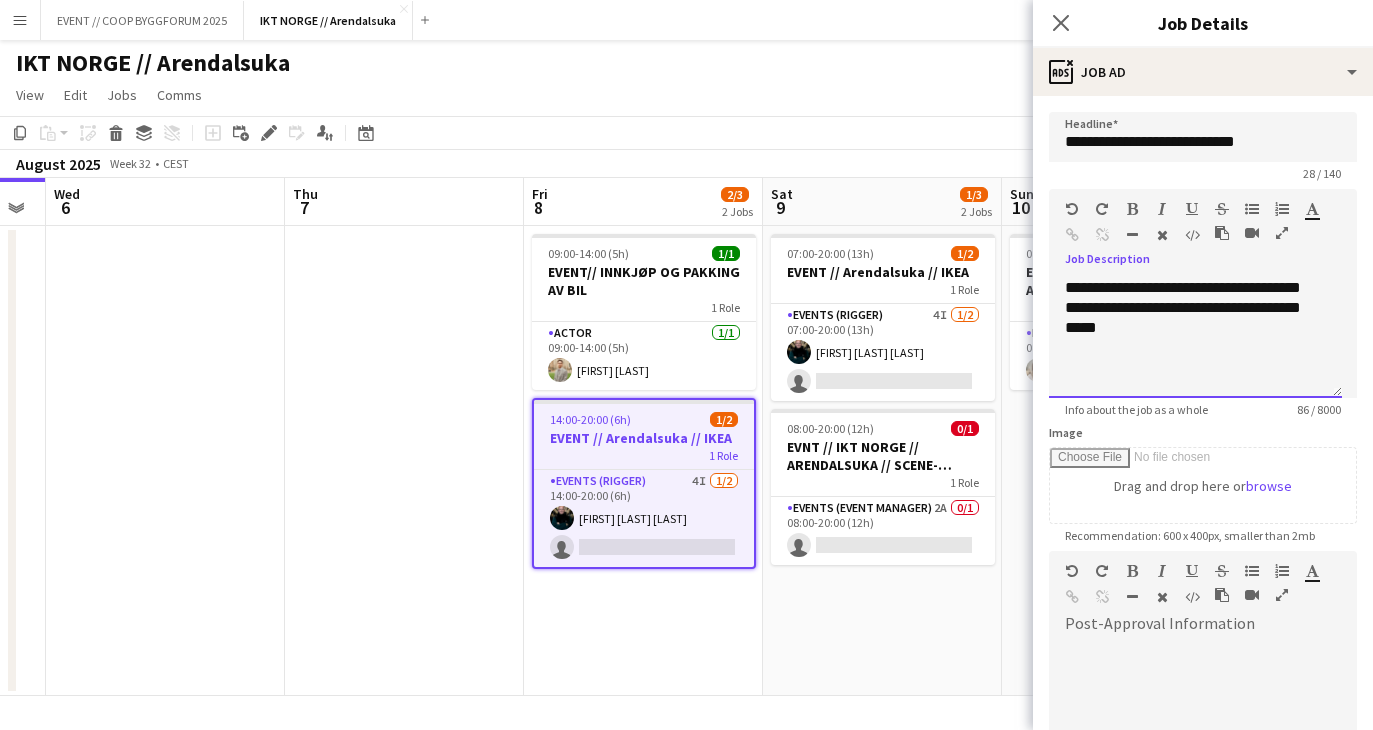 type 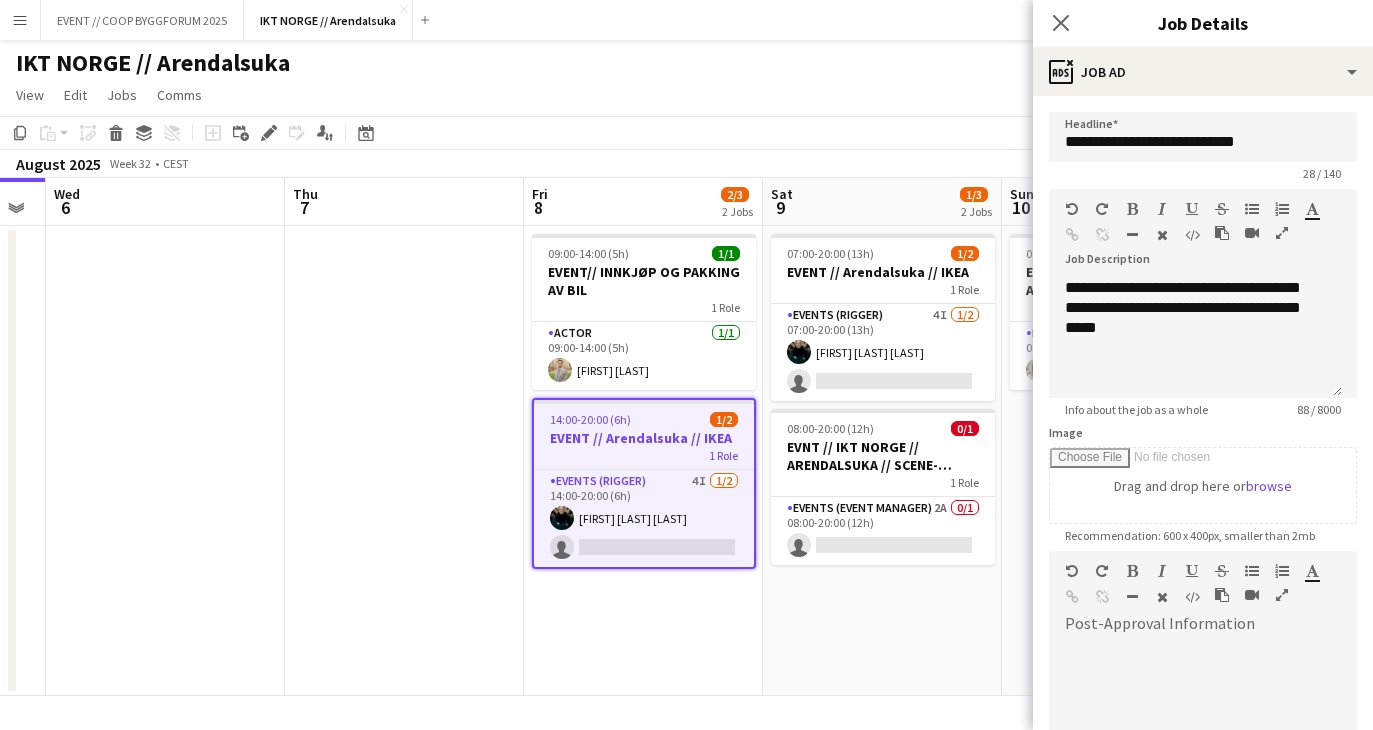 click on "07:00-20:00 (13h)    1/2   EVENT // Arendalsuka // IKEA   1 Role   Events (Rigger)   4I   1/2   07:00-20:00 (13h)
[FIRST] [LAST]
single-neutral-actions
08:00-20:00 (12h)    0/1   EVNT // IKT NORGE // ARENDALSUKA // SCENE-MESTER    1 Role   Events (Event Manager)   2A   0/1   08:00-20:00 (12h)
single-neutral-actions" at bounding box center [882, 461] 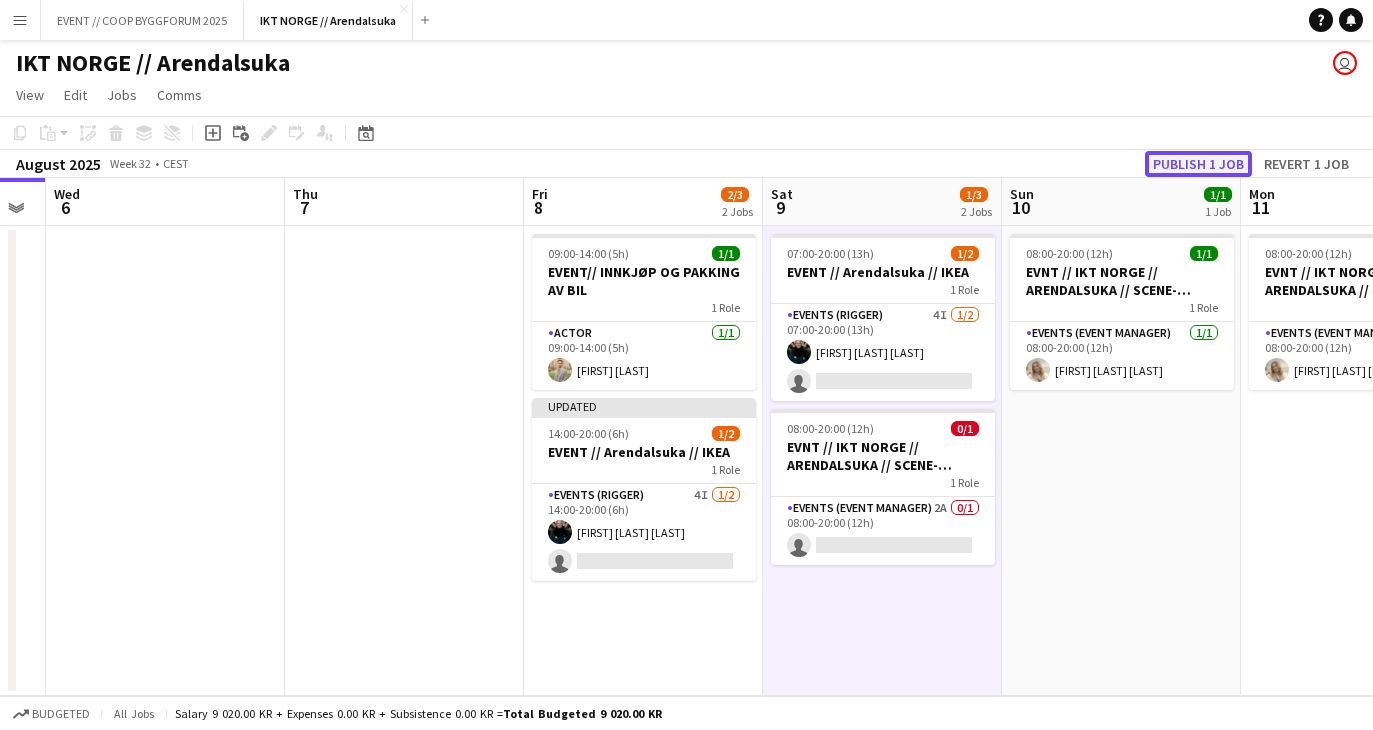 click on "Publish 1 job" 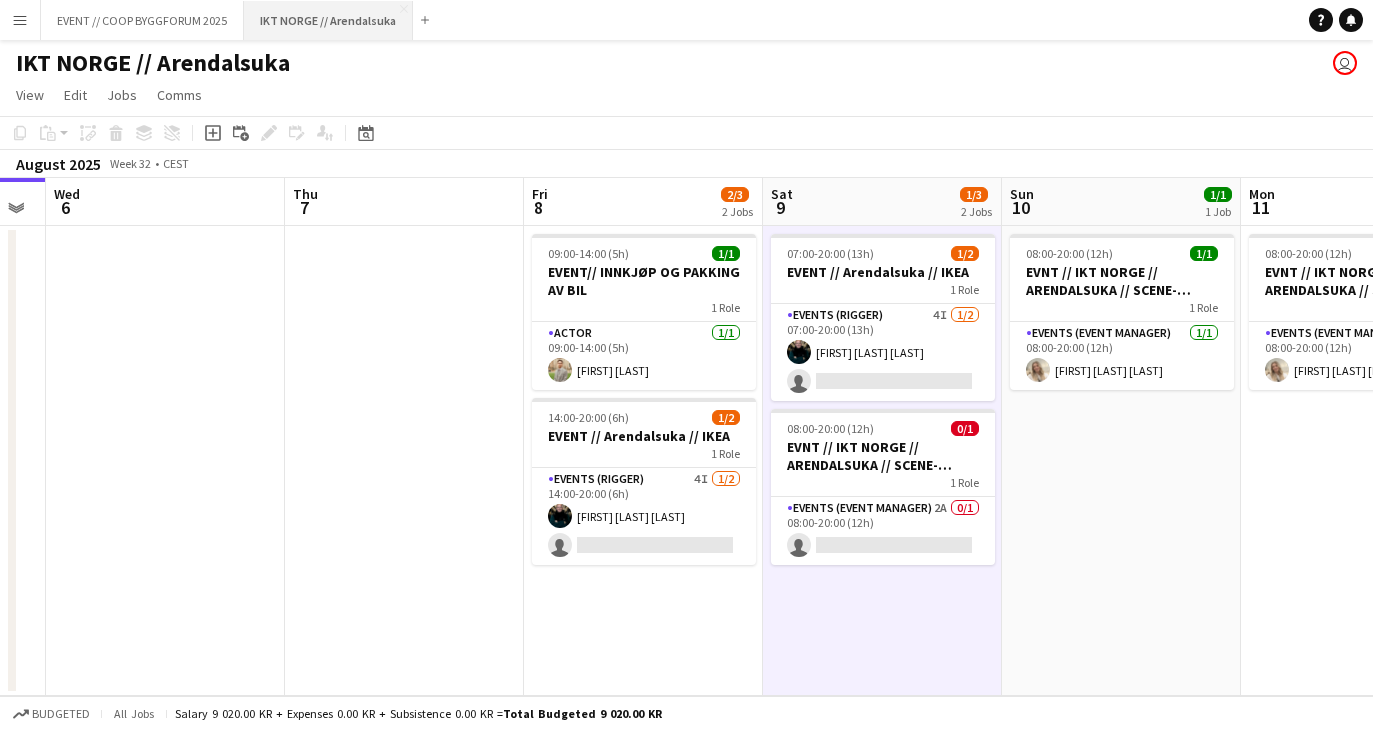 scroll, scrollTop: 0, scrollLeft: 671, axis: horizontal 